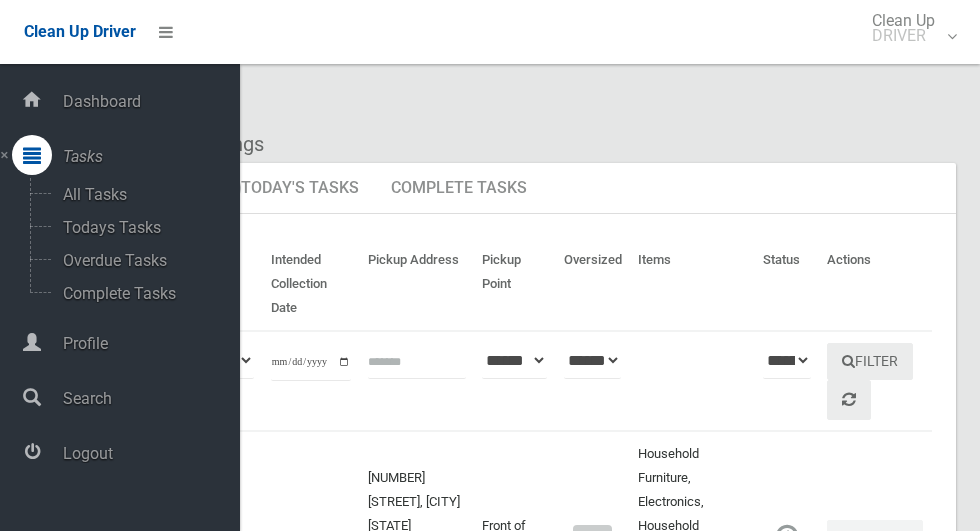 click on "Logout" at bounding box center [148, 453] 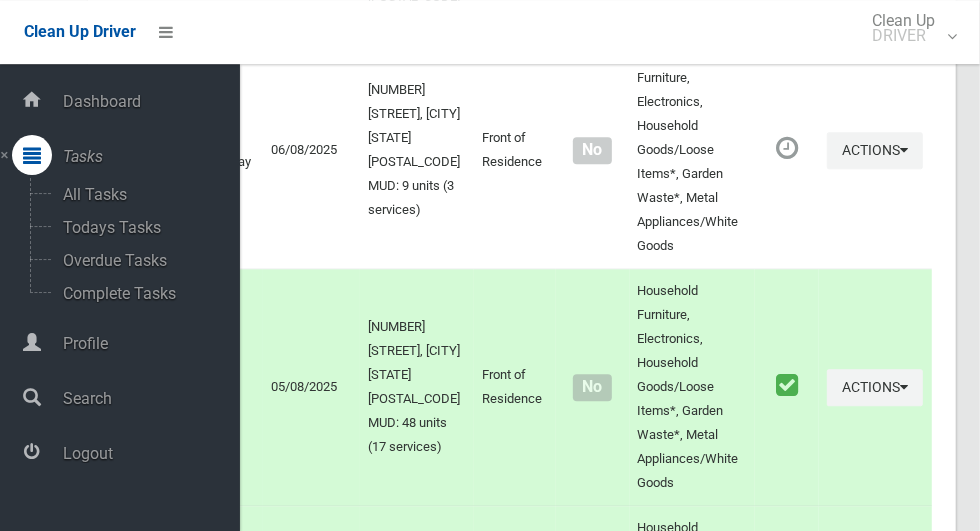 scroll, scrollTop: 2575, scrollLeft: 0, axis: vertical 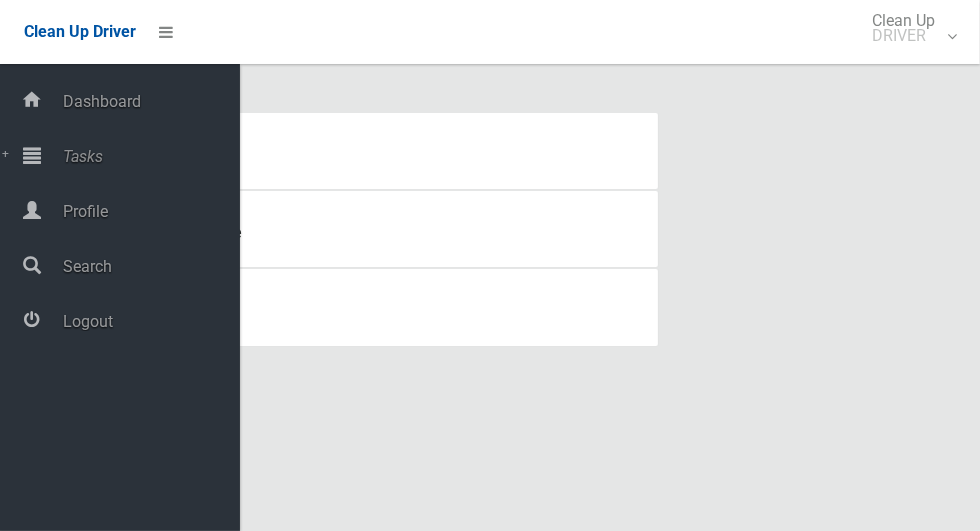 click on "Tasks" at bounding box center (148, 156) 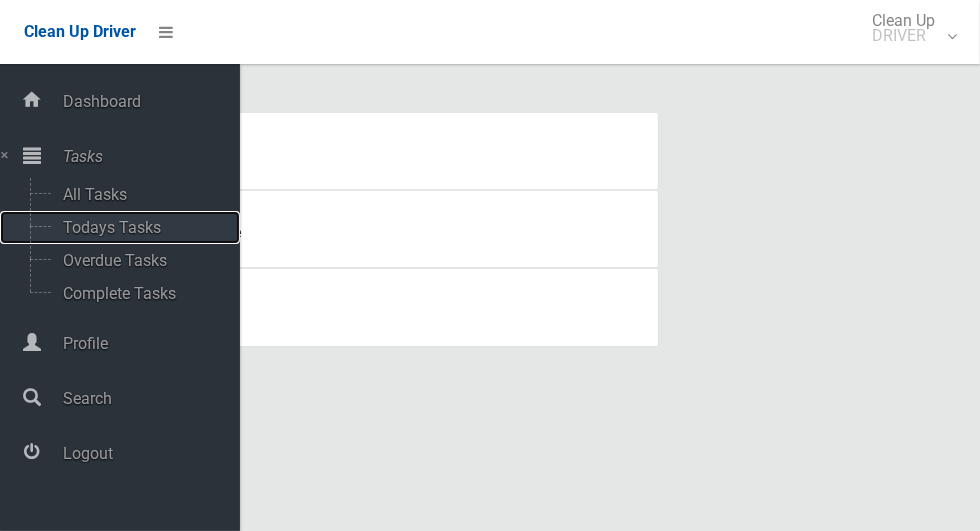 click on "Todays Tasks" at bounding box center (140, 227) 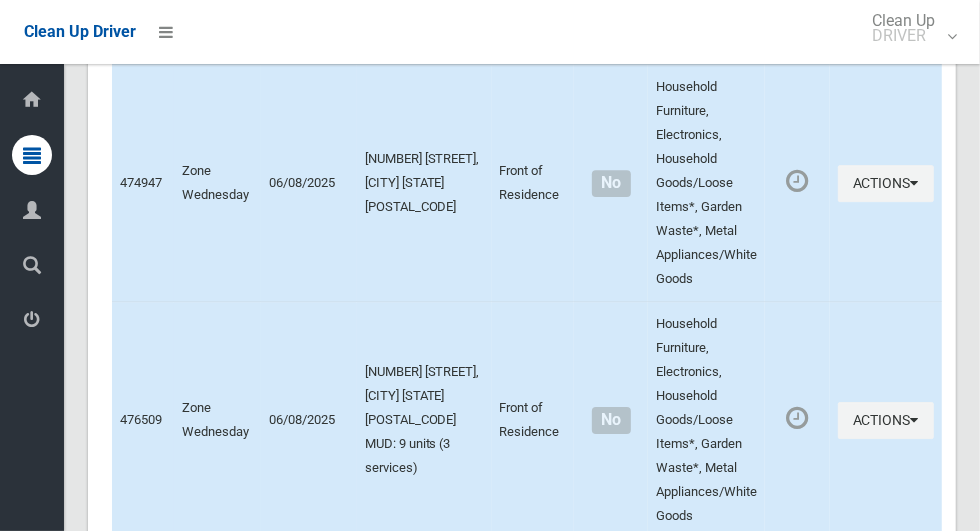 scroll, scrollTop: 12047, scrollLeft: 0, axis: vertical 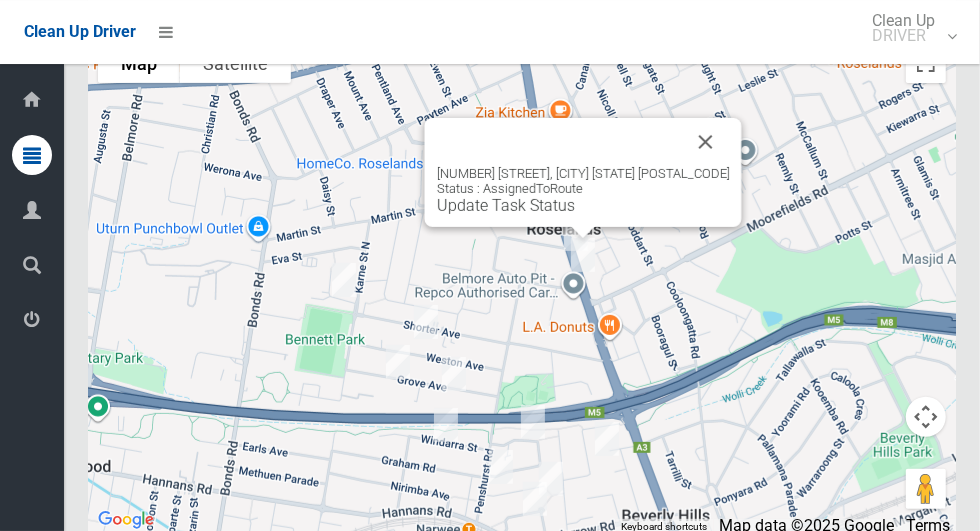 click at bounding box center (706, 142) 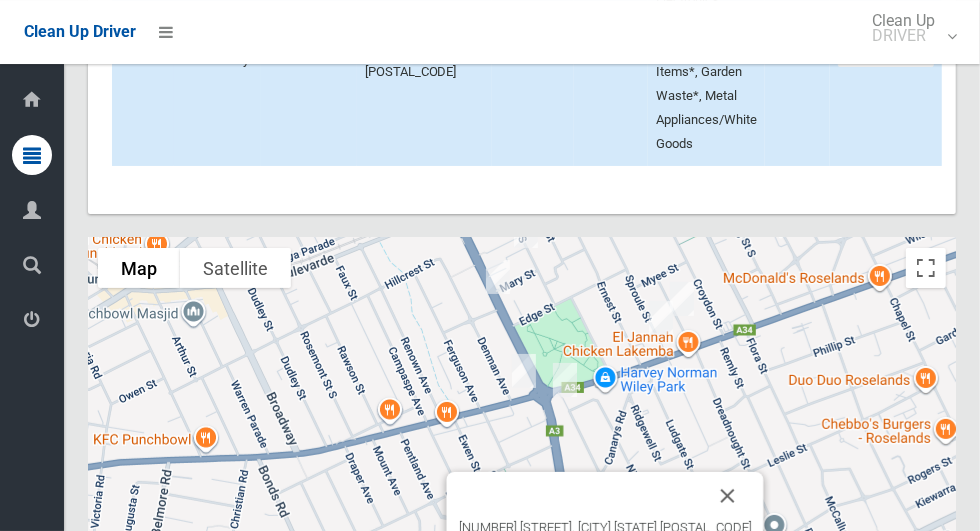 scroll, scrollTop: 11929, scrollLeft: 0, axis: vertical 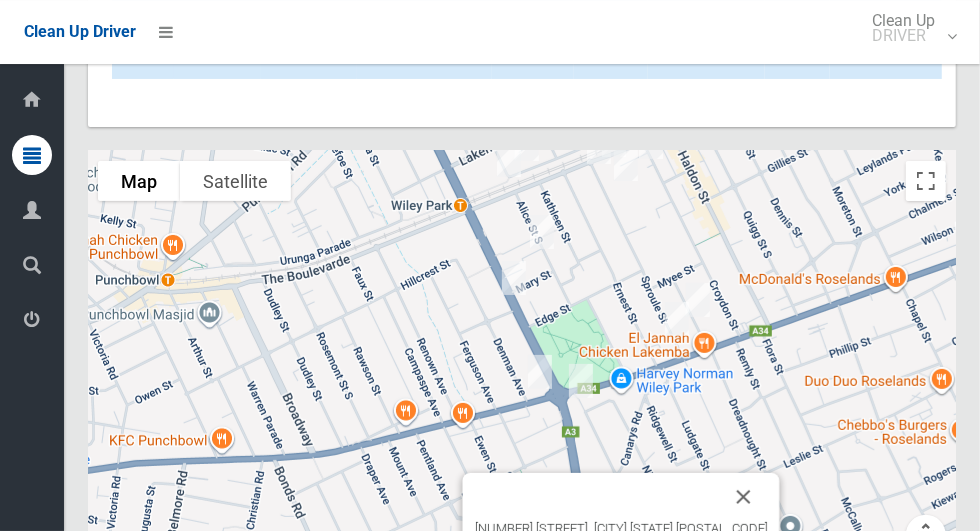 click on "259 King Georges Road, ROSELANDS NSW 2196 Status : AssignedToRoute Update Task Status" at bounding box center [522, 401] 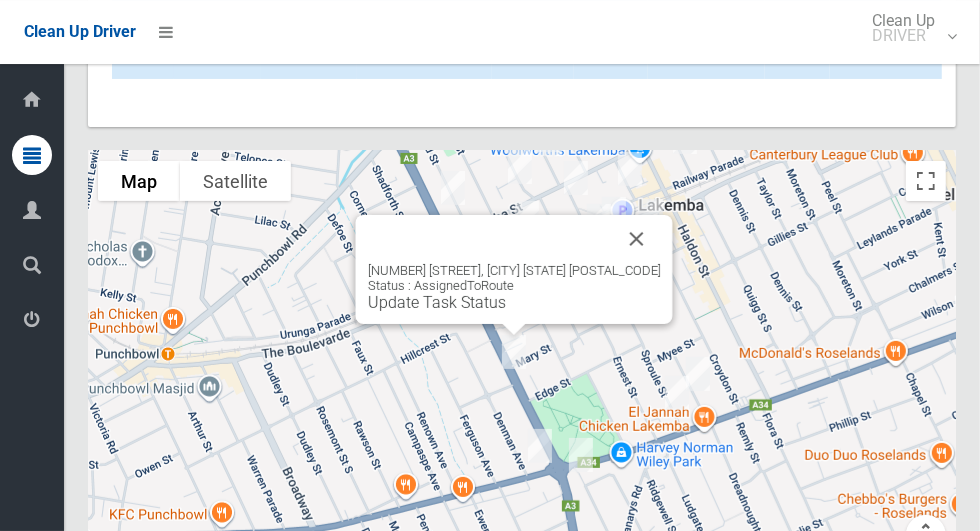 click at bounding box center (637, 239) 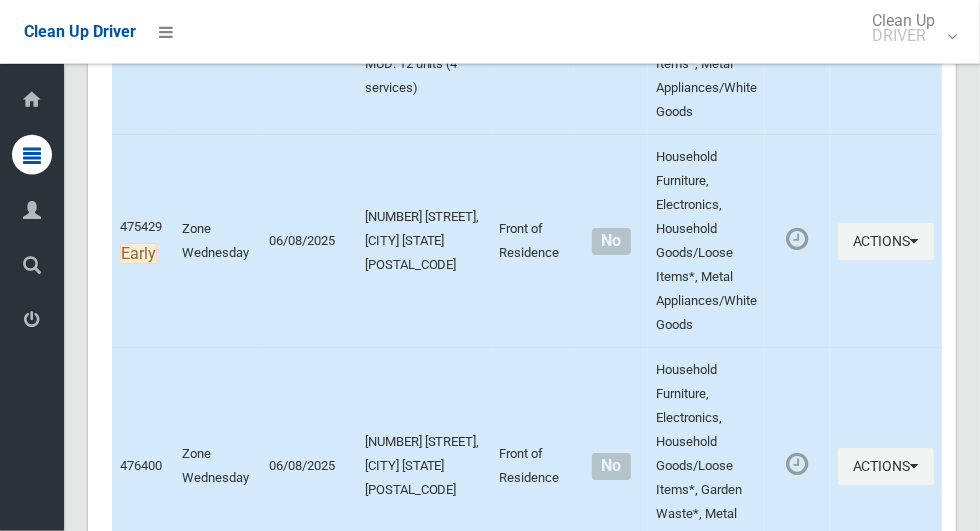 scroll, scrollTop: 11427, scrollLeft: 0, axis: vertical 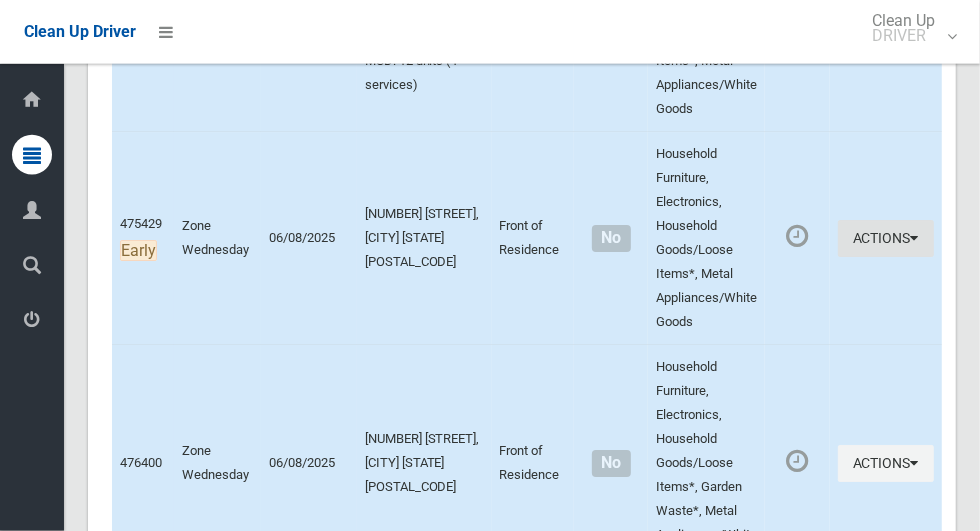 click on "Actions" at bounding box center [886, 238] 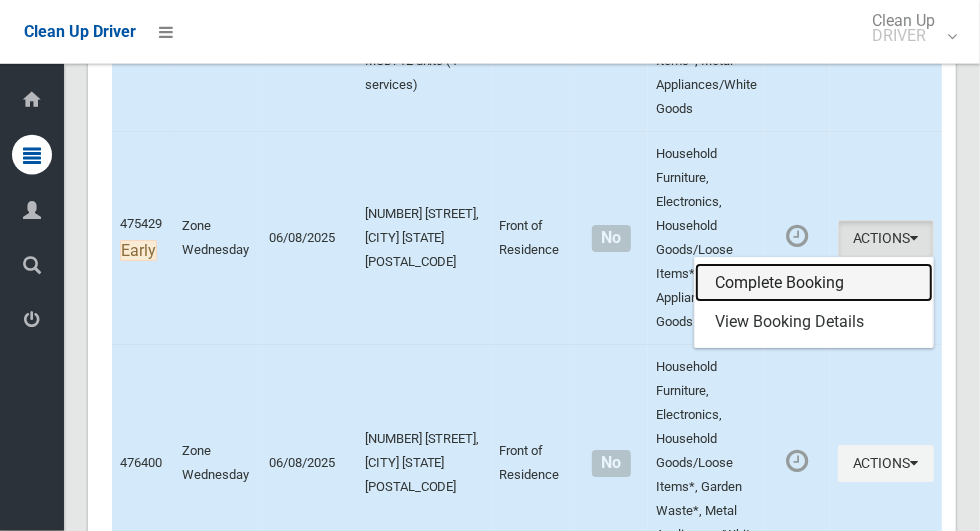 click on "Complete Booking" at bounding box center [814, 283] 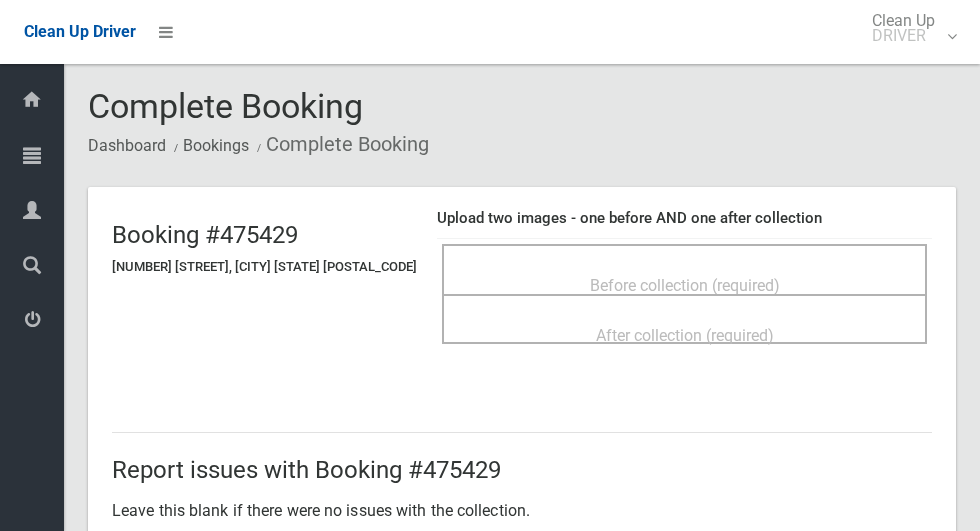 scroll, scrollTop: 0, scrollLeft: 0, axis: both 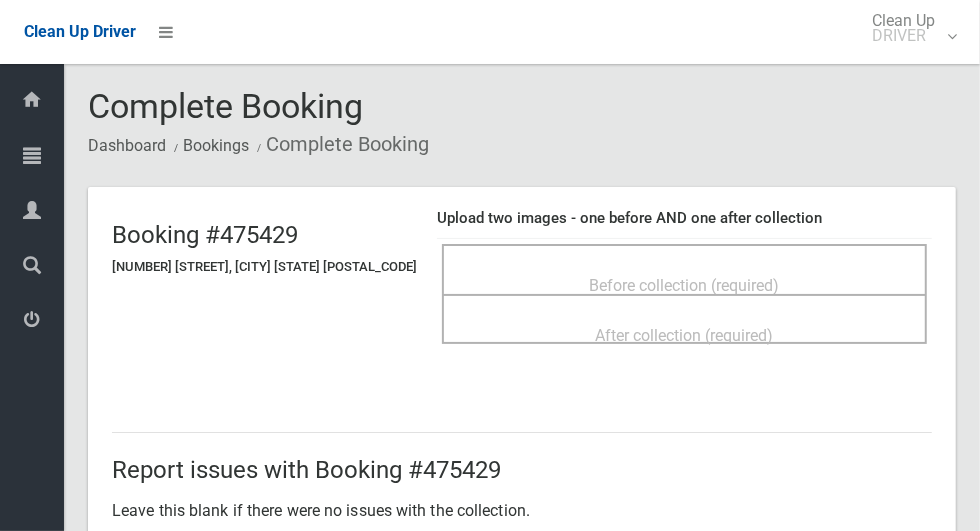 click on "Before collection (required)" at bounding box center [684, 284] 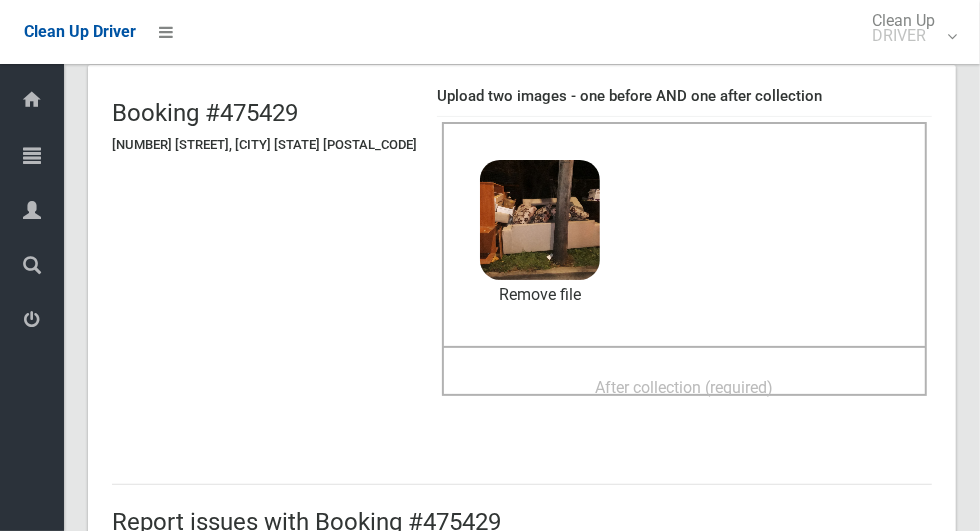 scroll, scrollTop: 215, scrollLeft: 0, axis: vertical 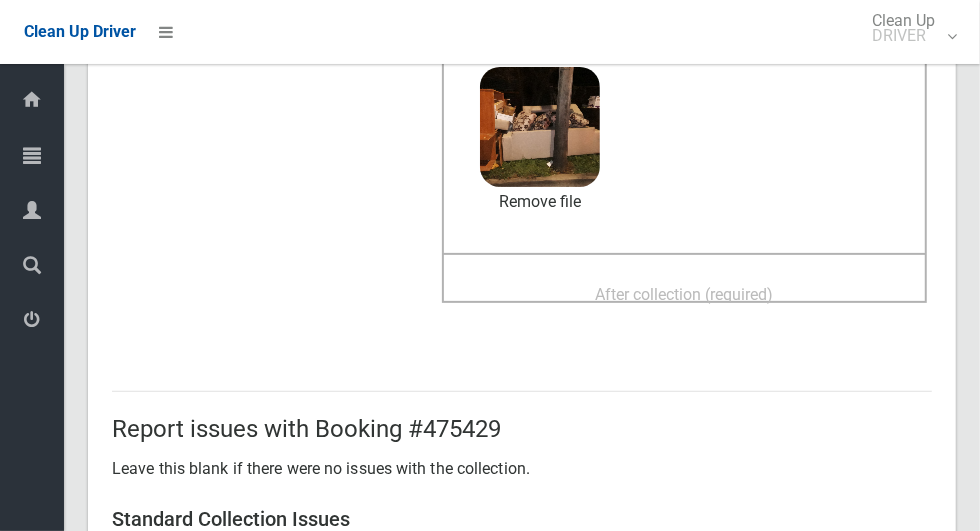 click on "After collection (required)" at bounding box center [685, 294] 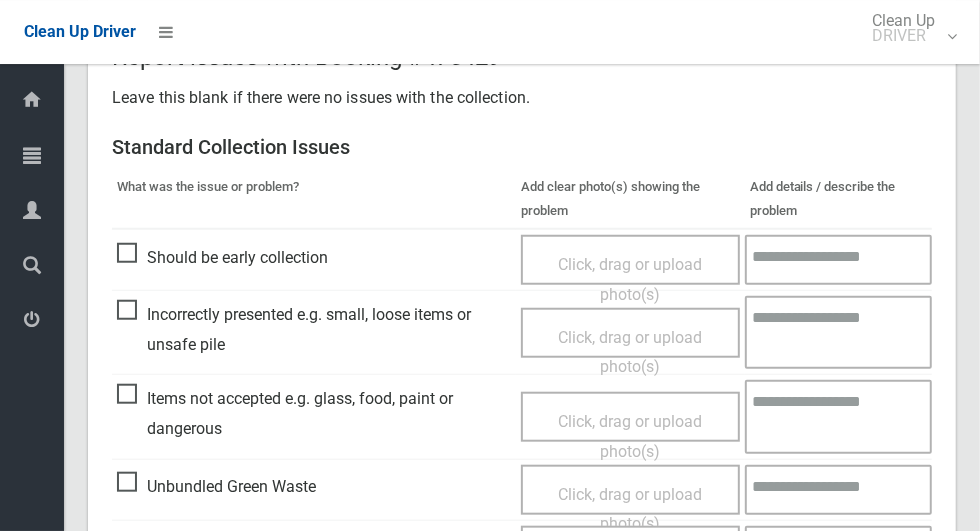 scroll, scrollTop: 1636, scrollLeft: 0, axis: vertical 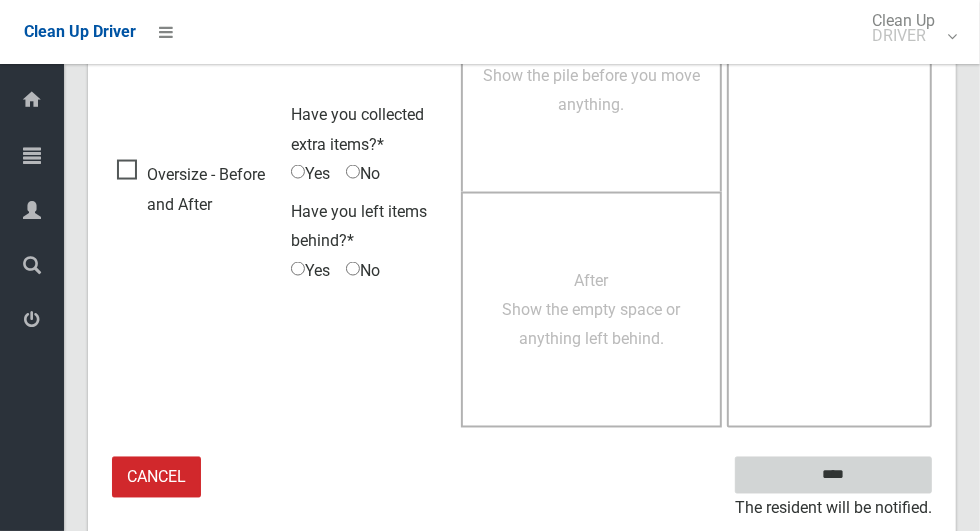 click on "****" at bounding box center [833, 475] 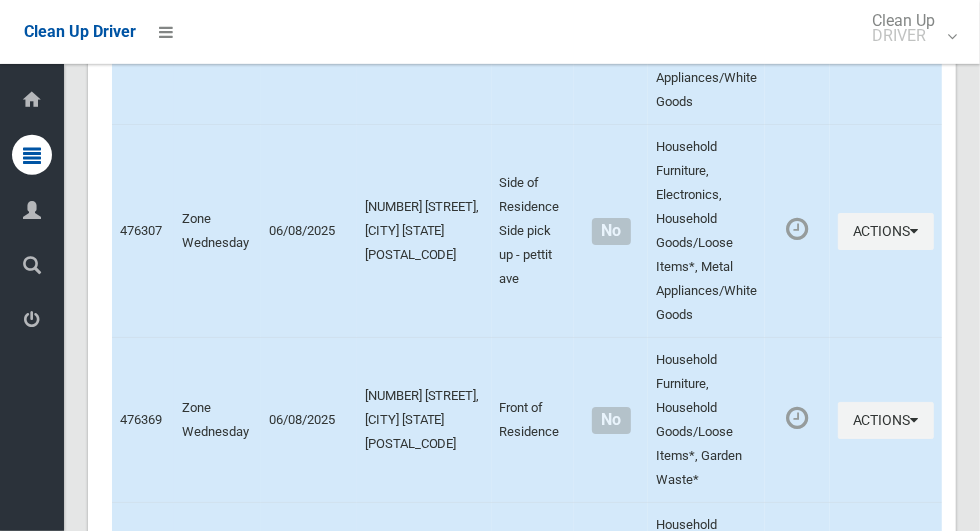 scroll, scrollTop: 12047, scrollLeft: 0, axis: vertical 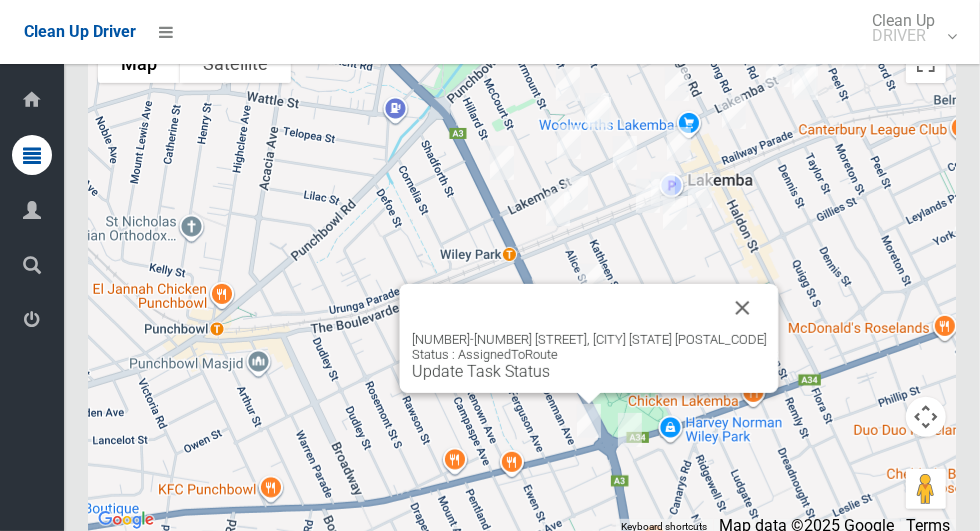 click on "1079-1081 Canterbury Road, WILEY PARK NSW 2195 Status : AssignedToRoute Update Task Status" at bounding box center [589, 356] 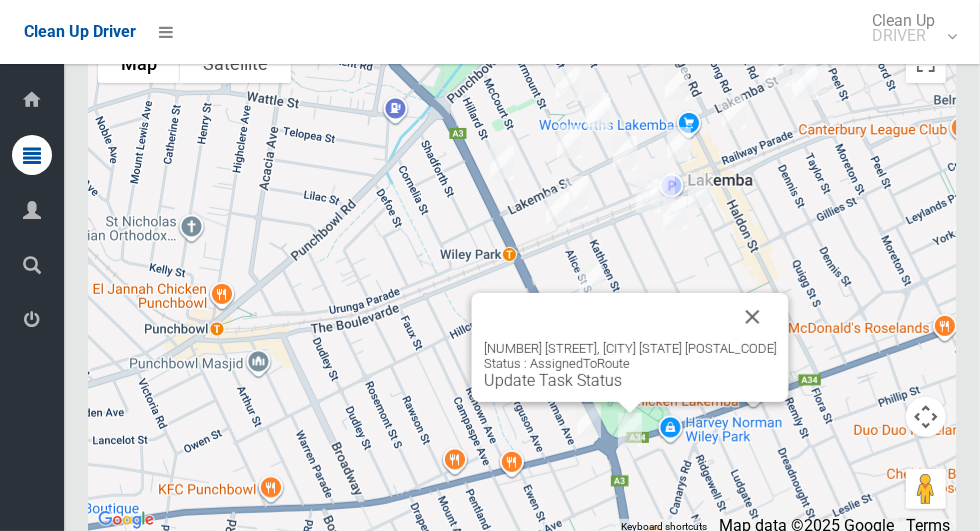 click at bounding box center (753, 317) 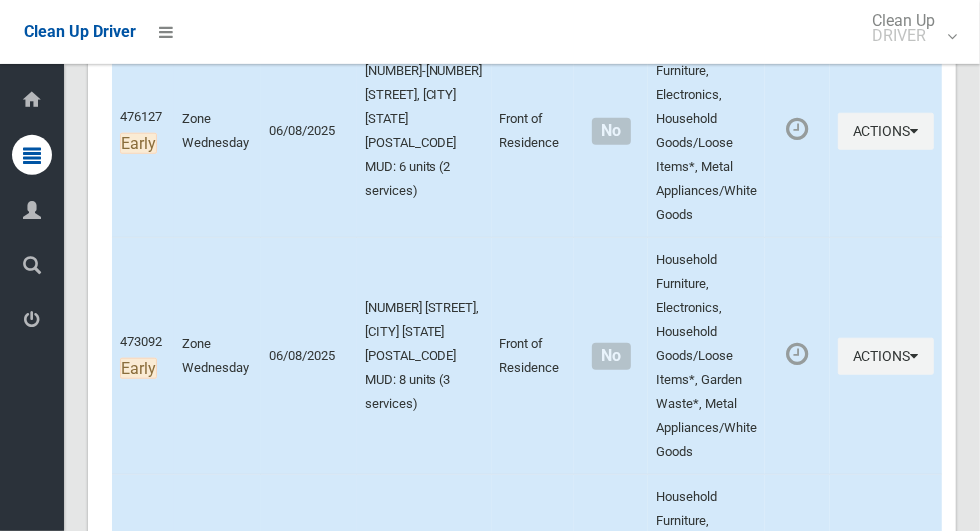 scroll, scrollTop: 808, scrollLeft: 0, axis: vertical 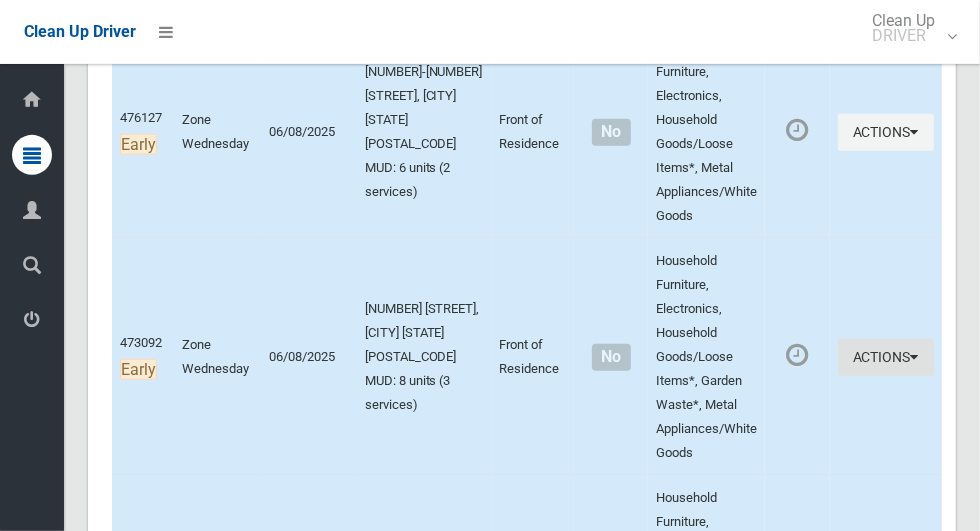 click on "Actions" at bounding box center (886, 357) 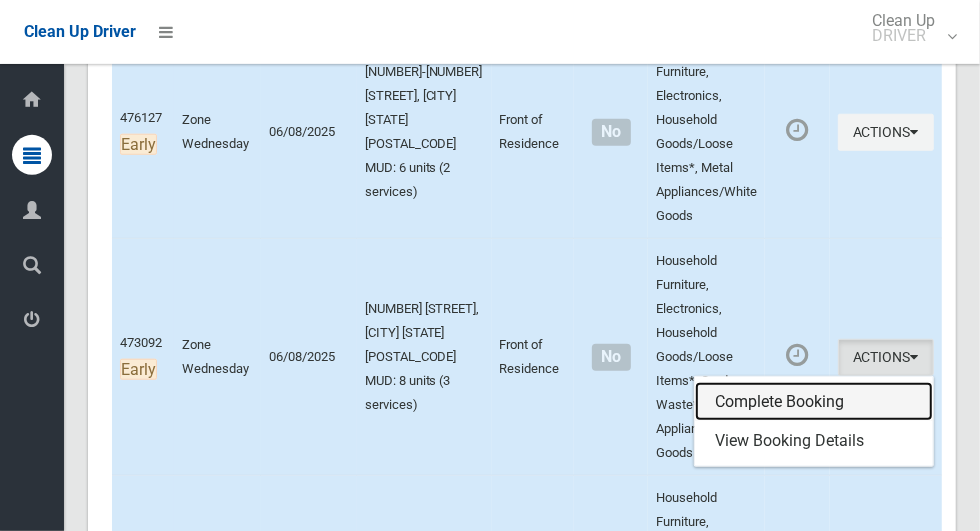 click on "Complete Booking" at bounding box center (814, 402) 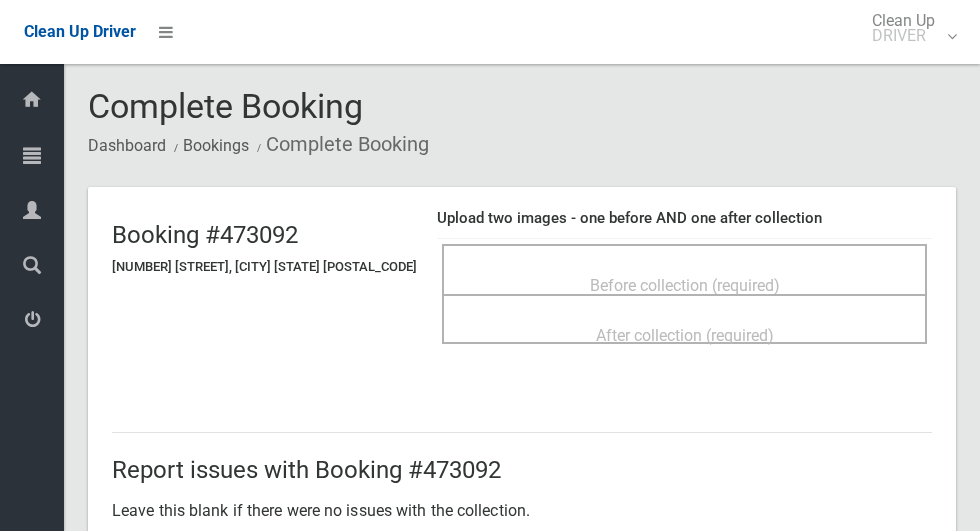 scroll, scrollTop: 0, scrollLeft: 0, axis: both 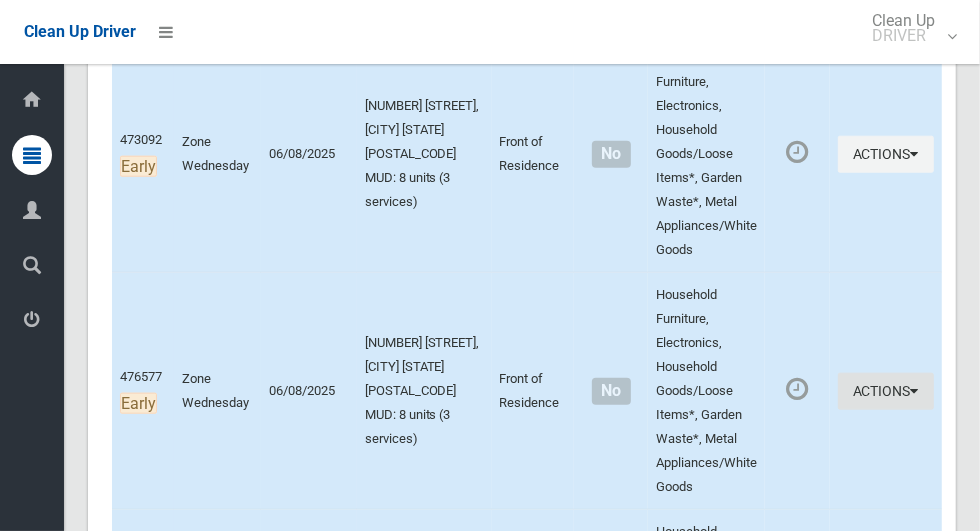 click on "Actions" at bounding box center [886, 391] 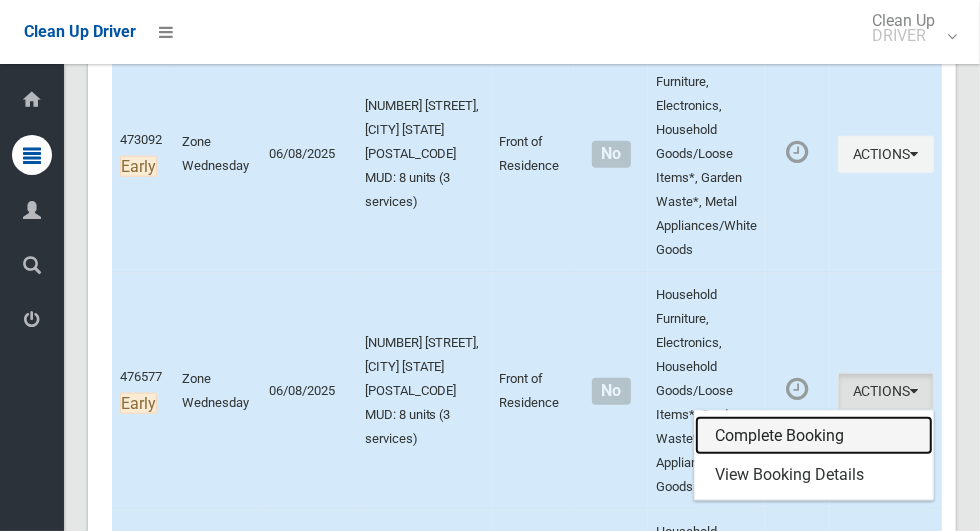 click on "Complete Booking" at bounding box center [814, 436] 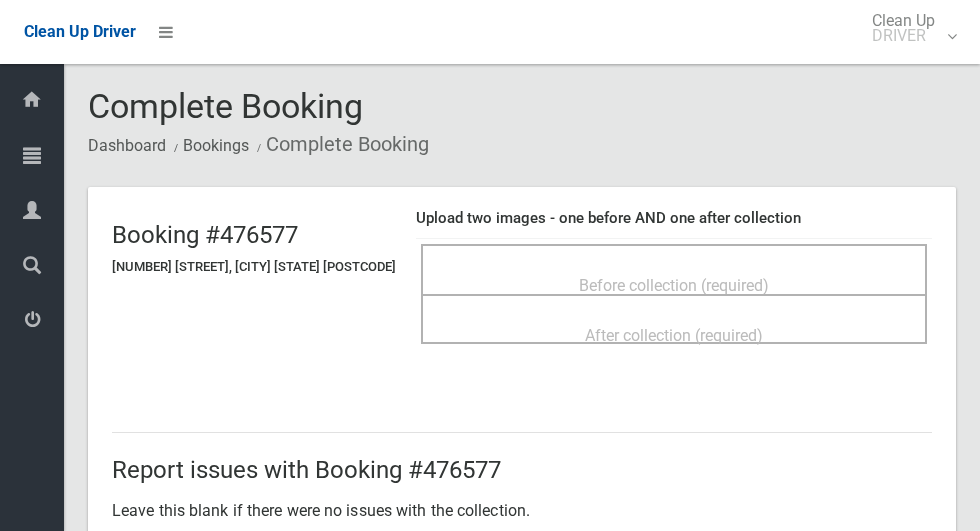 scroll, scrollTop: 0, scrollLeft: 0, axis: both 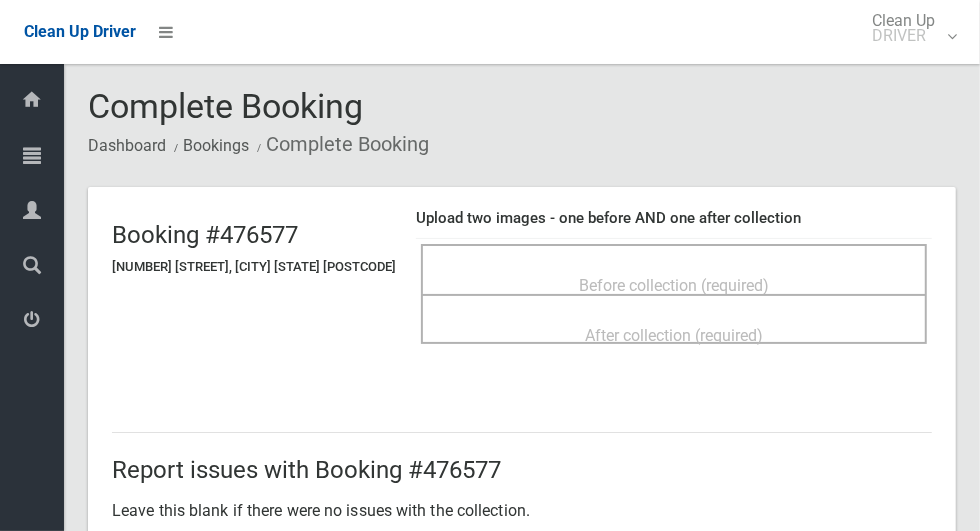 click on "Before collection (required)" at bounding box center [674, 285] 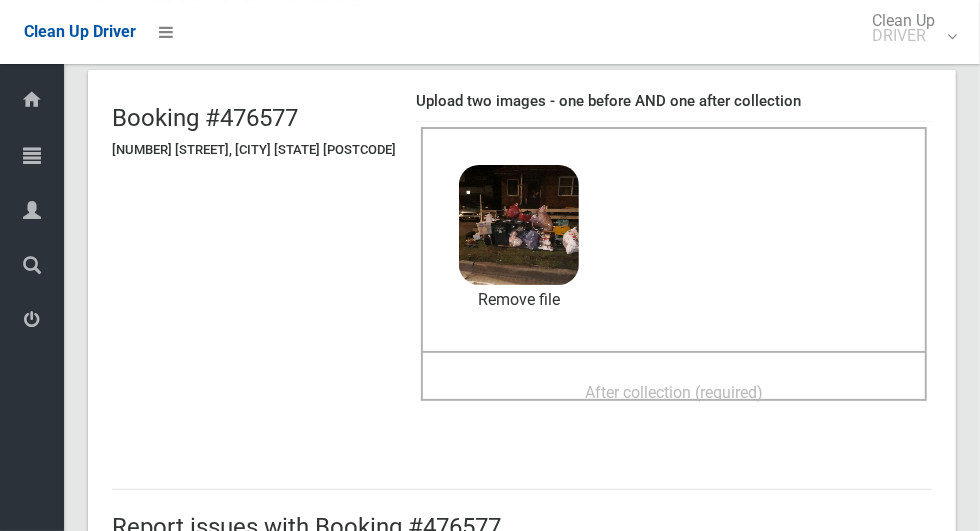 scroll, scrollTop: 125, scrollLeft: 0, axis: vertical 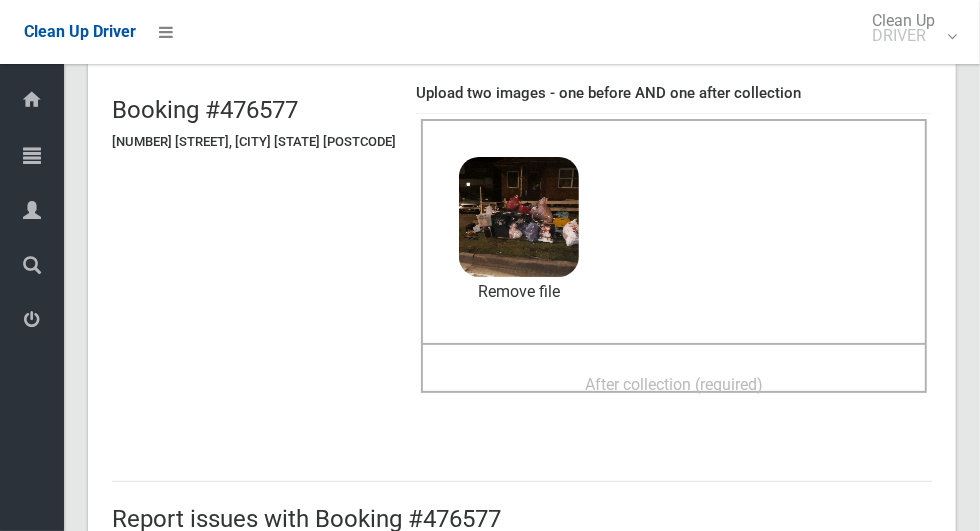 click on "After collection (required)" at bounding box center [674, 384] 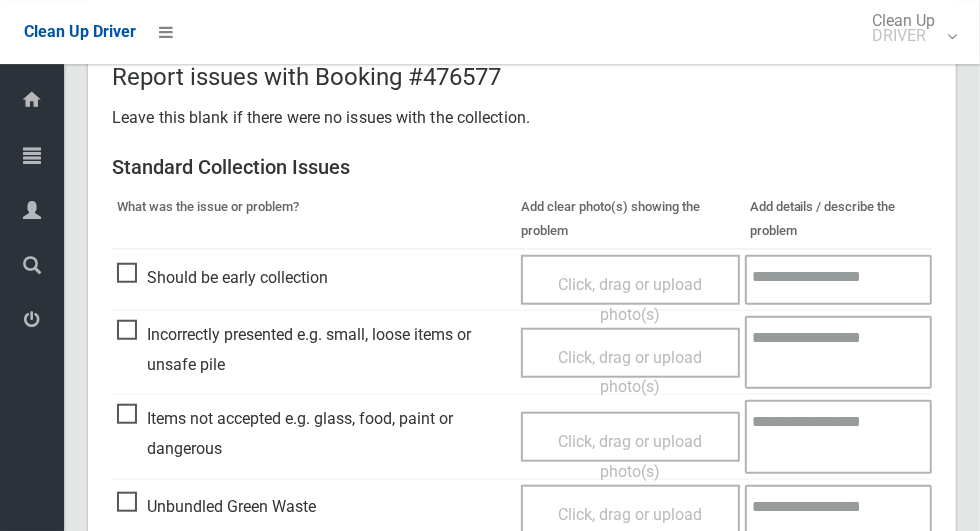 scroll, scrollTop: 1033, scrollLeft: 0, axis: vertical 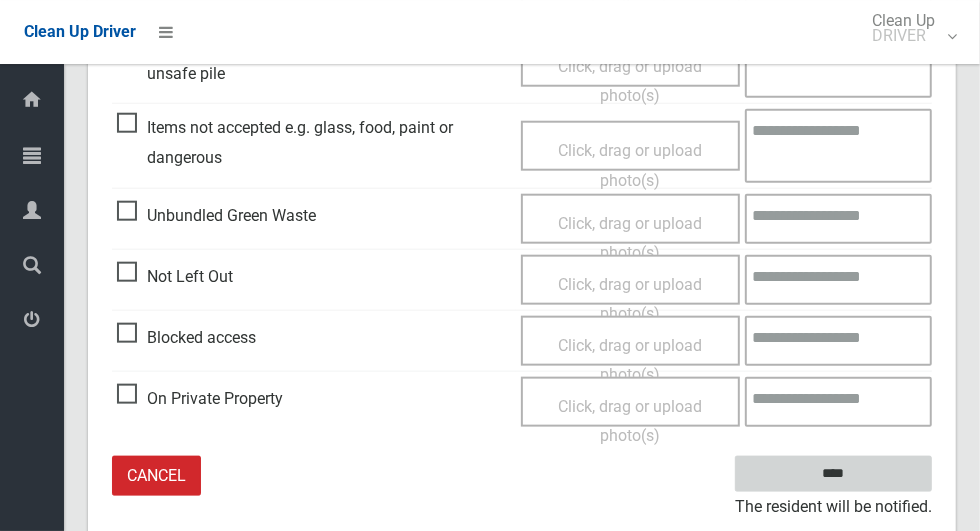 click on "****" at bounding box center (833, 474) 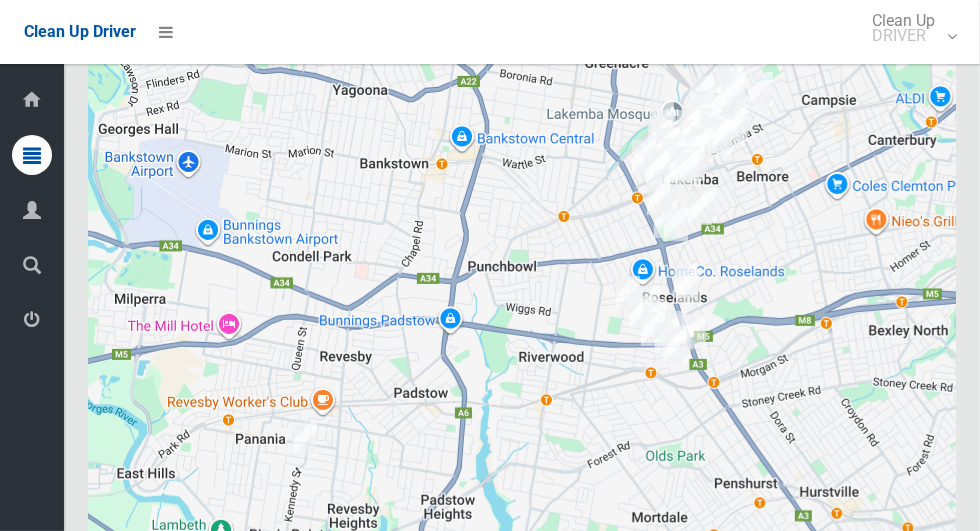 scroll, scrollTop: 12047, scrollLeft: 0, axis: vertical 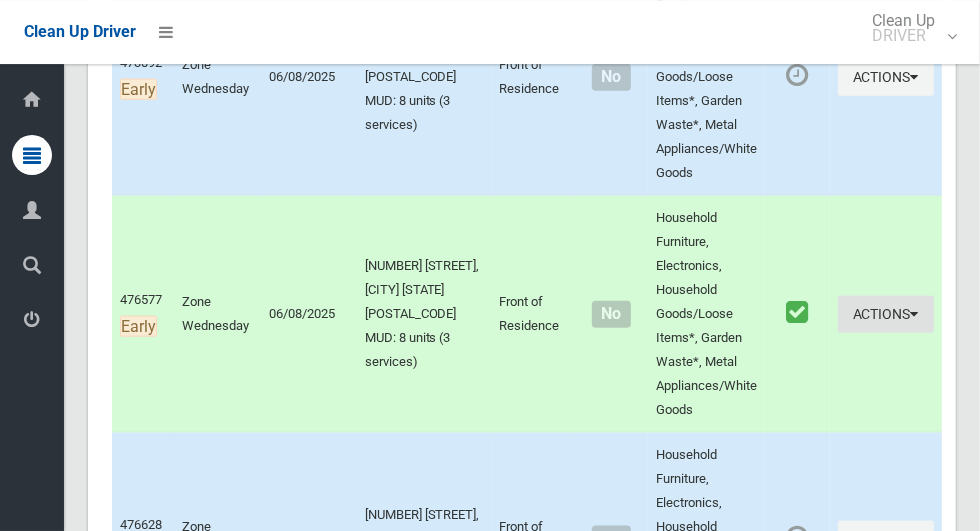 click at bounding box center [915, 314] 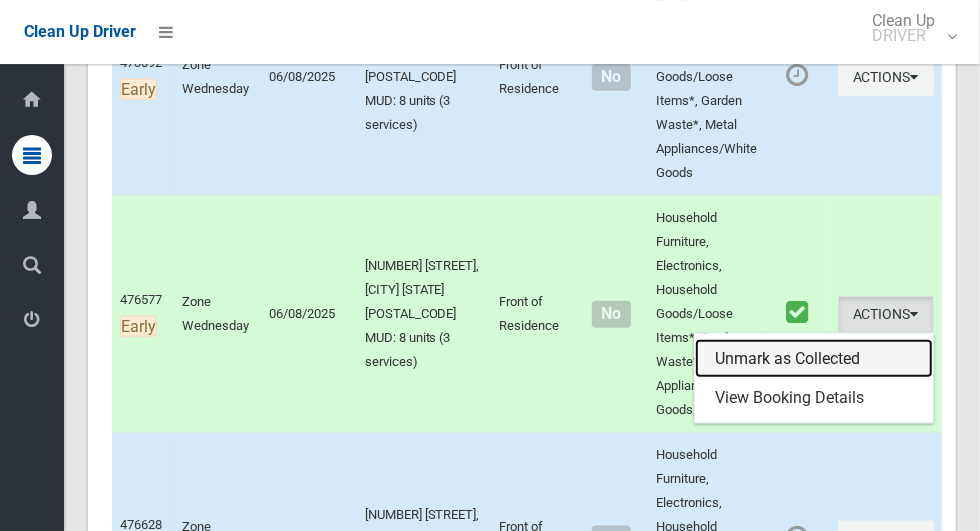 click on "Unmark as Collected" at bounding box center (814, 359) 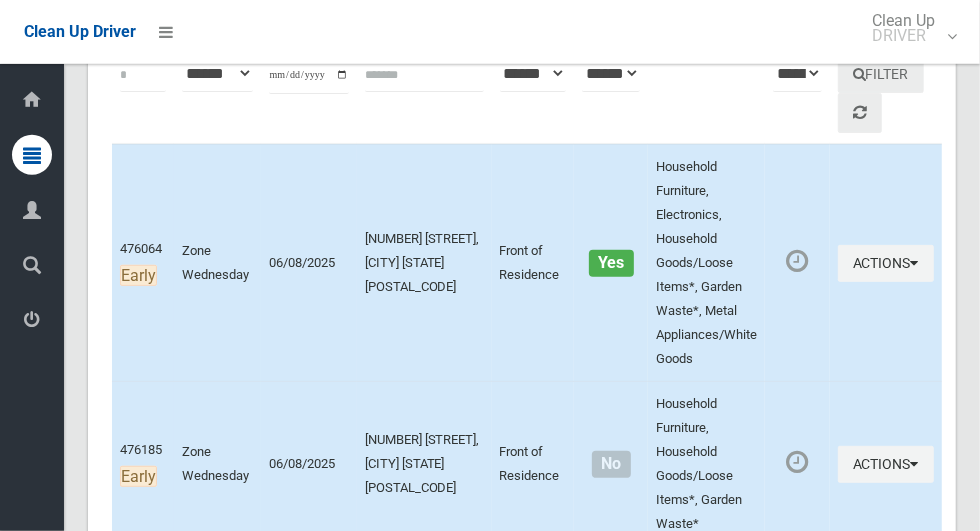 scroll, scrollTop: 292, scrollLeft: 0, axis: vertical 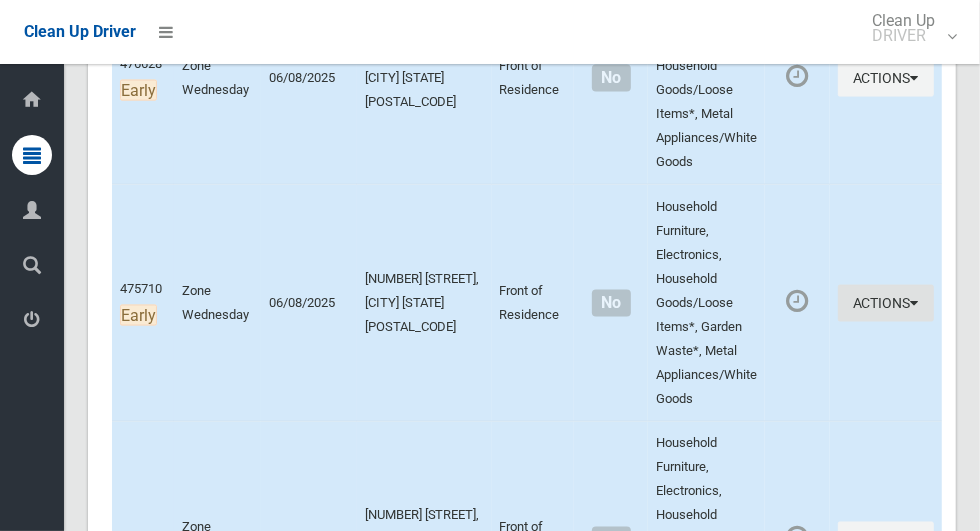 click on "Actions" at bounding box center (886, 303) 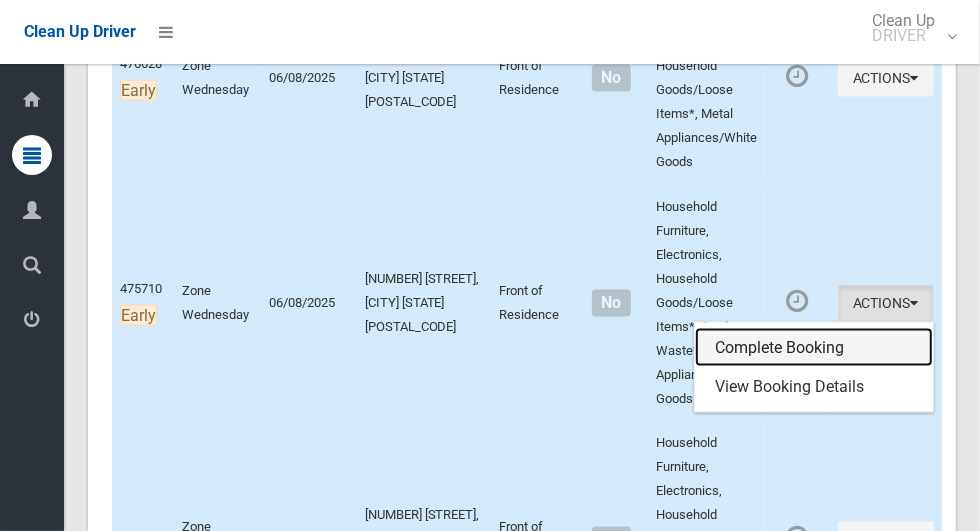 click on "Complete Booking" at bounding box center (814, 348) 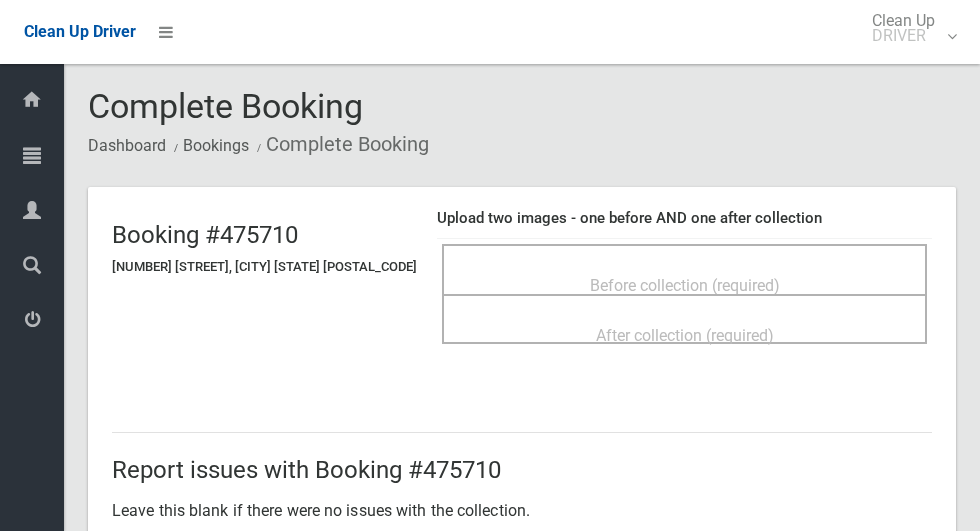 scroll, scrollTop: 0, scrollLeft: 0, axis: both 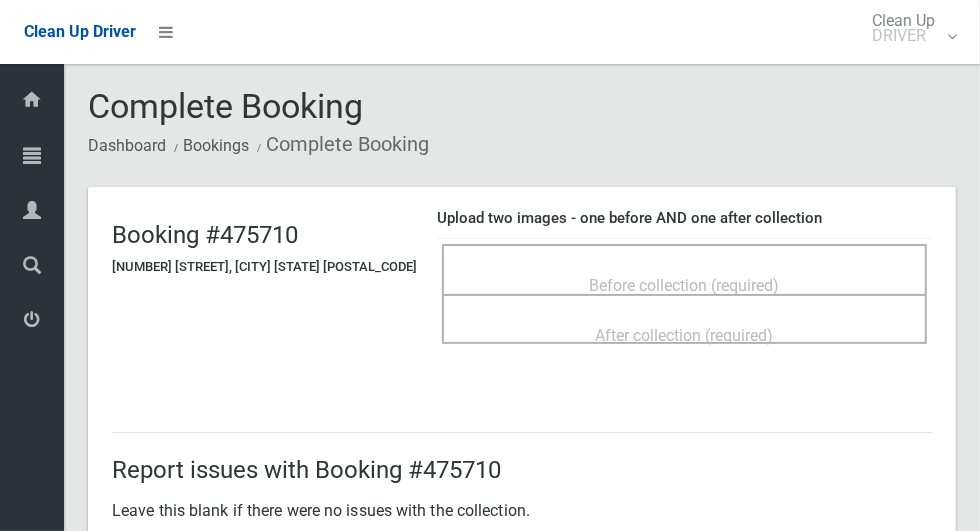 click on "Before collection (required)" at bounding box center [684, 284] 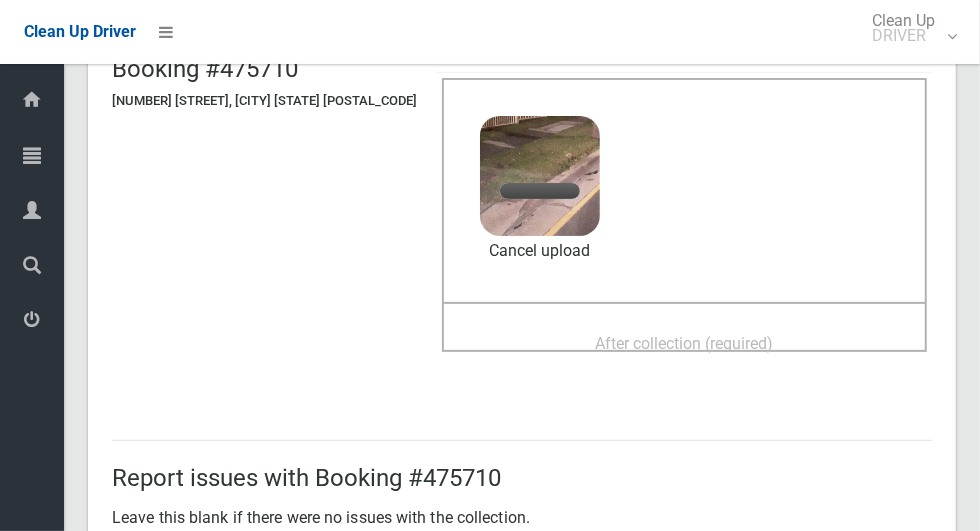 scroll, scrollTop: 167, scrollLeft: 0, axis: vertical 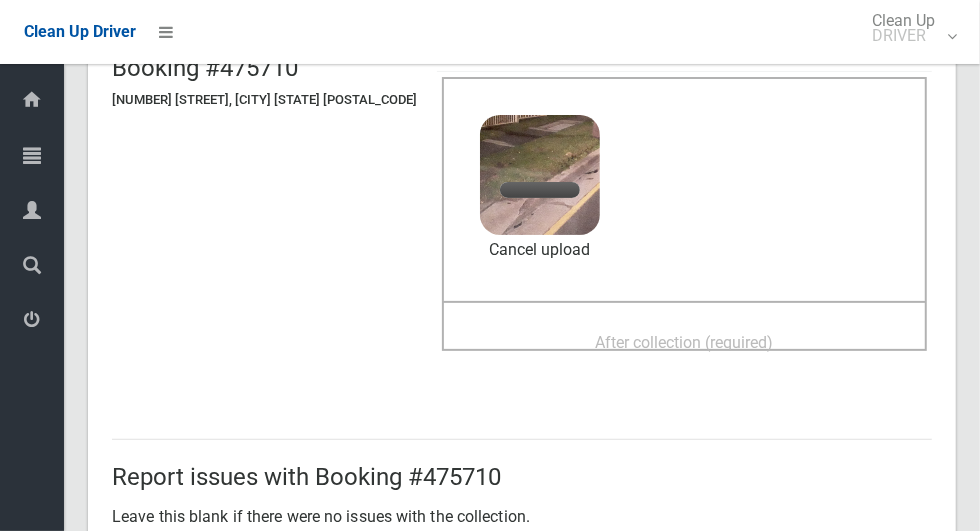 click on "After collection (required)" at bounding box center (685, 342) 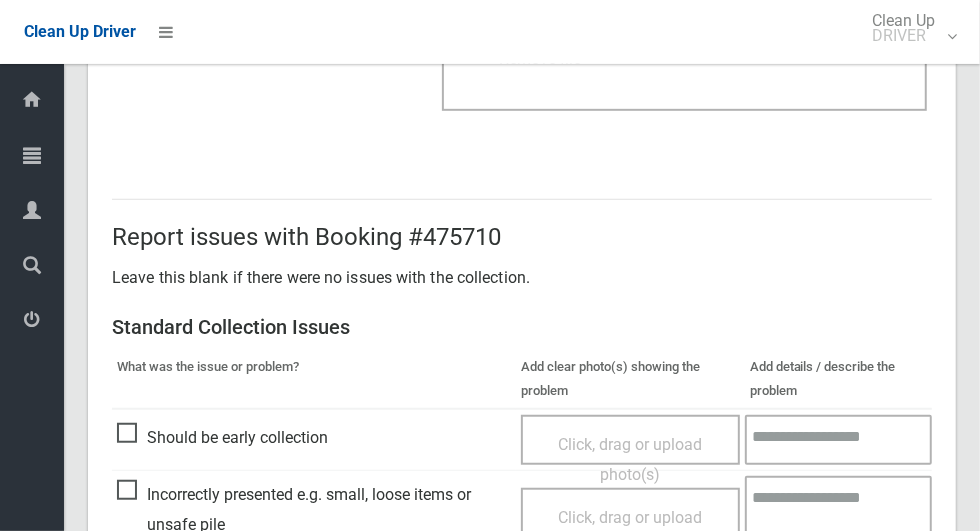 scroll, scrollTop: 1636, scrollLeft: 0, axis: vertical 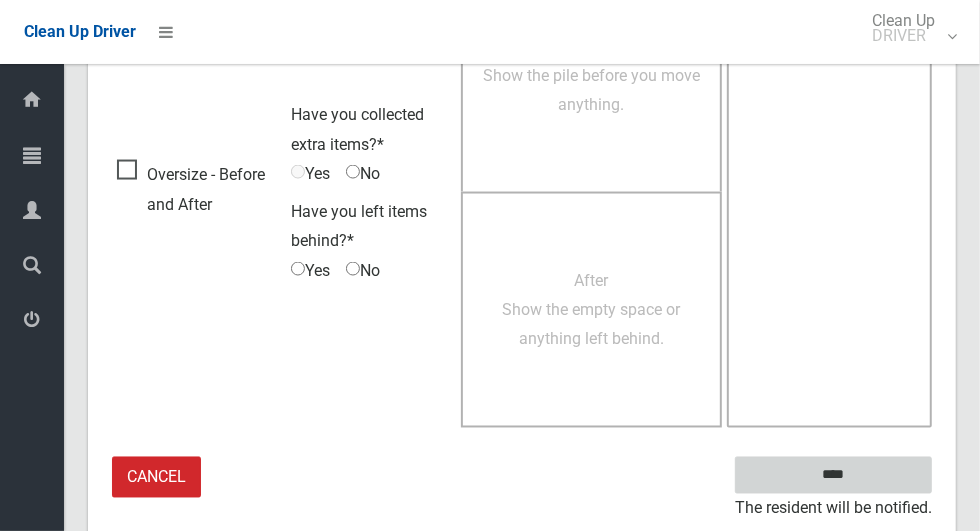 click on "****" at bounding box center (833, 475) 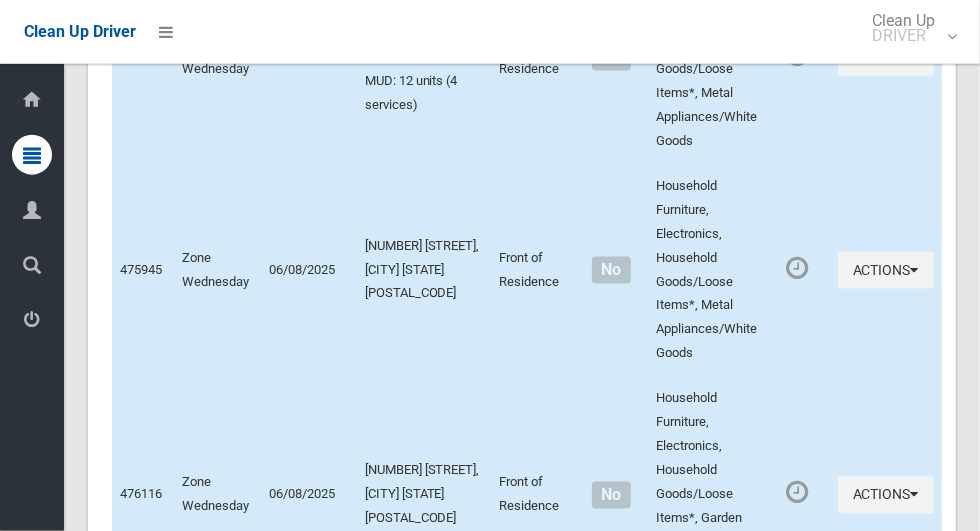 scroll, scrollTop: 12047, scrollLeft: 0, axis: vertical 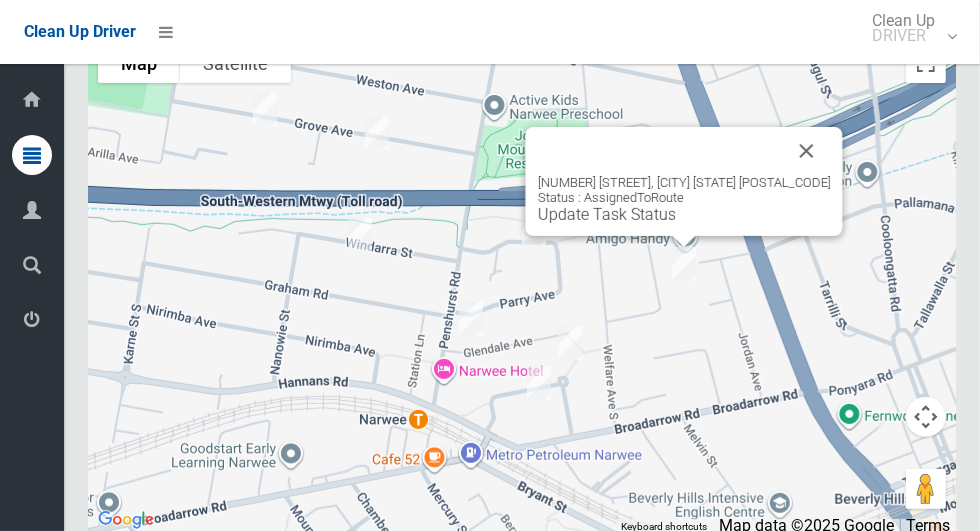 click at bounding box center [807, 151] 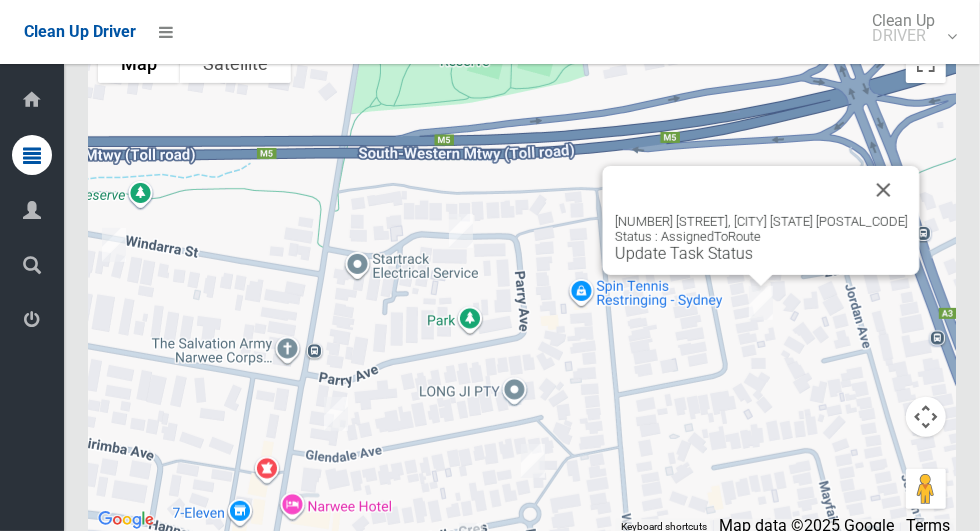 click at bounding box center [884, 190] 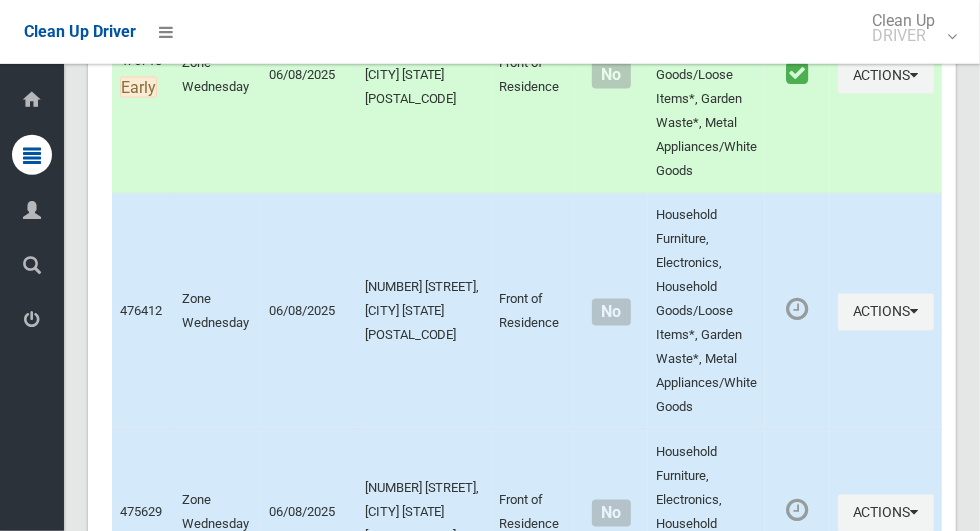 scroll, scrollTop: 1779, scrollLeft: 0, axis: vertical 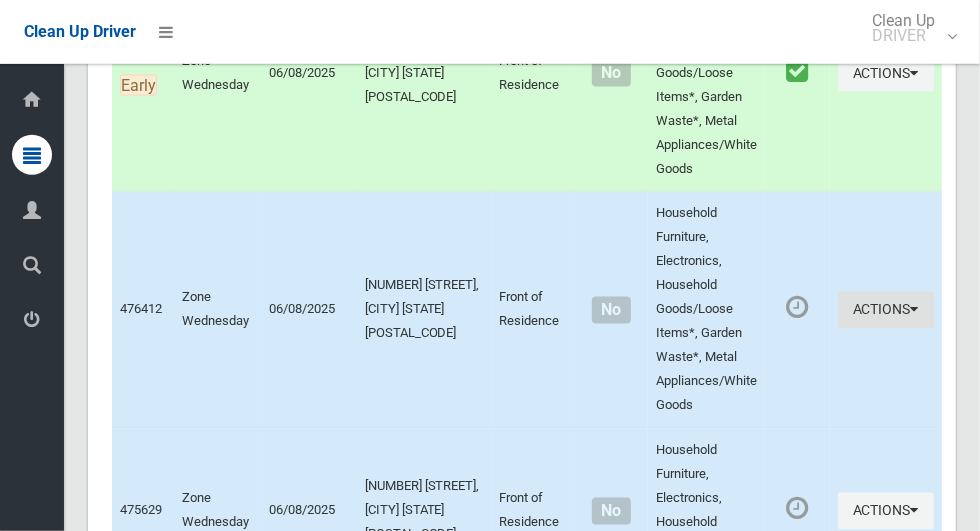 click on "Actions" at bounding box center [886, 310] 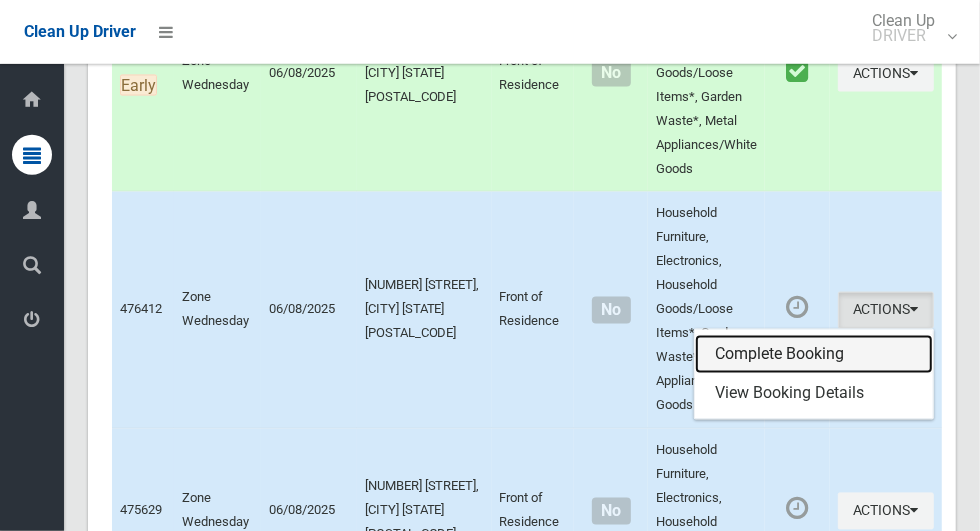 click on "Complete Booking" at bounding box center [814, 355] 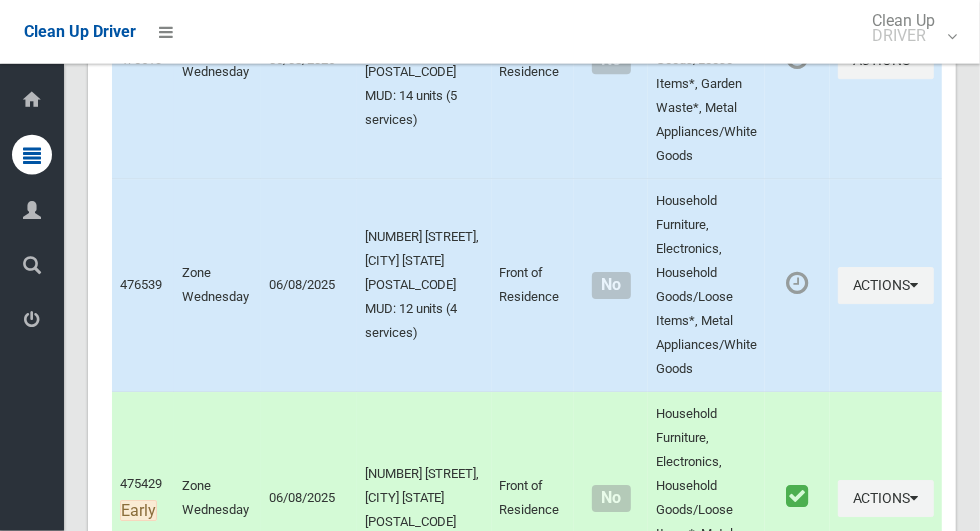 scroll, scrollTop: 12047, scrollLeft: 0, axis: vertical 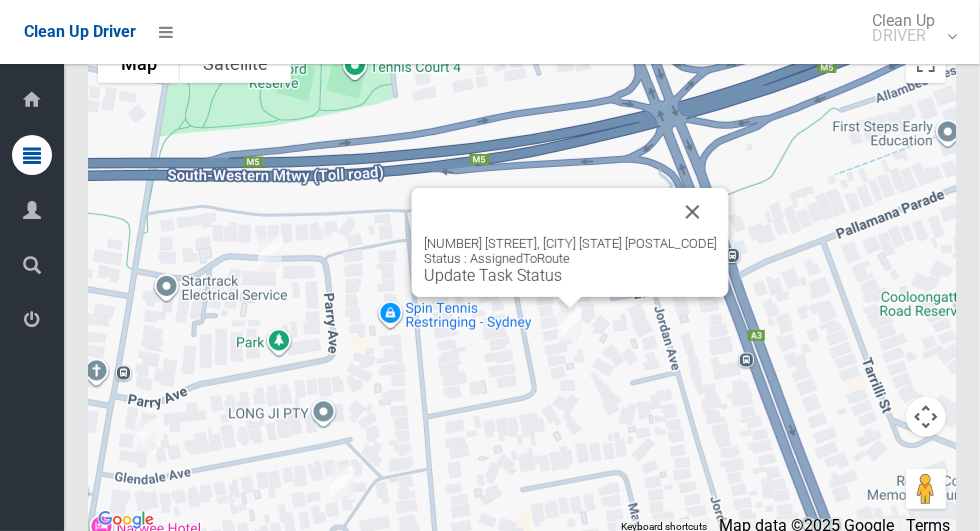 click at bounding box center (693, 212) 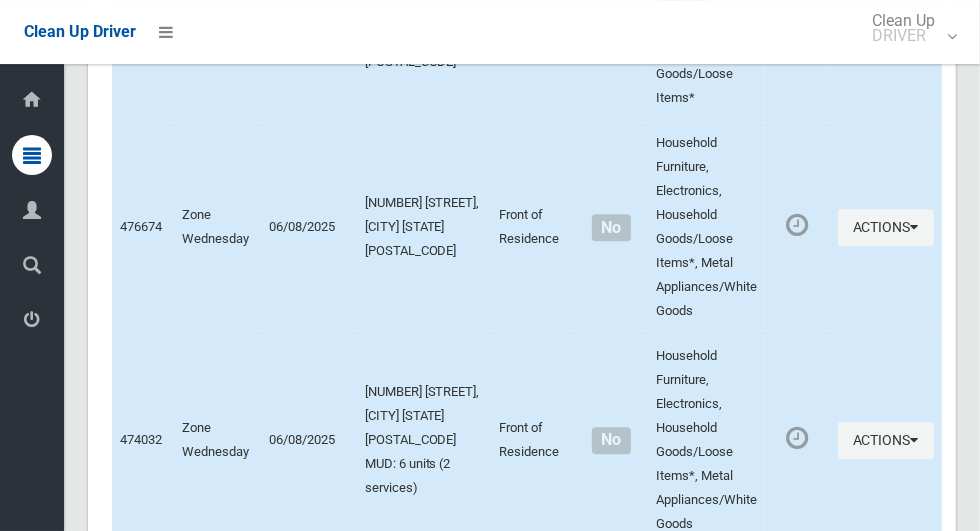 scroll, scrollTop: 2264, scrollLeft: 0, axis: vertical 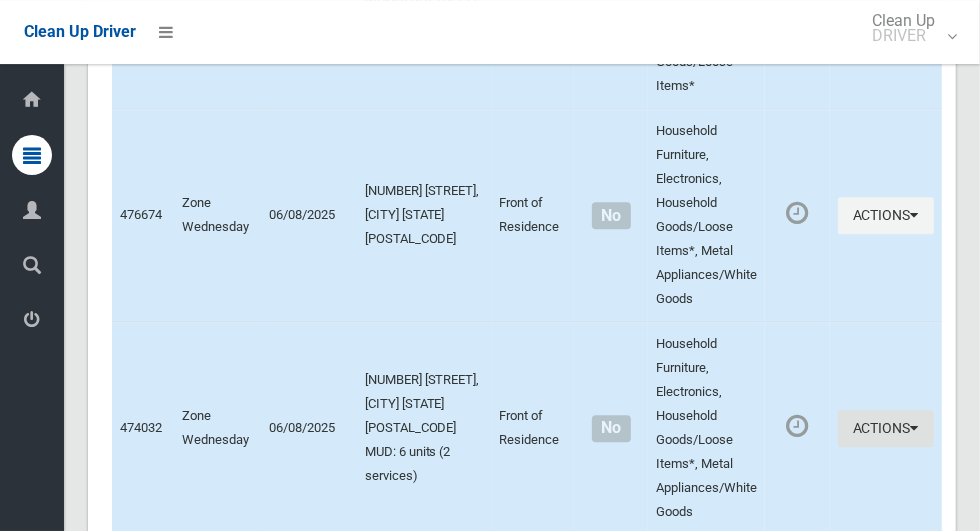 click on "Actions" at bounding box center [886, 428] 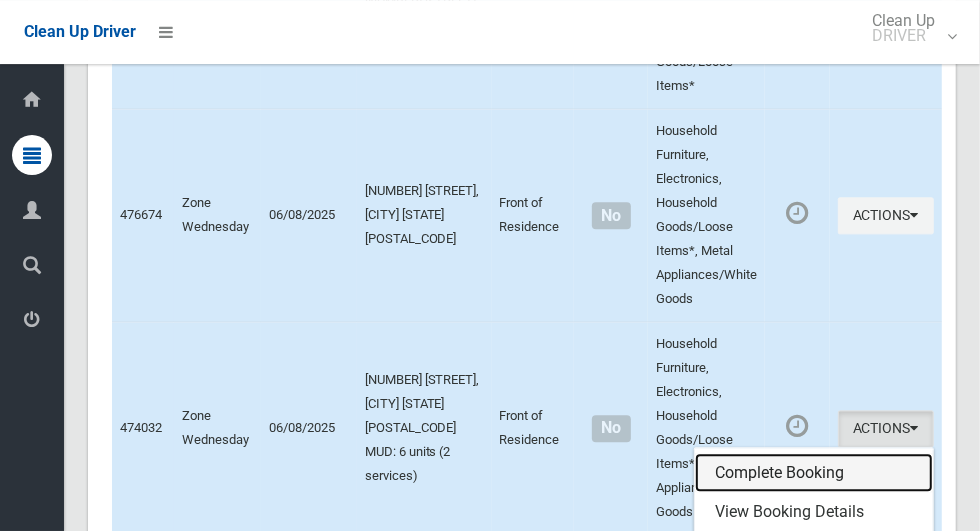 click on "Complete Booking" at bounding box center (814, 473) 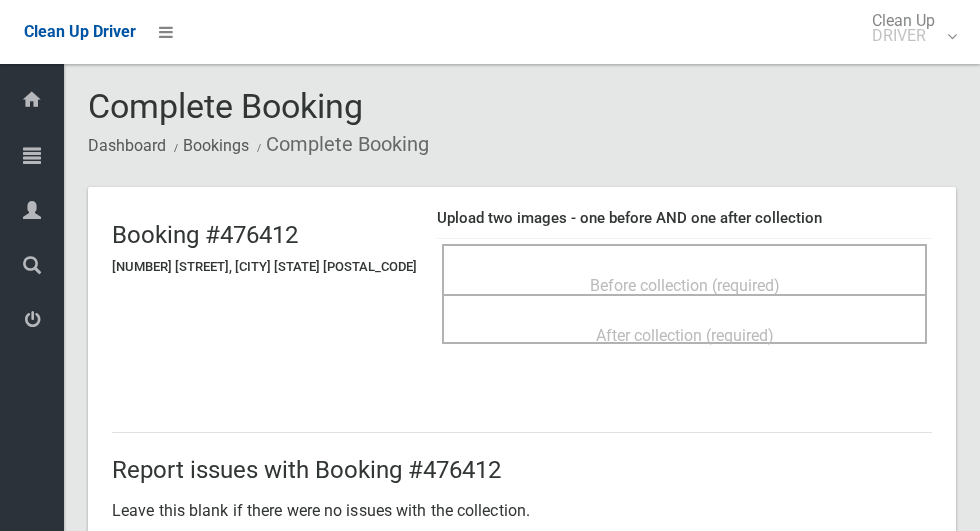 scroll, scrollTop: 0, scrollLeft: 0, axis: both 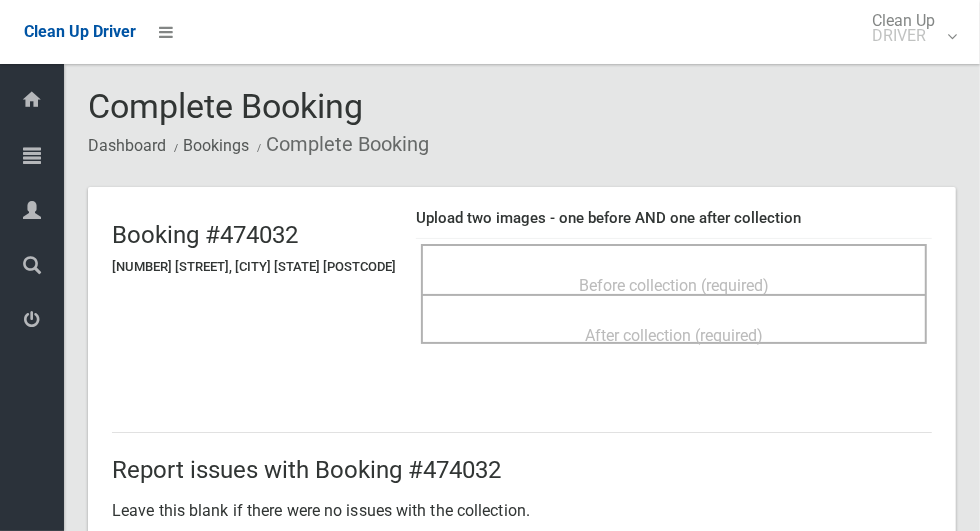 click on "Before collection (required)" at bounding box center [674, 284] 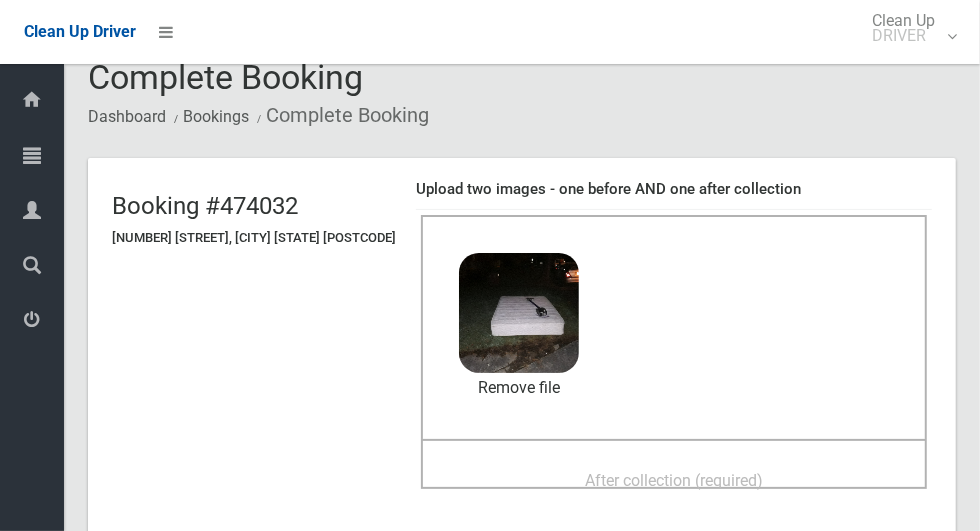 scroll, scrollTop: 163, scrollLeft: 0, axis: vertical 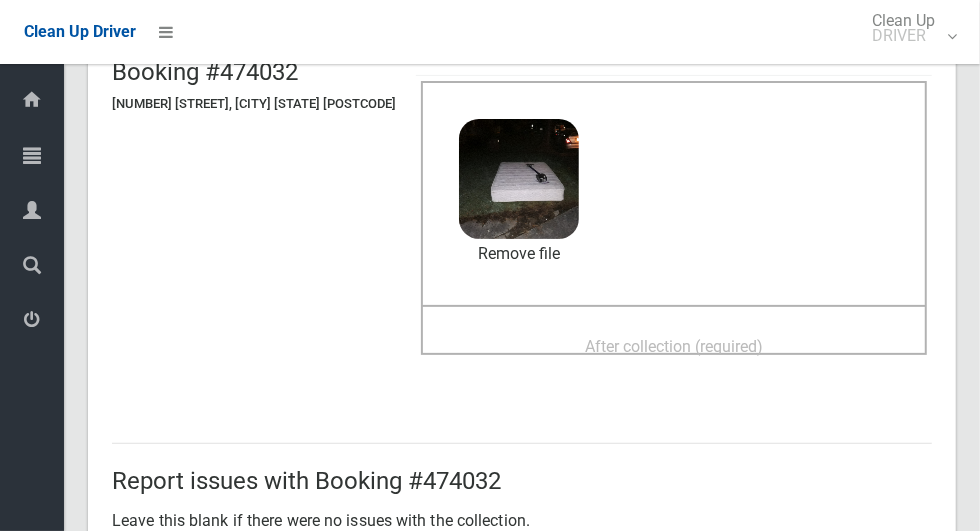 click on "After collection (required)" at bounding box center [674, 346] 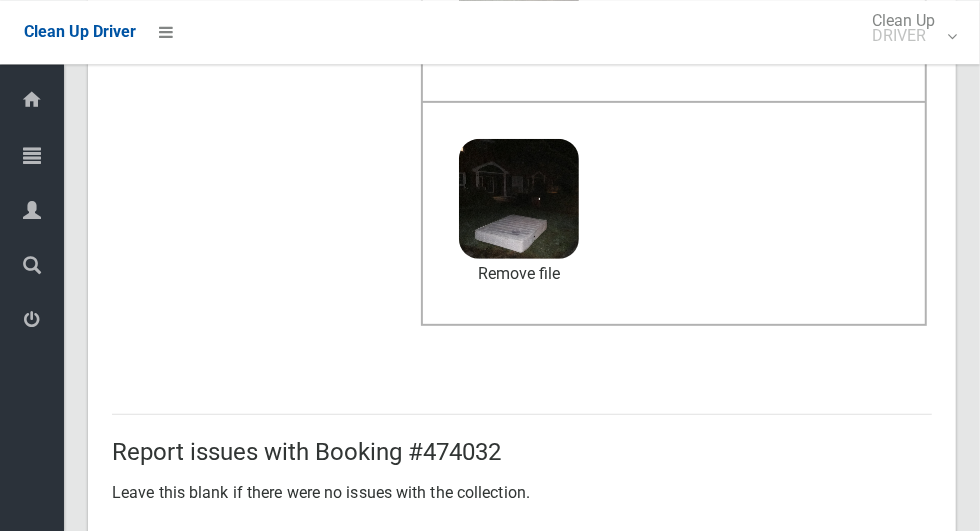 scroll, scrollTop: 1033, scrollLeft: 0, axis: vertical 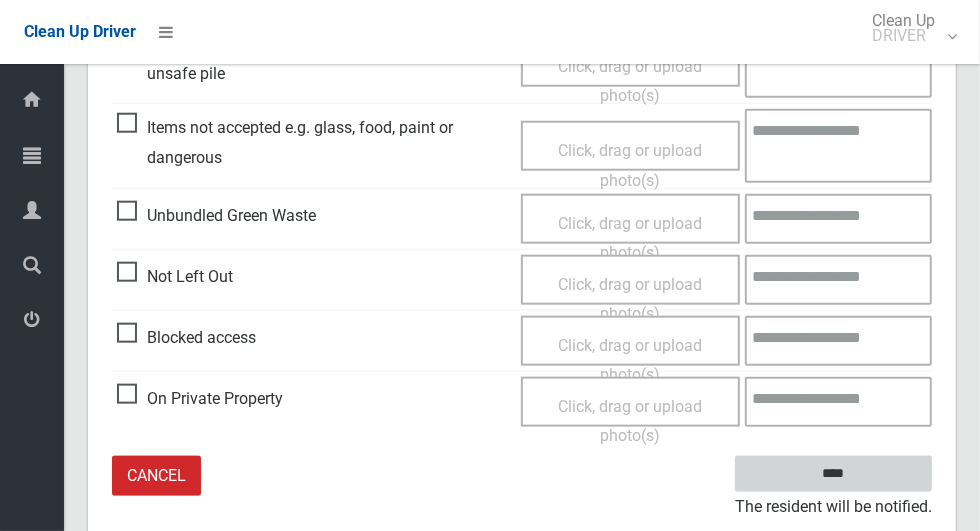 click on "****" at bounding box center (833, 474) 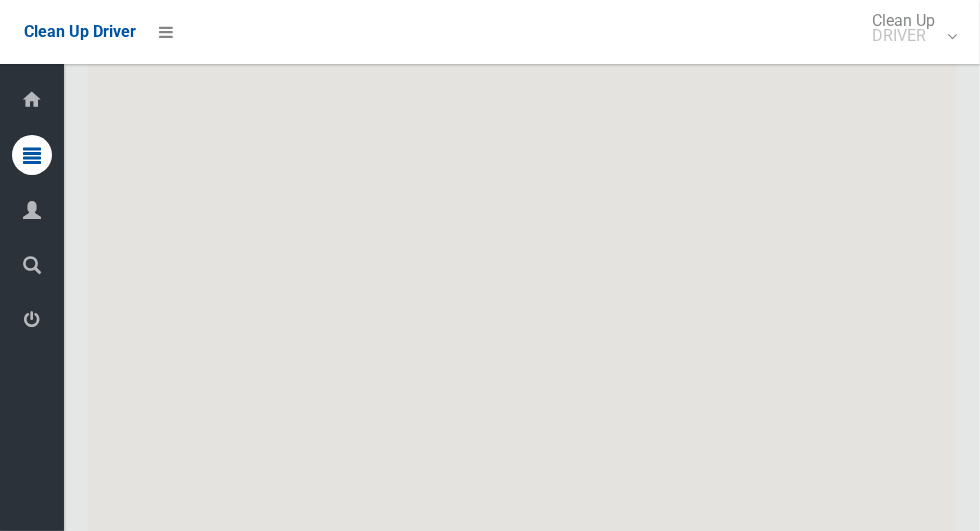 scroll, scrollTop: 12047, scrollLeft: 0, axis: vertical 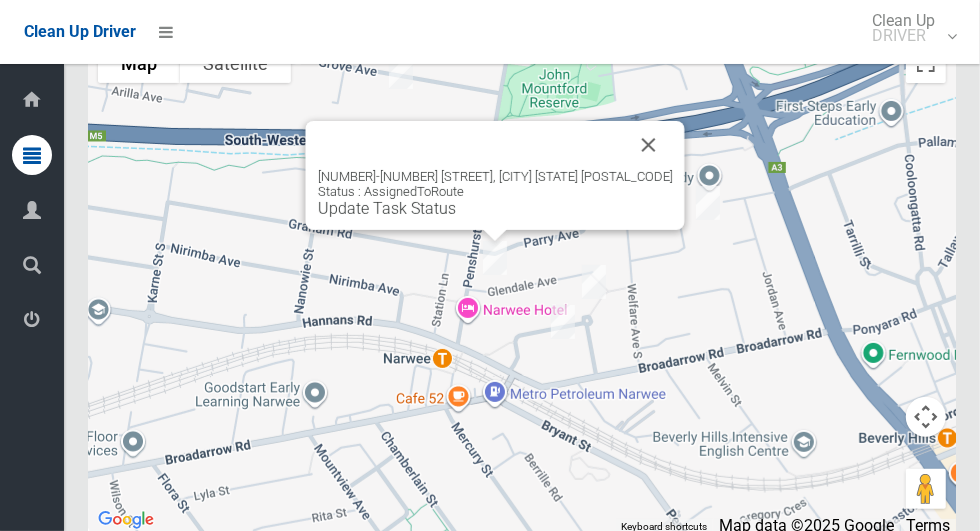click at bounding box center (649, 145) 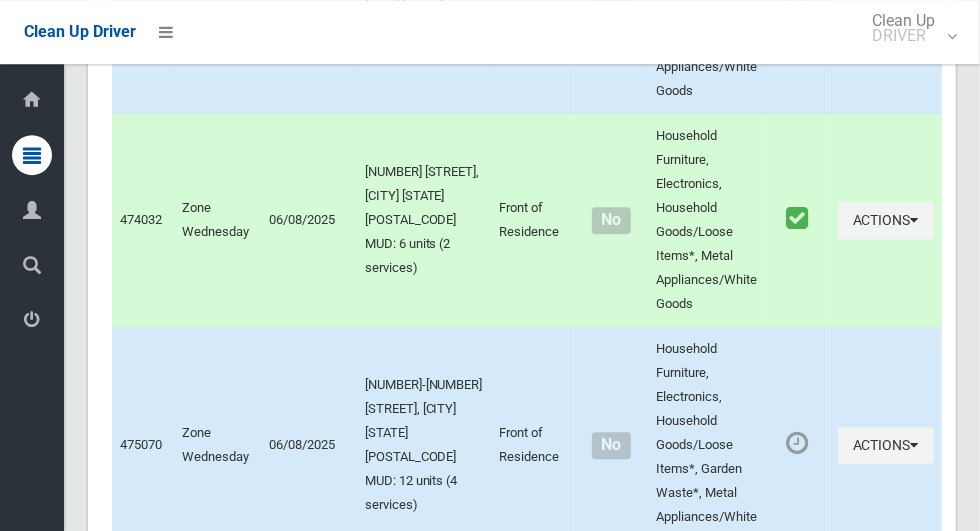 scroll, scrollTop: 2471, scrollLeft: 0, axis: vertical 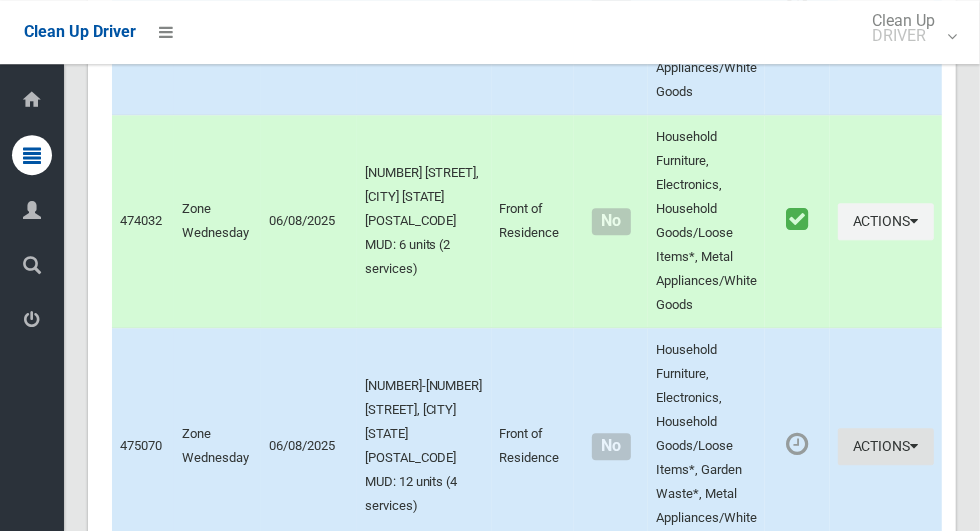 click on "Actions" at bounding box center (886, 446) 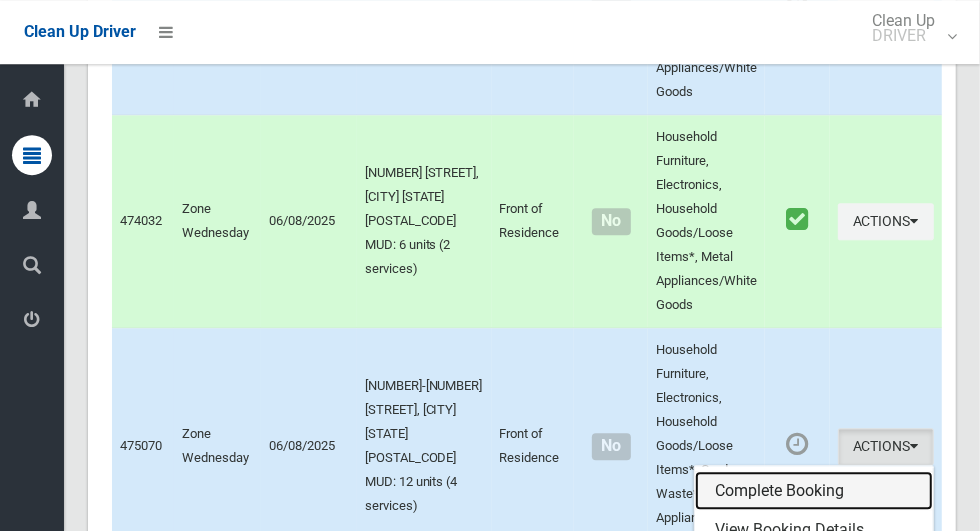 click on "Complete Booking" at bounding box center [814, 491] 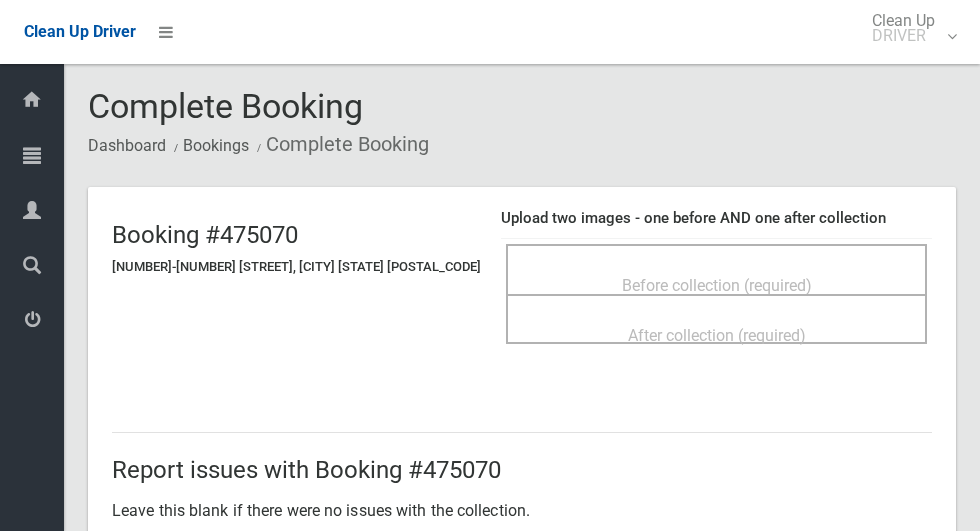 scroll, scrollTop: 0, scrollLeft: 0, axis: both 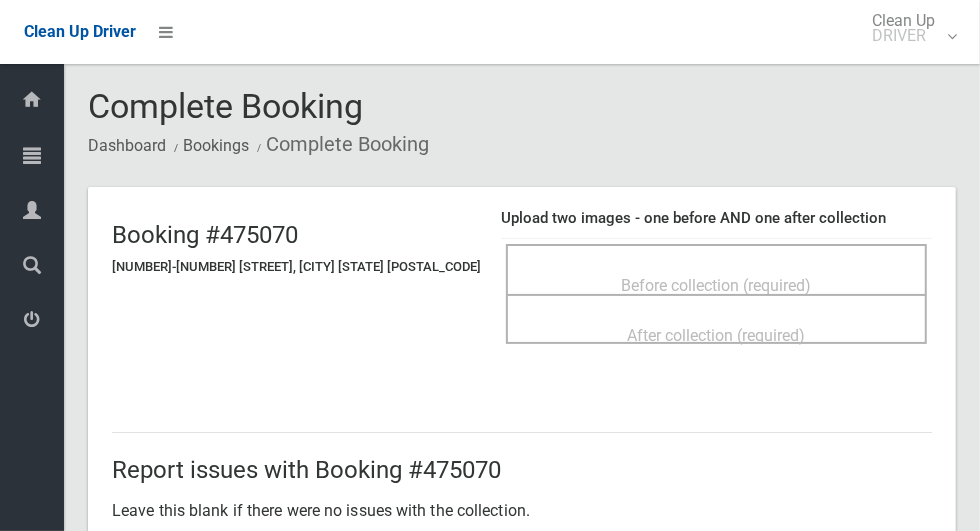 click on "Before collection (required)" at bounding box center [716, 284] 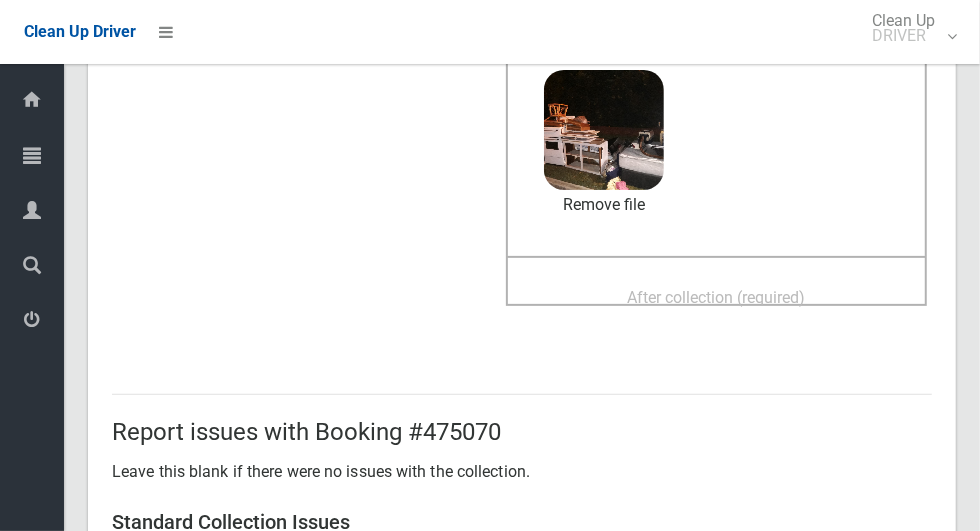scroll, scrollTop: 213, scrollLeft: 0, axis: vertical 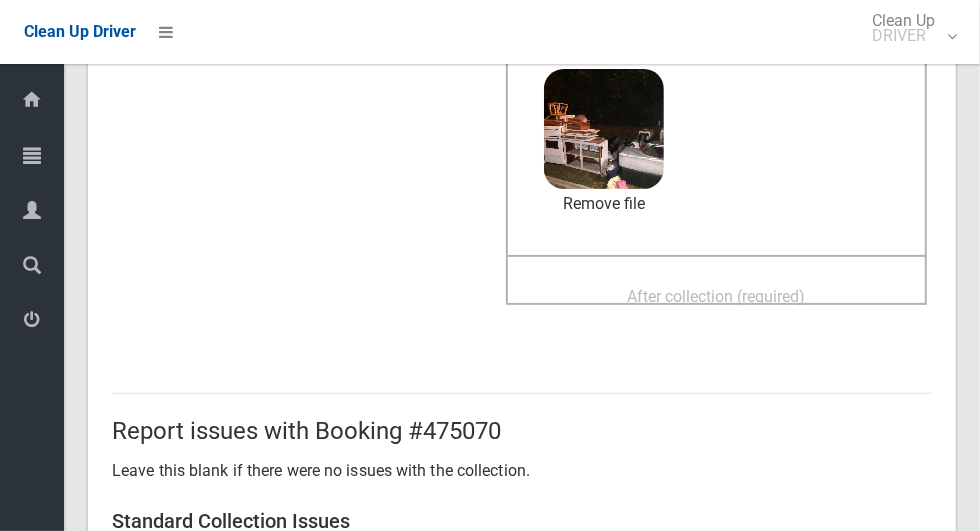 click on "After collection (required)" at bounding box center (717, 296) 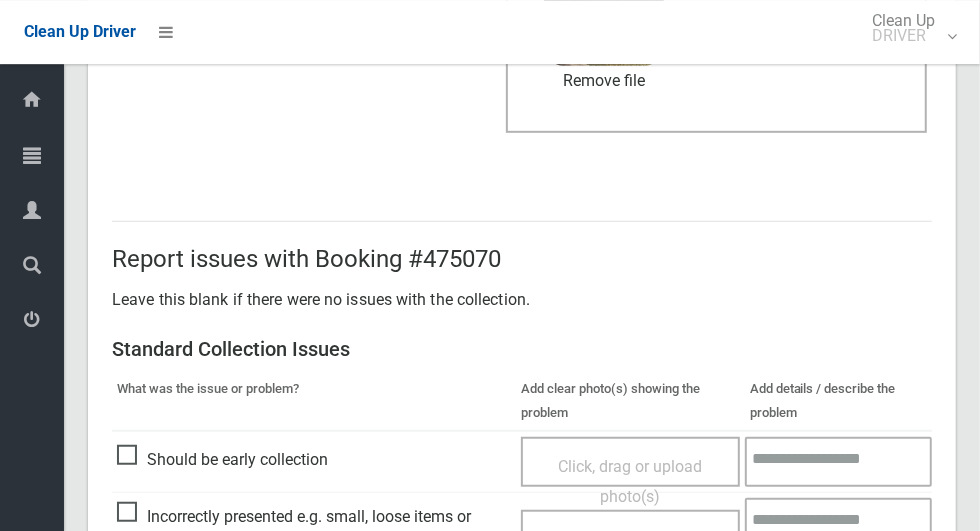 scroll, scrollTop: 1033, scrollLeft: 0, axis: vertical 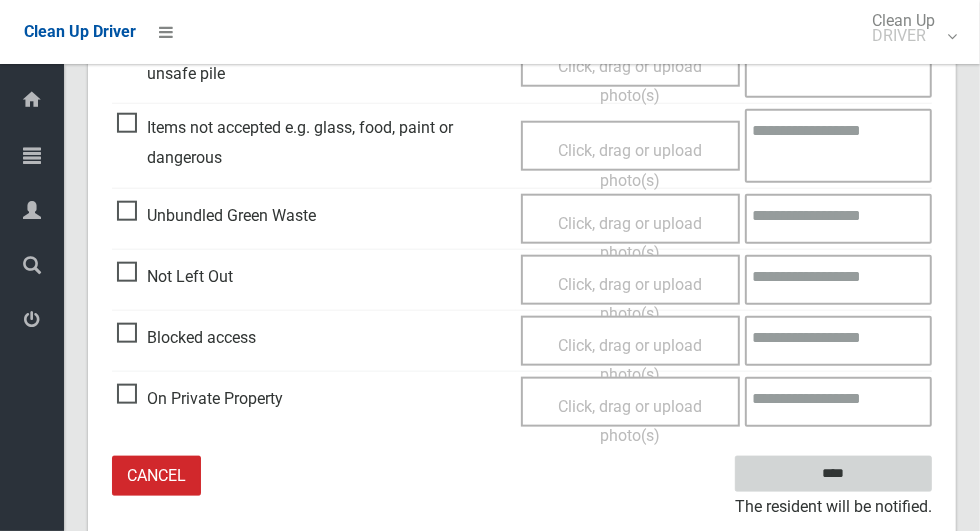 click on "****" at bounding box center (833, 474) 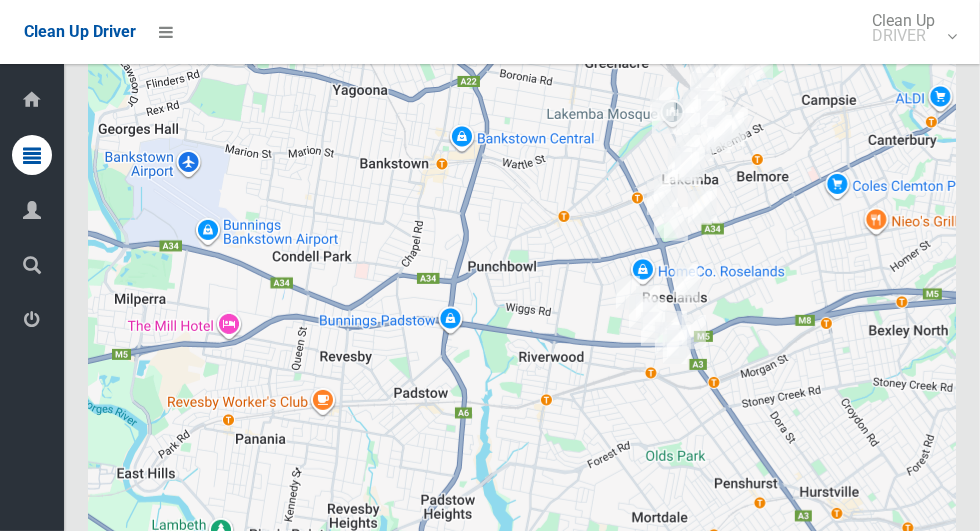 scroll, scrollTop: 12047, scrollLeft: 0, axis: vertical 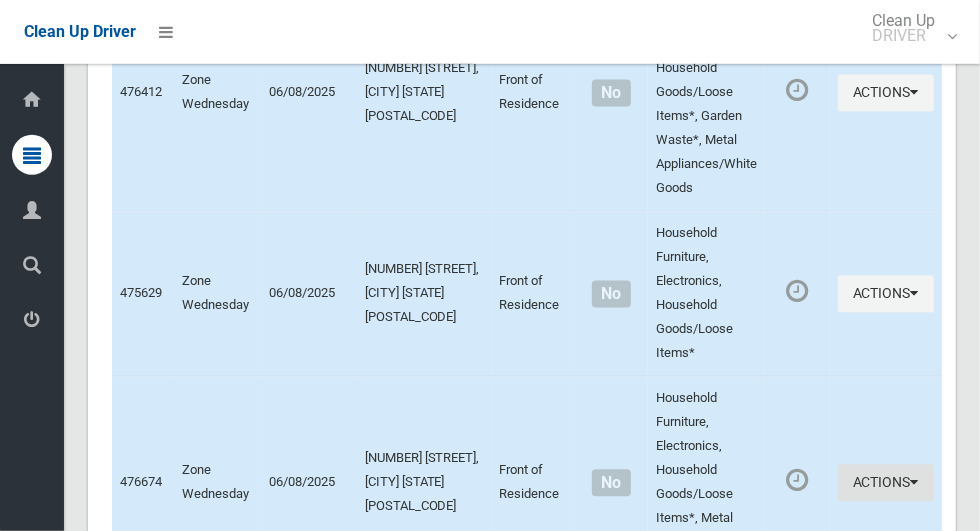 click on "Actions" at bounding box center (886, 483) 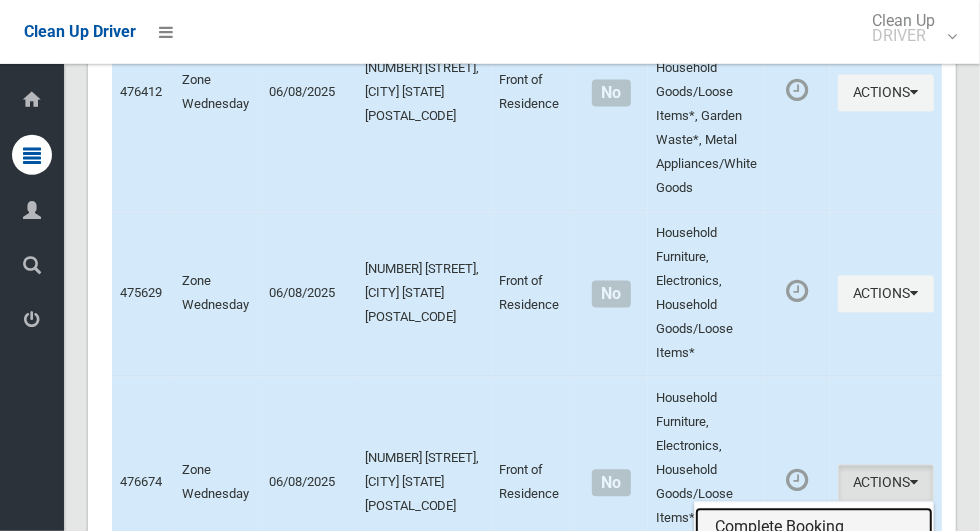click on "Complete Booking" at bounding box center (814, 528) 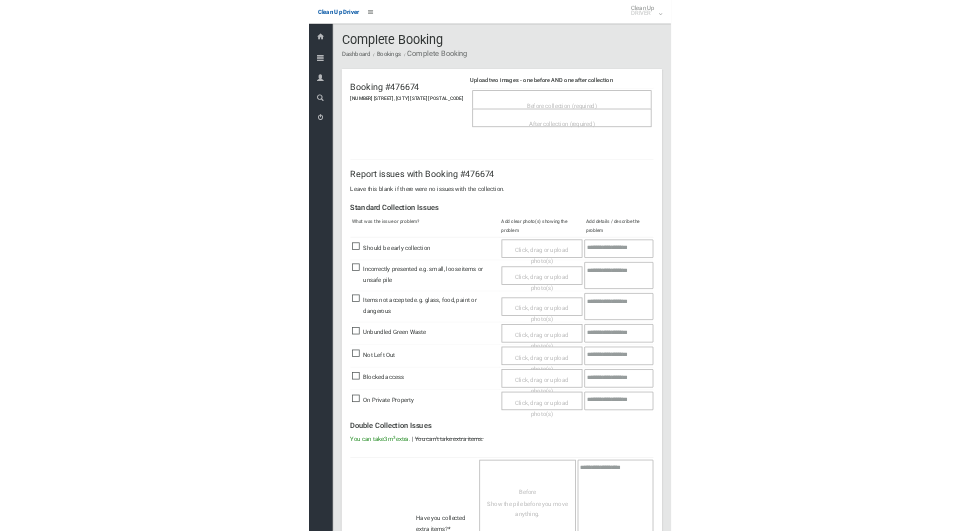 scroll, scrollTop: 0, scrollLeft: 0, axis: both 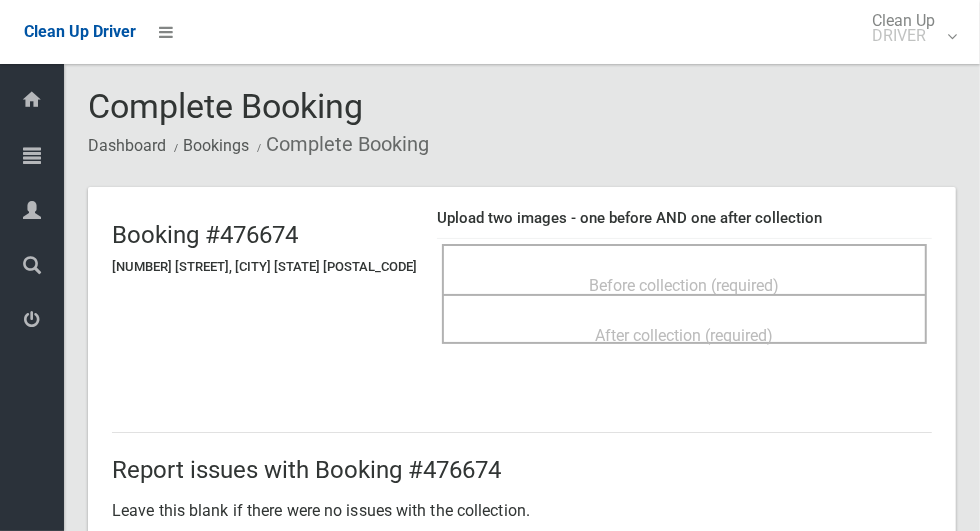 click on "Before collection (required)" at bounding box center [684, 284] 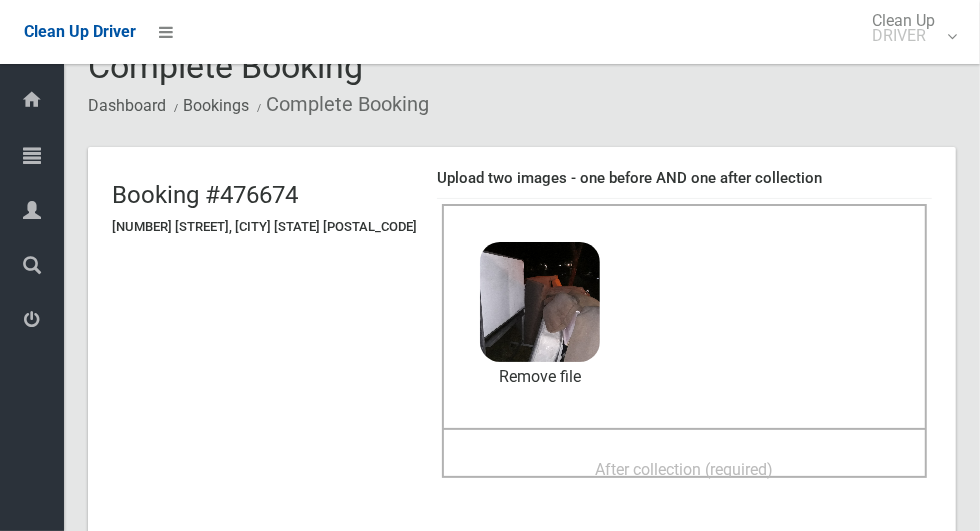 scroll, scrollTop: 133, scrollLeft: 0, axis: vertical 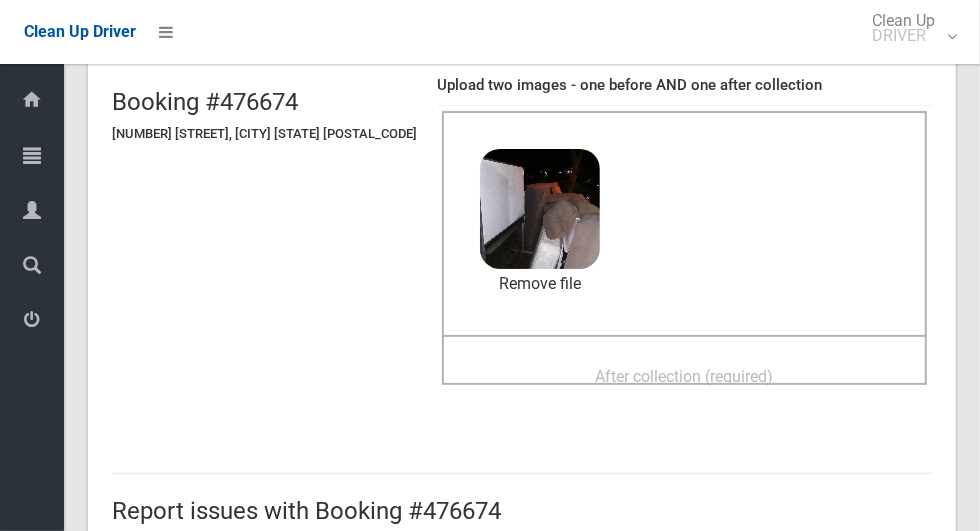 click on "After collection (required)" at bounding box center (685, 376) 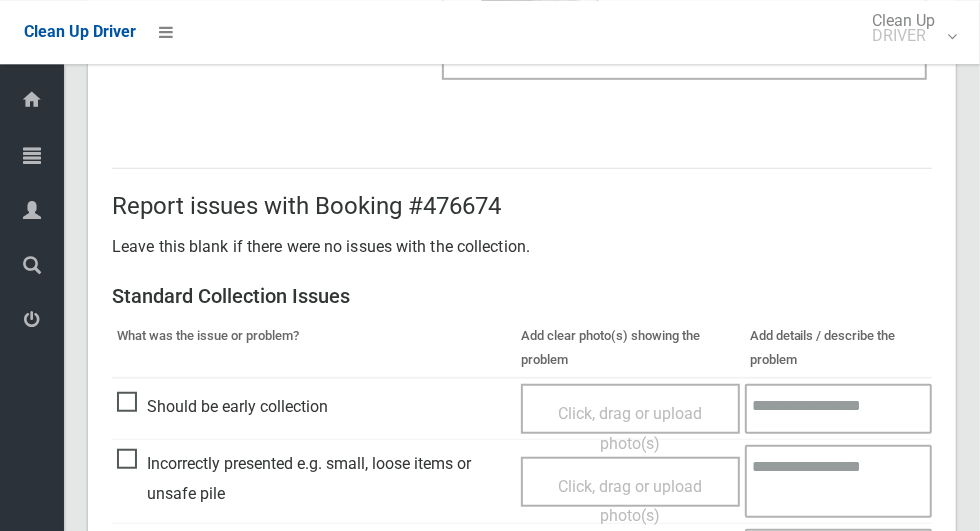 scroll, scrollTop: 1636, scrollLeft: 0, axis: vertical 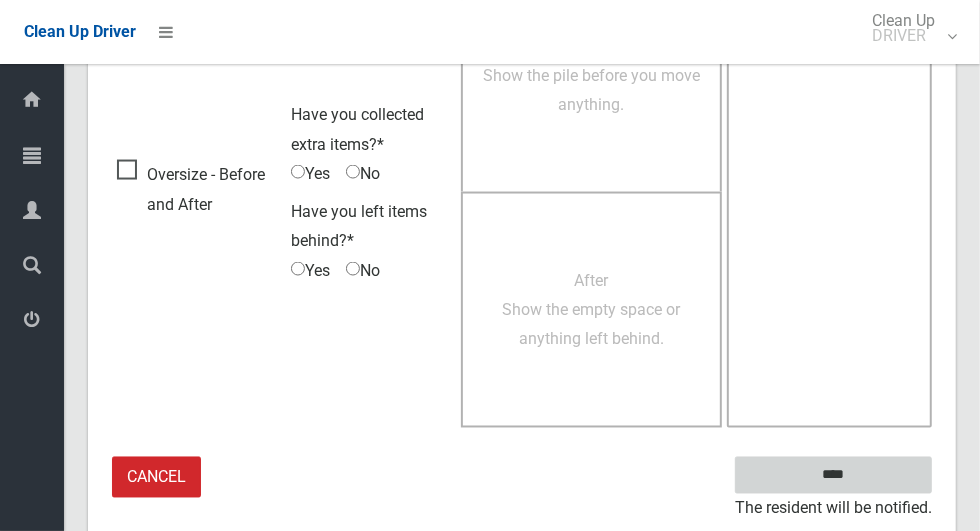 click on "****" at bounding box center [833, 475] 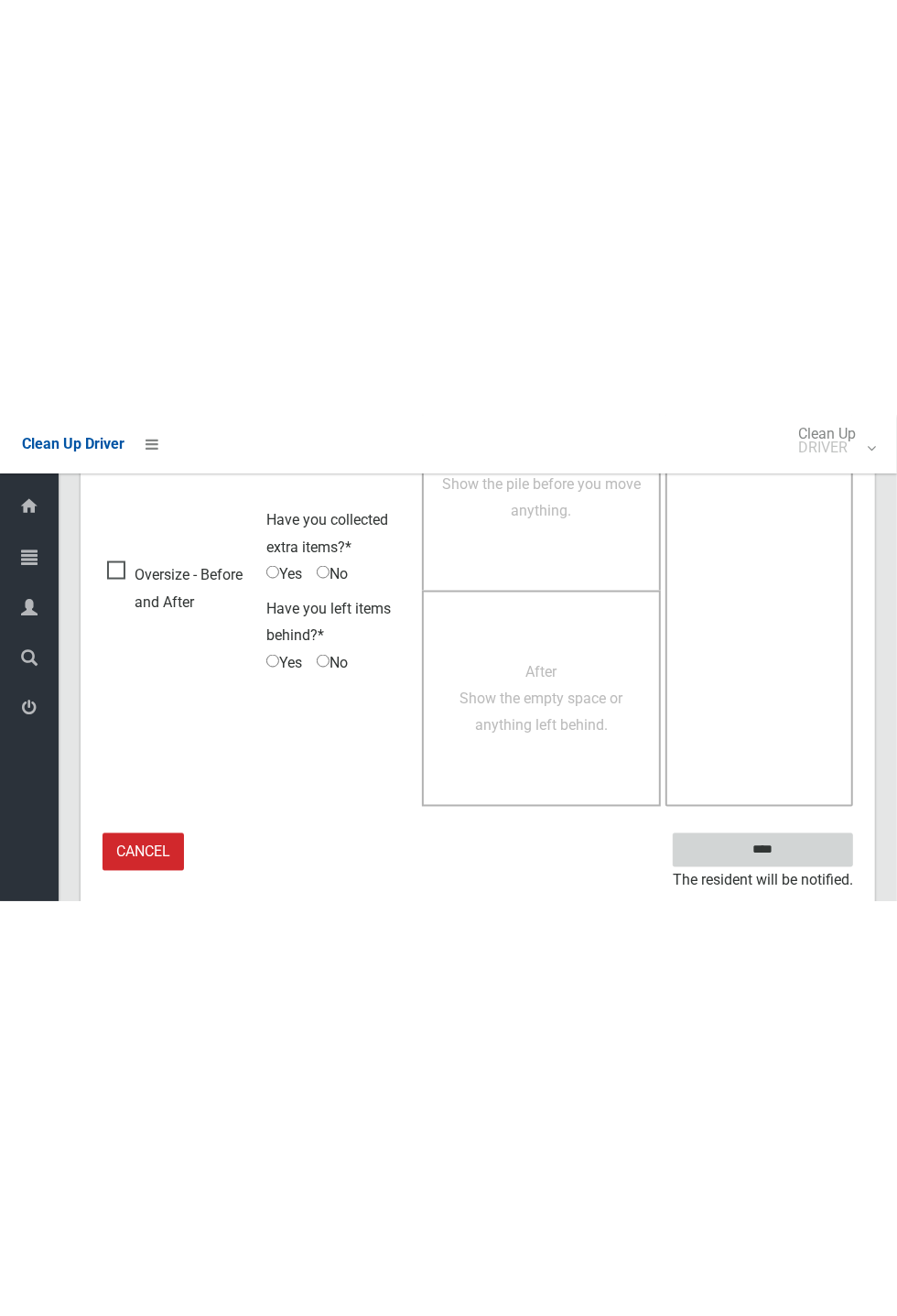 scroll, scrollTop: 721, scrollLeft: 0, axis: vertical 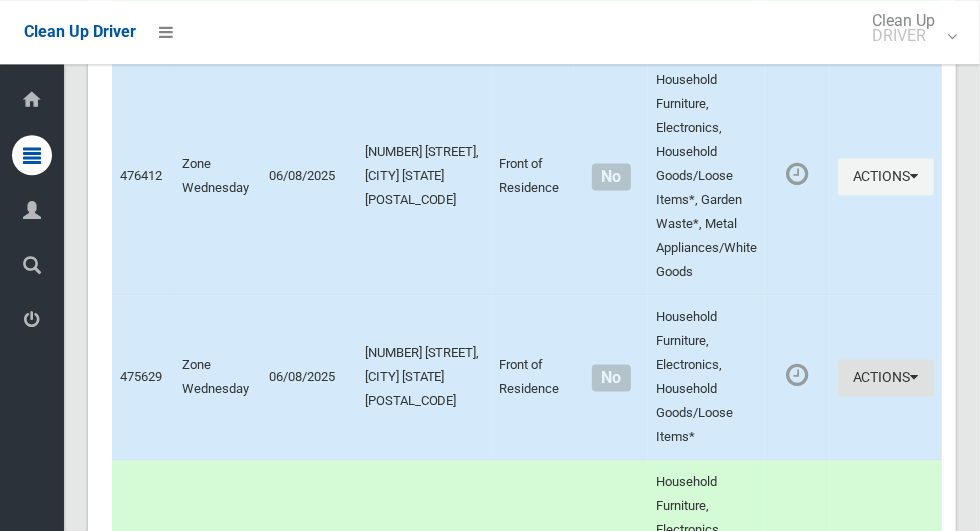 click at bounding box center (915, 377) 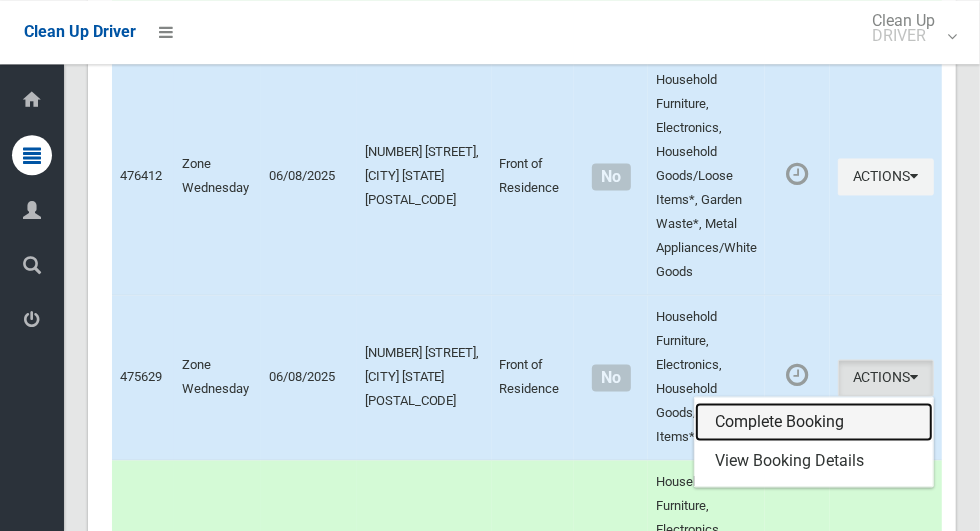 click on "Complete Booking" at bounding box center (814, 422) 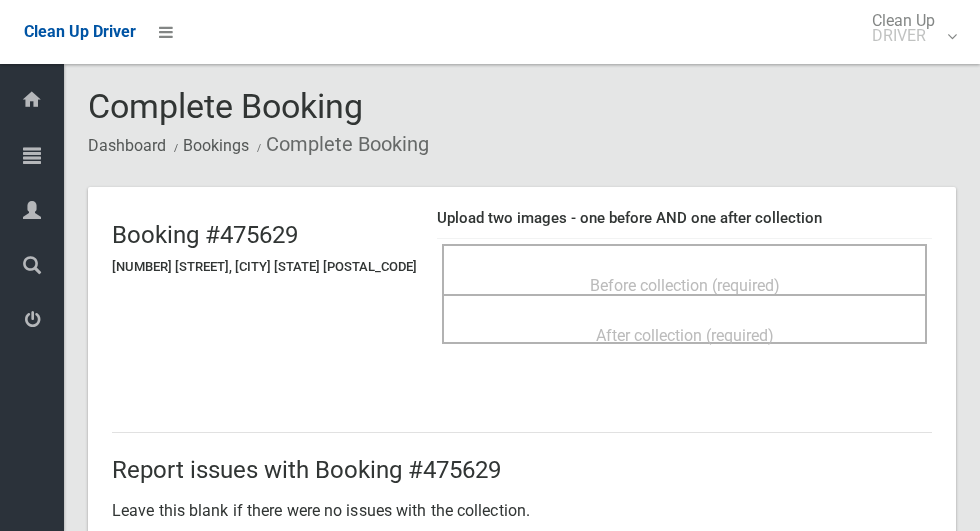 scroll, scrollTop: 0, scrollLeft: 0, axis: both 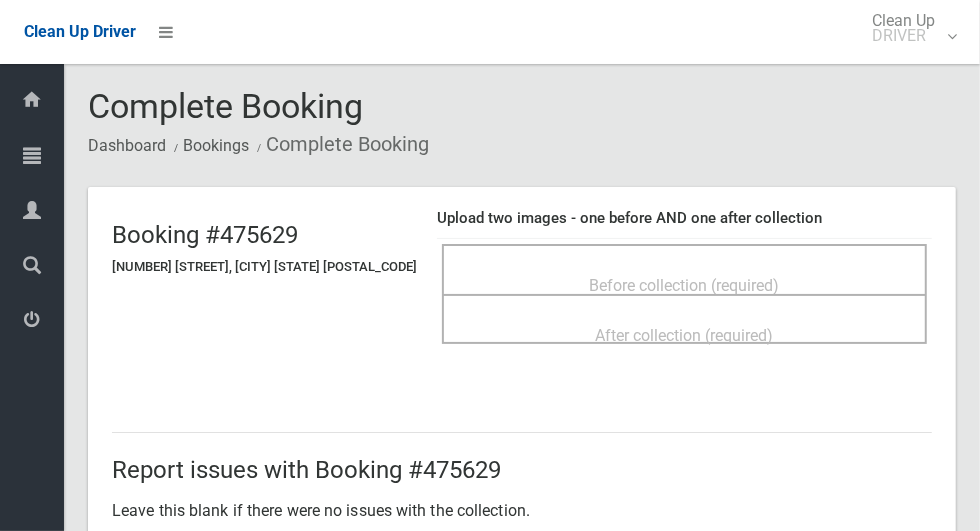 click on "Before collection (required)" at bounding box center [684, 284] 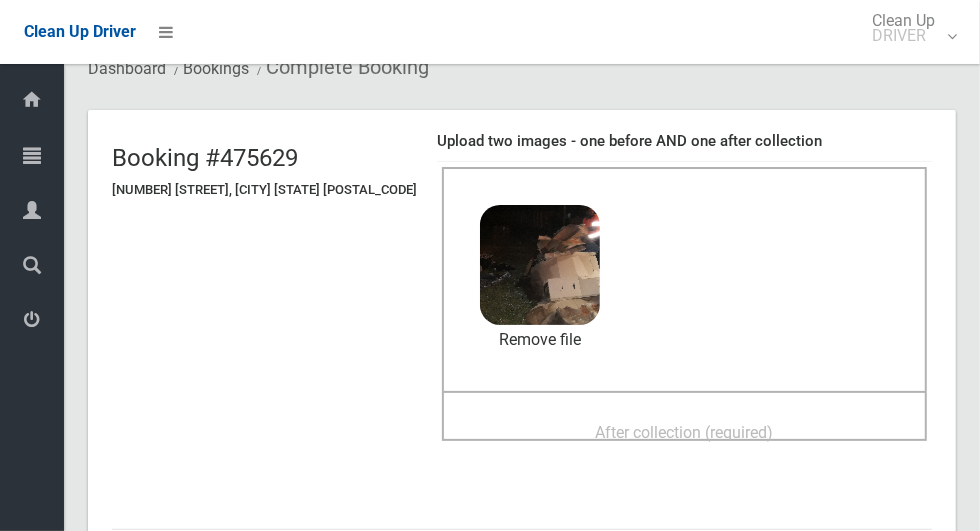 scroll, scrollTop: 158, scrollLeft: 0, axis: vertical 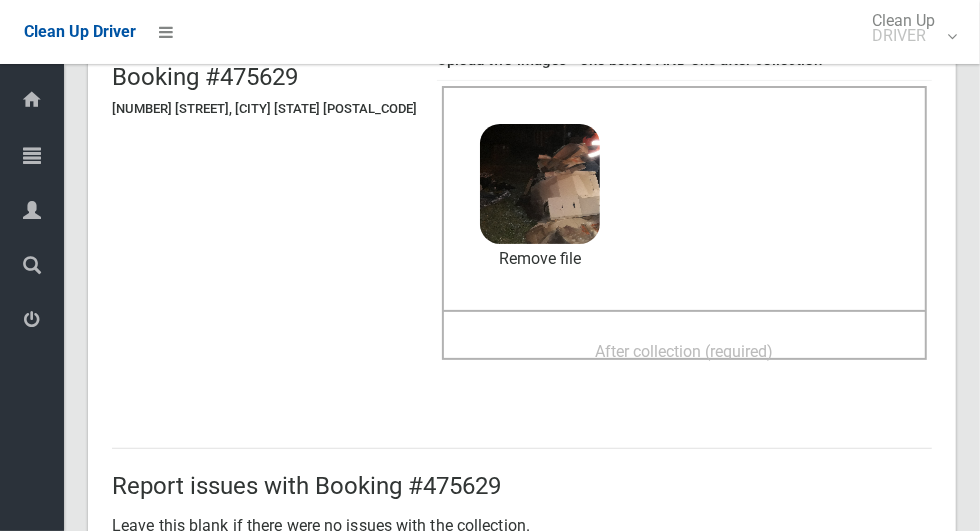 click on "After collection (required)" at bounding box center (685, 351) 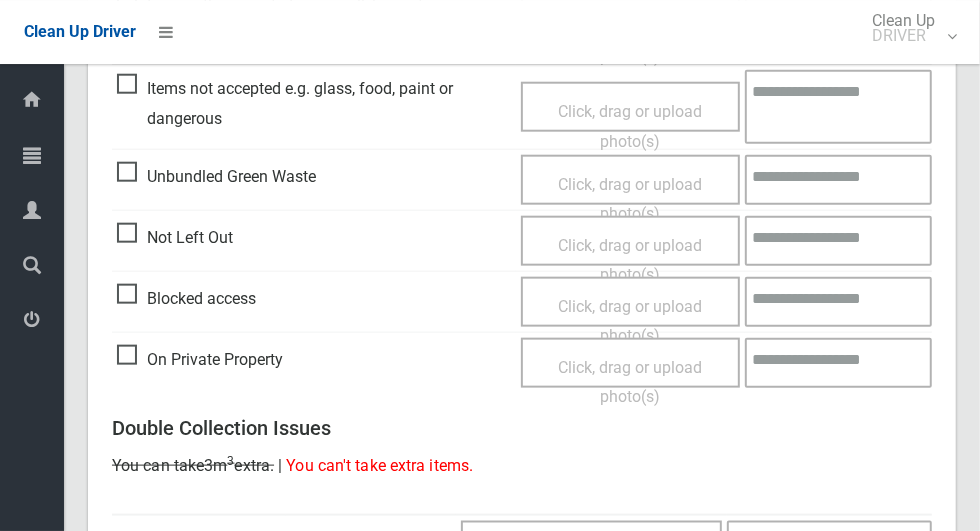 scroll, scrollTop: 1636, scrollLeft: 0, axis: vertical 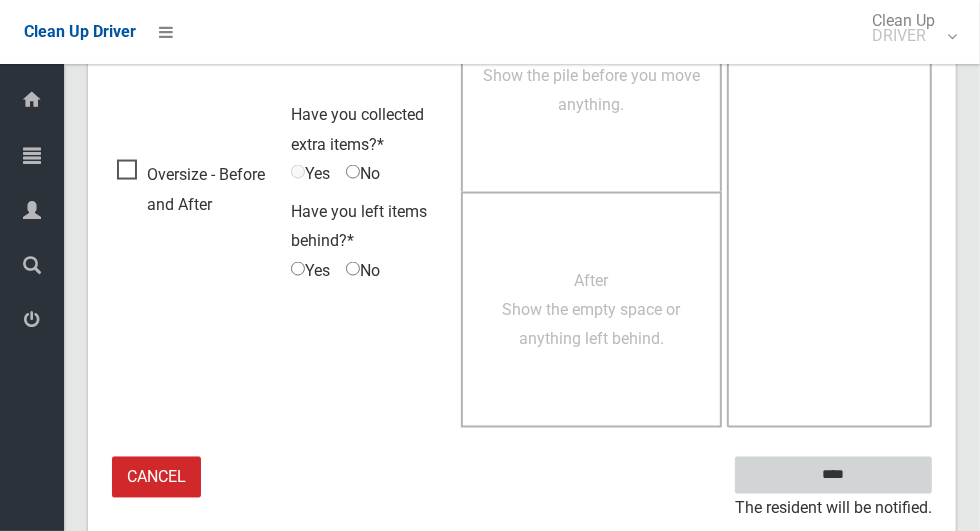 click on "****" at bounding box center (833, 475) 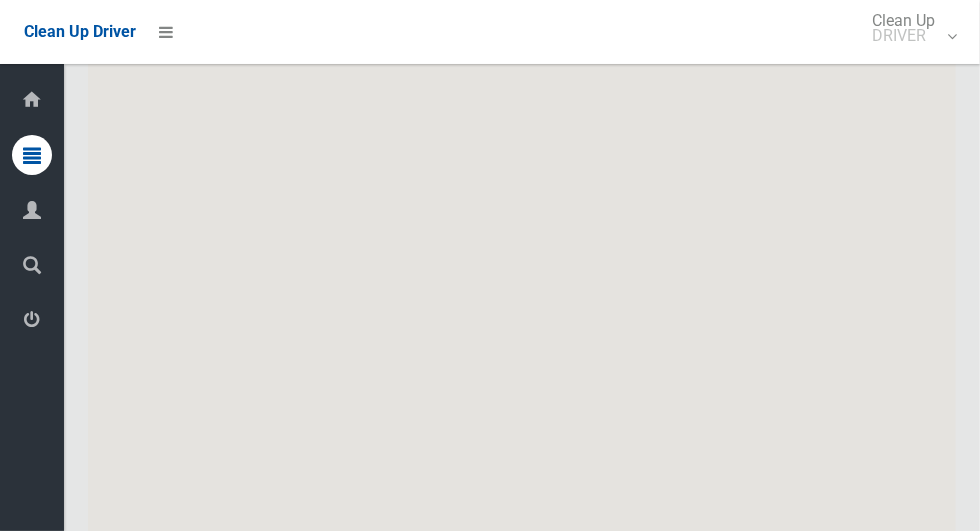 scroll, scrollTop: 12047, scrollLeft: 0, axis: vertical 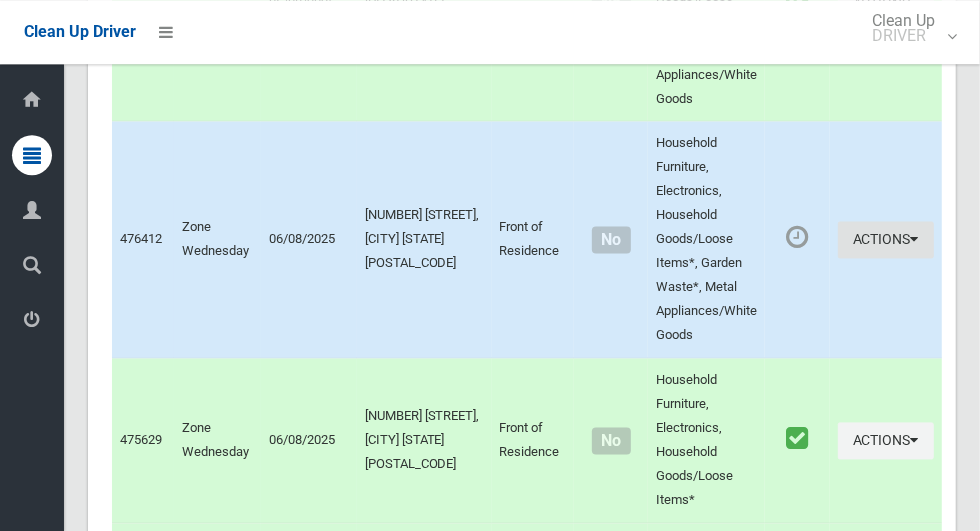 click on "Actions" at bounding box center [886, 239] 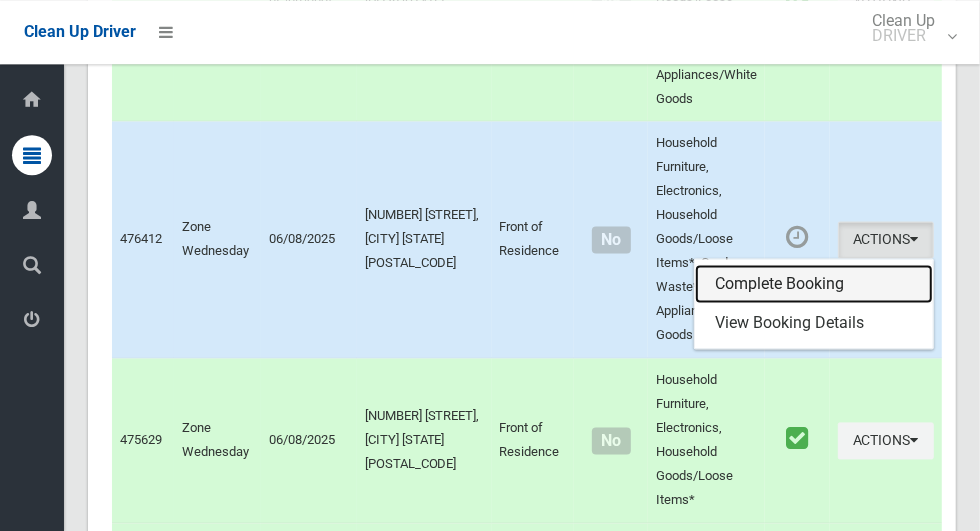 click on "Complete Booking" at bounding box center (814, 284) 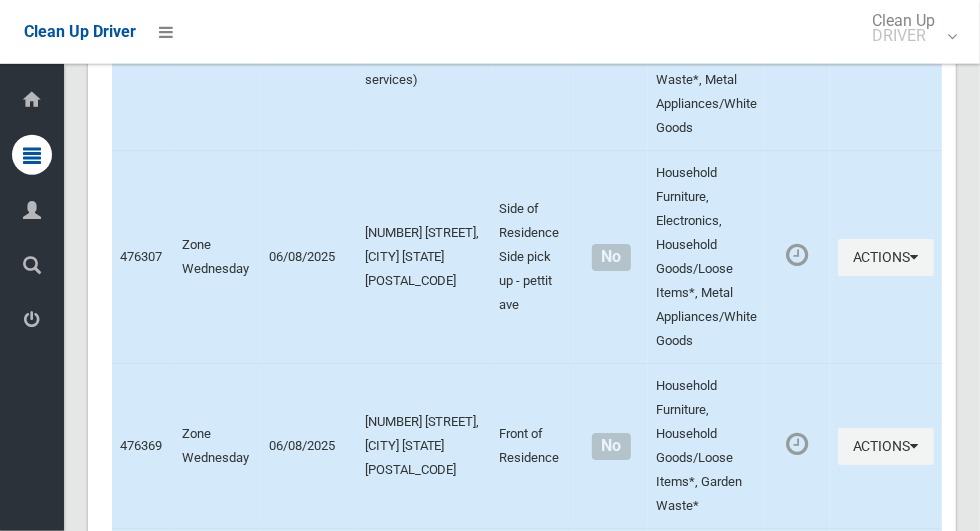 scroll, scrollTop: 12047, scrollLeft: 0, axis: vertical 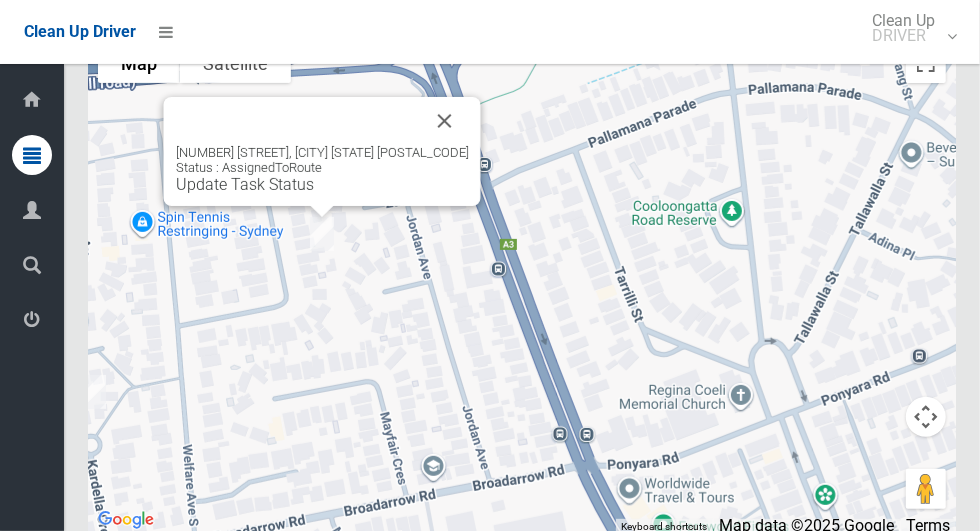 click at bounding box center [445, 121] 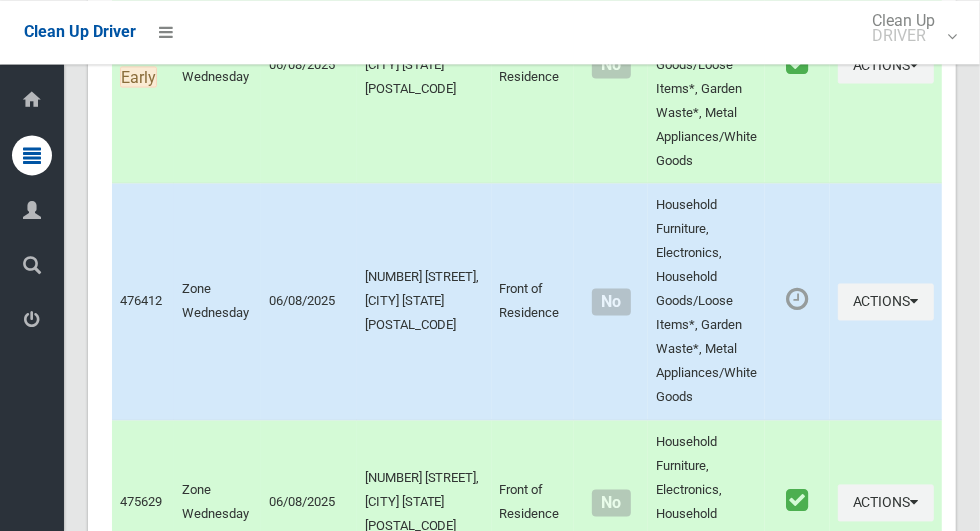 scroll, scrollTop: 1756, scrollLeft: 0, axis: vertical 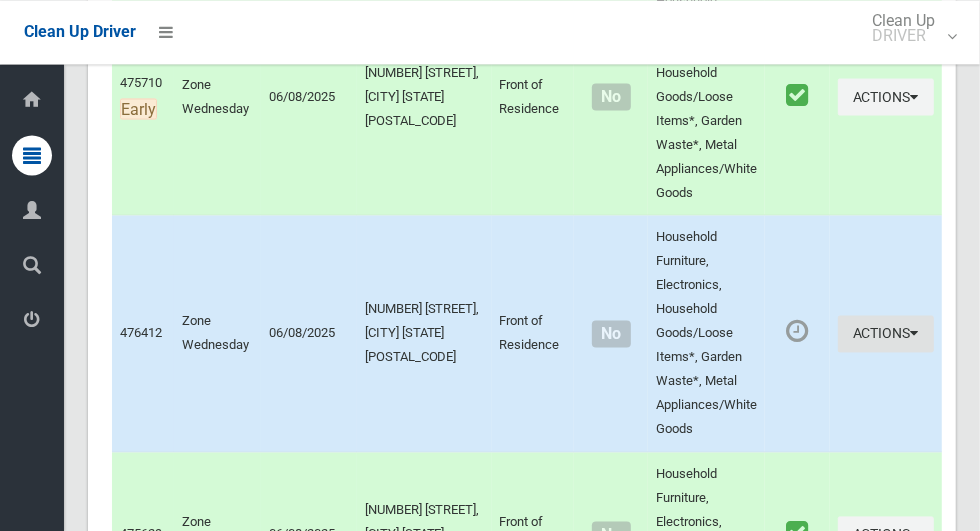 click on "Actions" at bounding box center (886, 333) 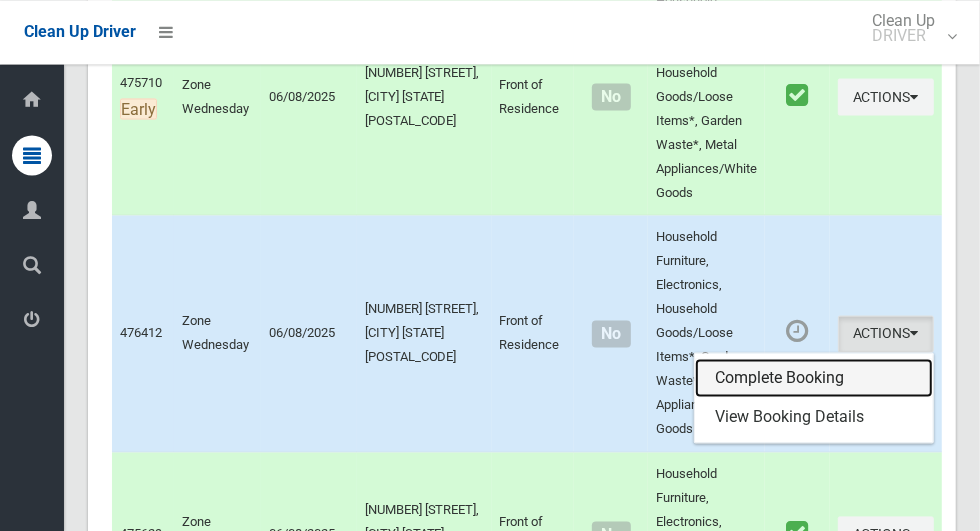 click on "Complete Booking" at bounding box center (814, 378) 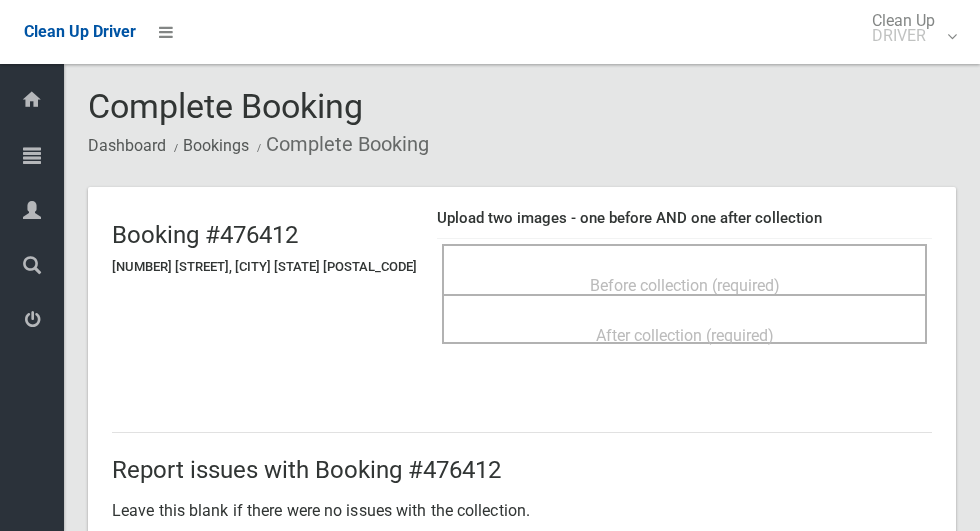 scroll, scrollTop: 0, scrollLeft: 0, axis: both 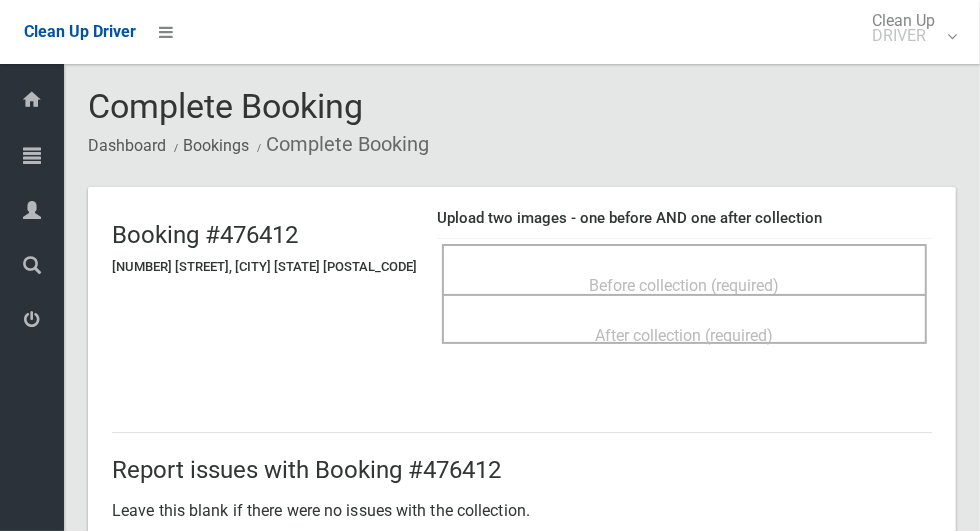 click on "Before collection (required)" at bounding box center [685, 285] 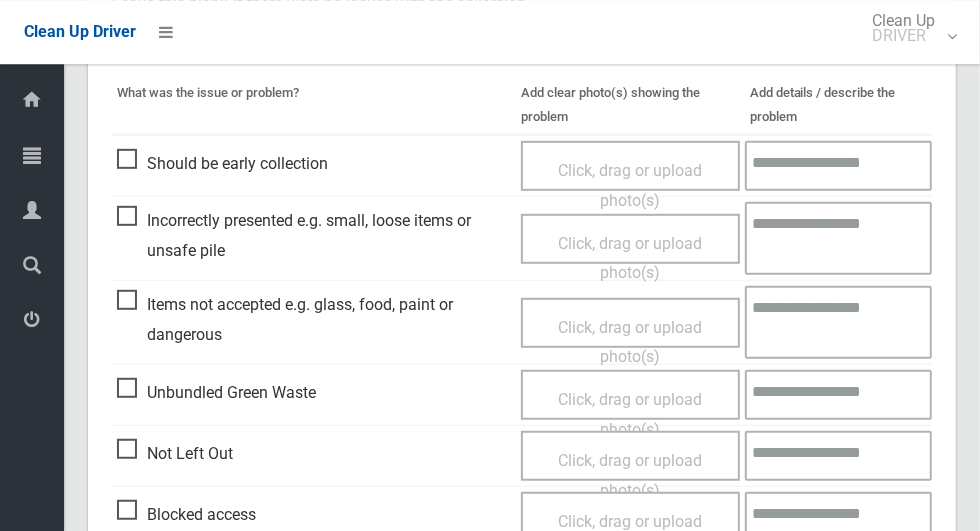 scroll, scrollTop: 528, scrollLeft: 0, axis: vertical 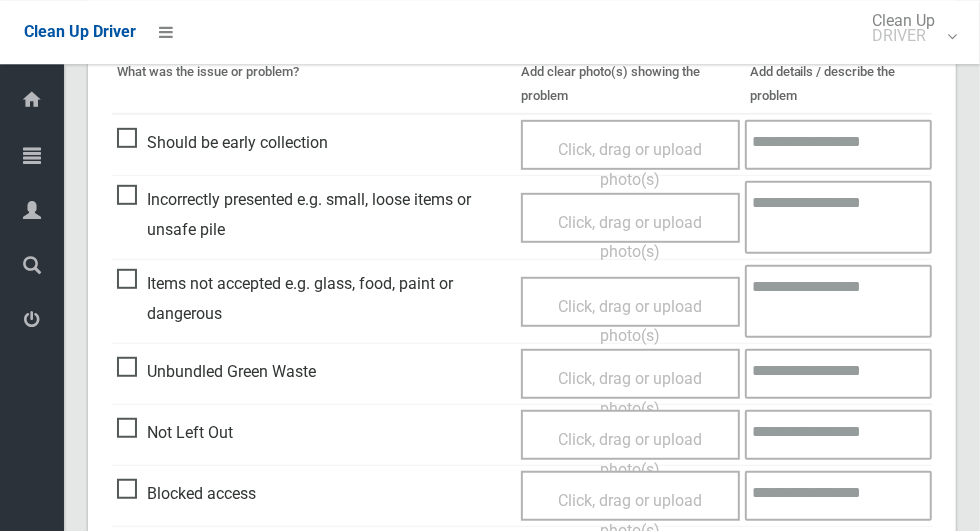 click on "Click, drag or upload photo(s)" at bounding box center [630, 454] 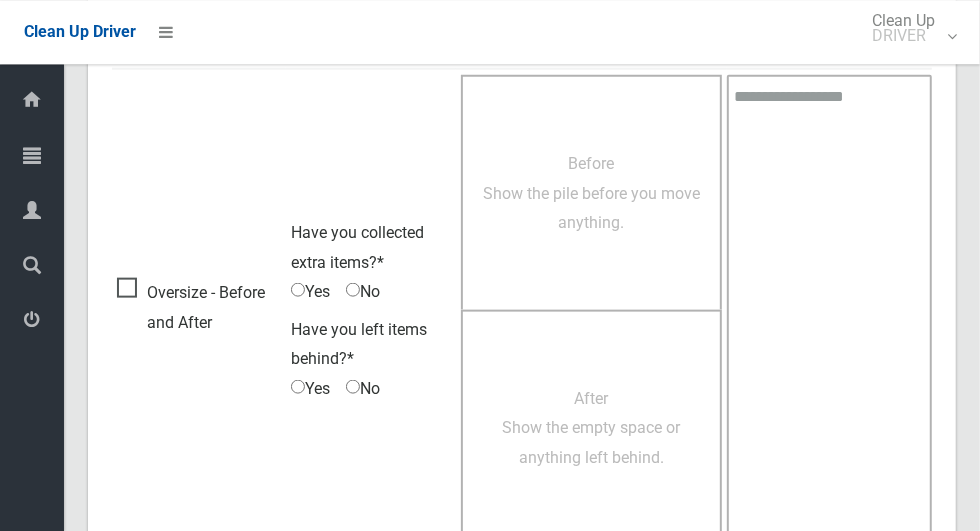 scroll, scrollTop: 1289, scrollLeft: 0, axis: vertical 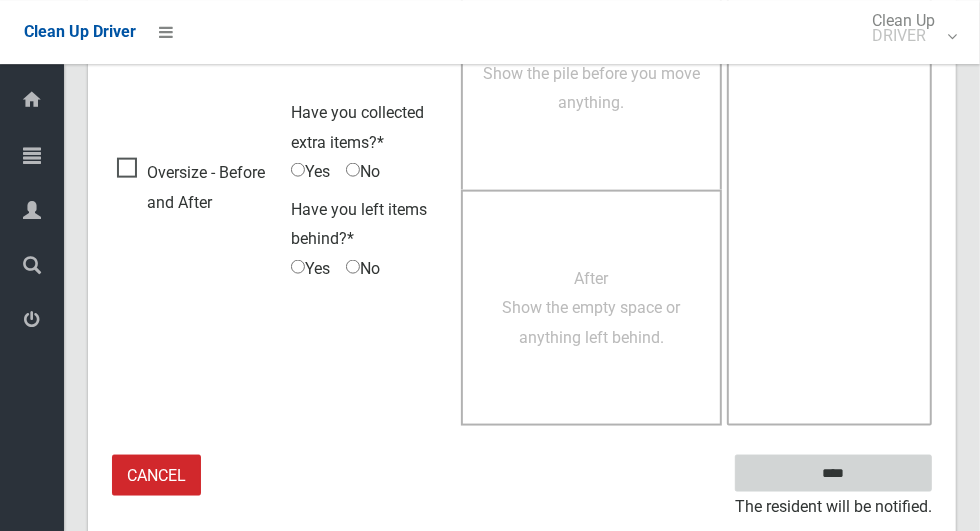 click on "****" at bounding box center (833, 473) 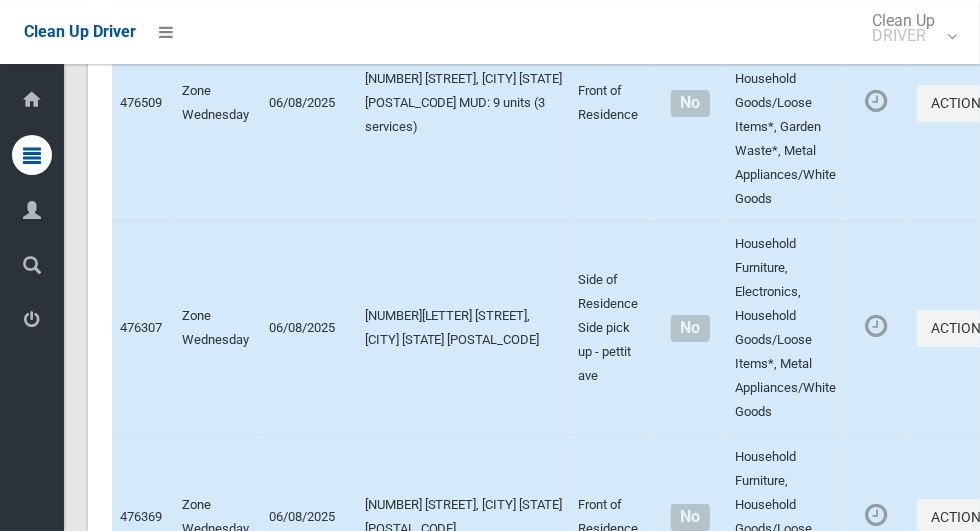 scroll, scrollTop: 12047, scrollLeft: 0, axis: vertical 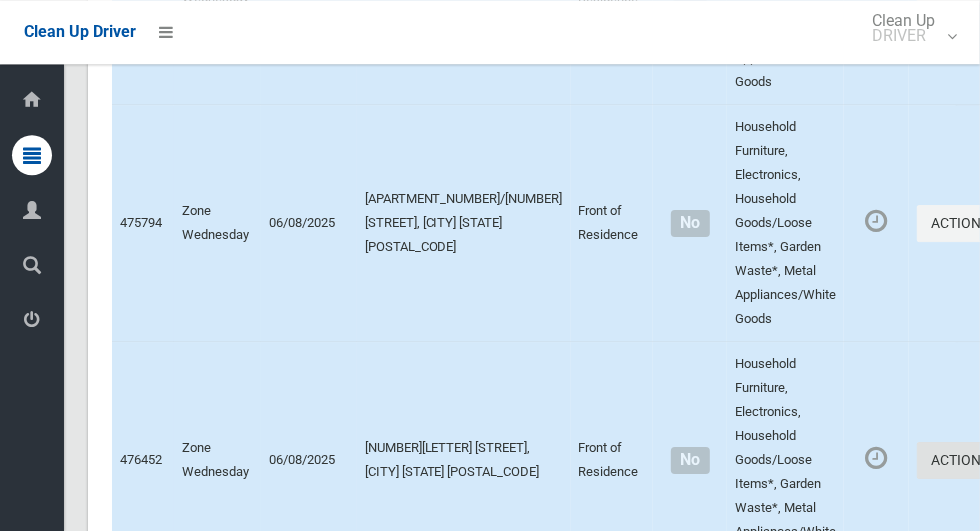 click at bounding box center [994, 460] 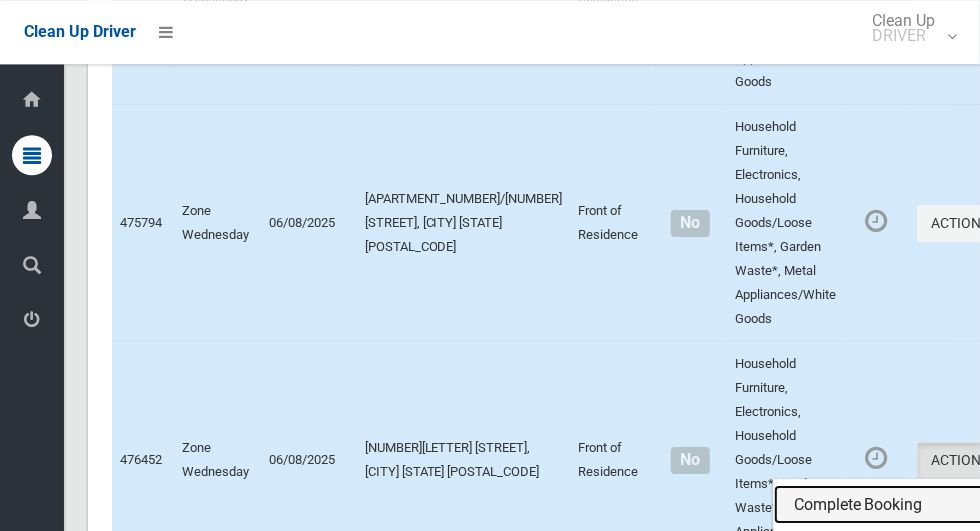 click on "Complete Booking" at bounding box center (893, 505) 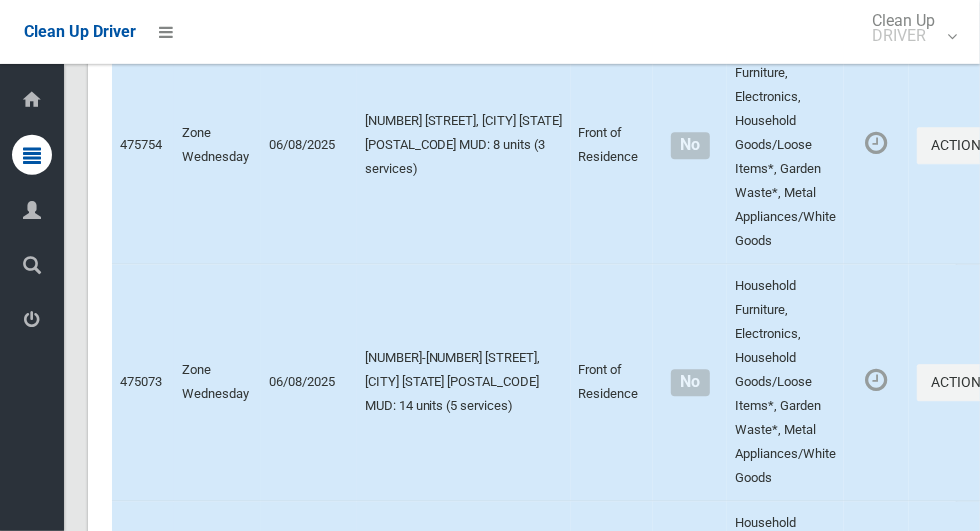 scroll, scrollTop: 12048, scrollLeft: 0, axis: vertical 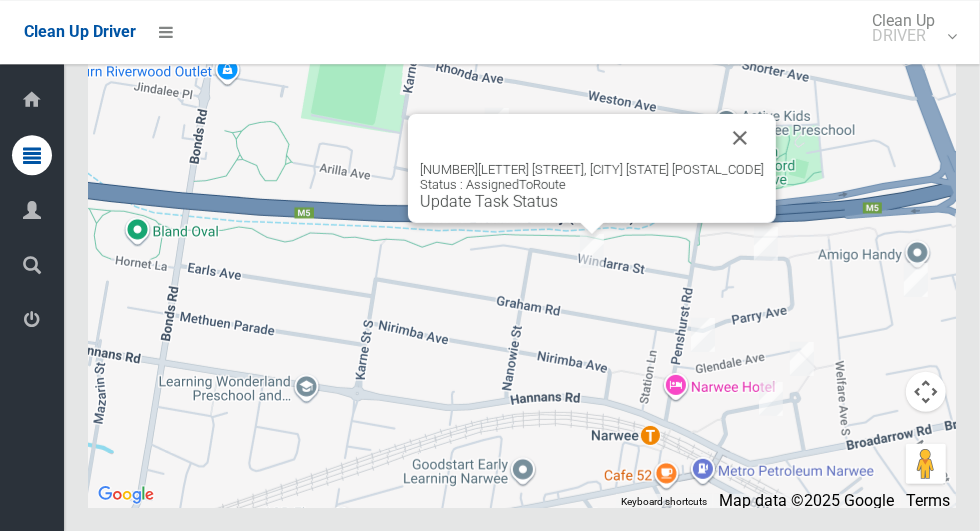 click at bounding box center (740, 138) 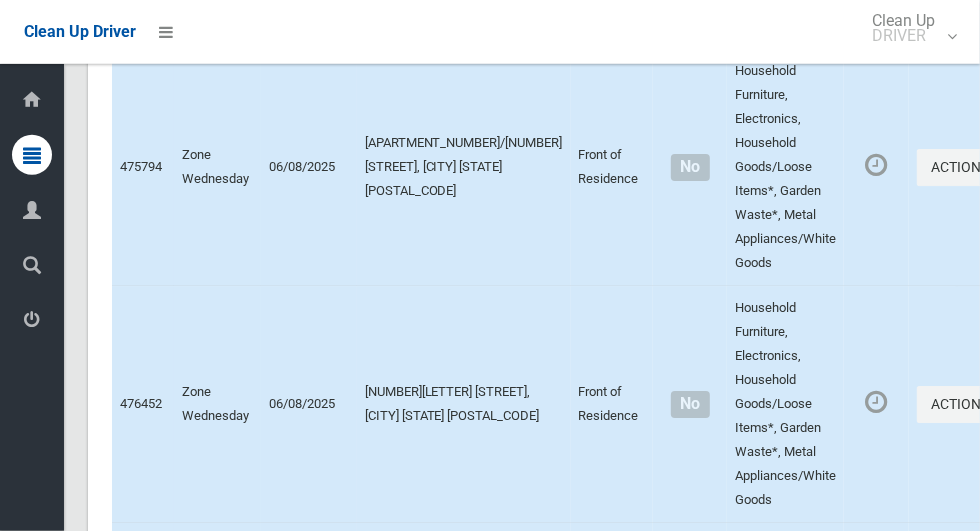 scroll, scrollTop: 3463, scrollLeft: 0, axis: vertical 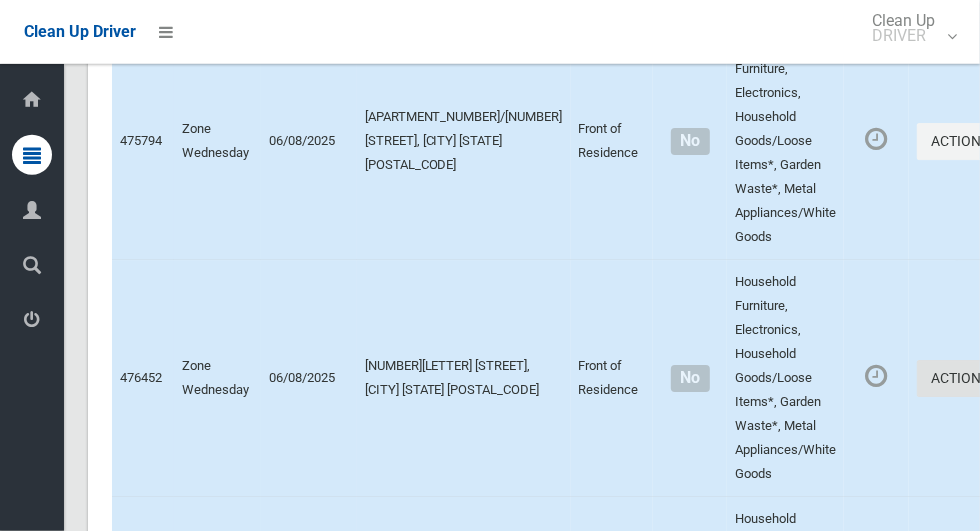 click at bounding box center [994, 378] 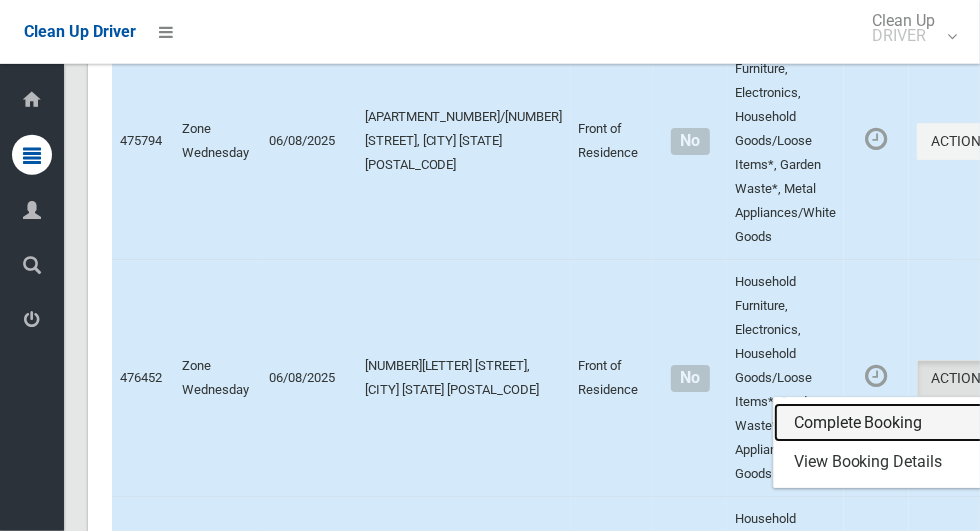click on "Complete Booking" at bounding box center [893, 423] 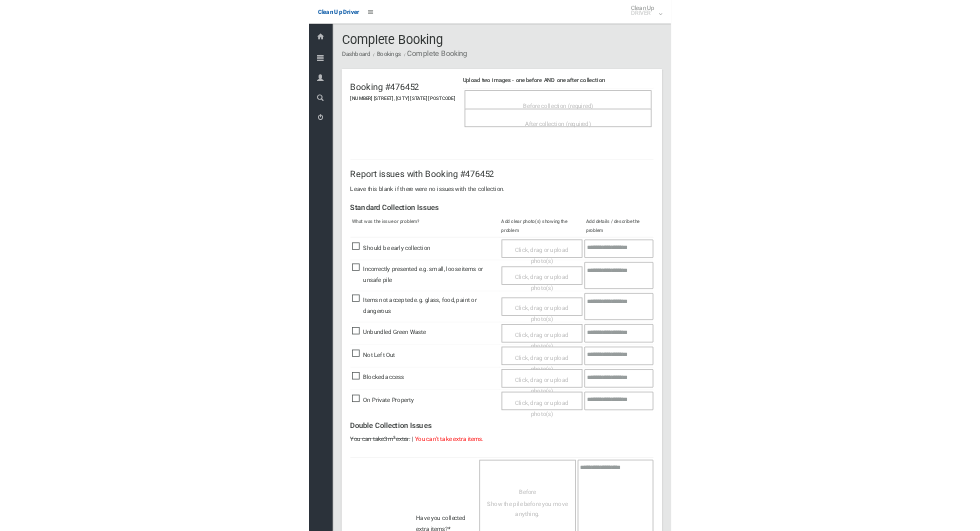 scroll, scrollTop: 0, scrollLeft: 0, axis: both 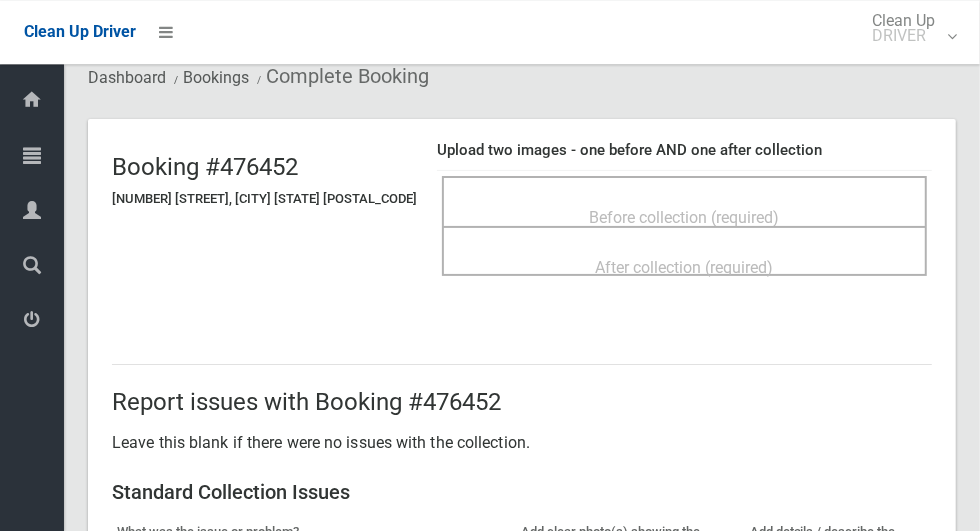 click on "Before collection (required)" at bounding box center (684, 216) 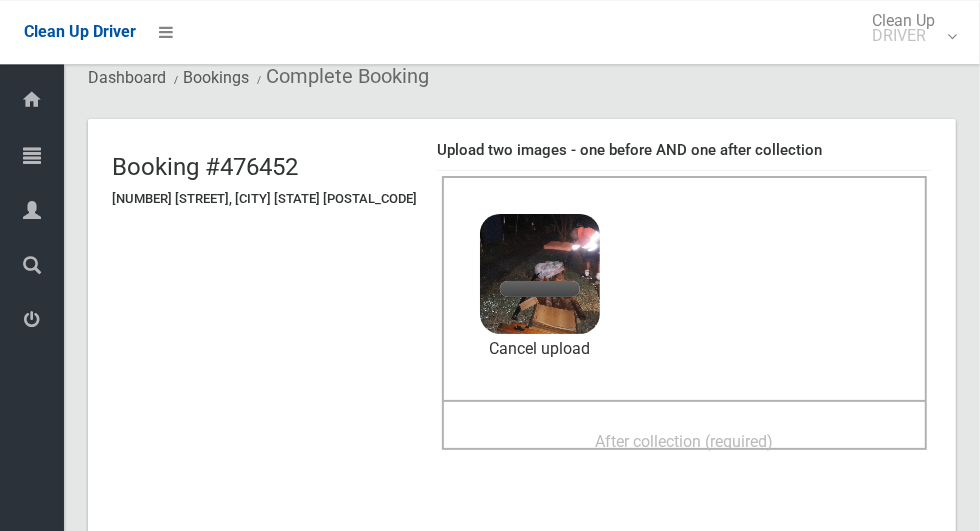 click on "After collection (required)" at bounding box center [685, 441] 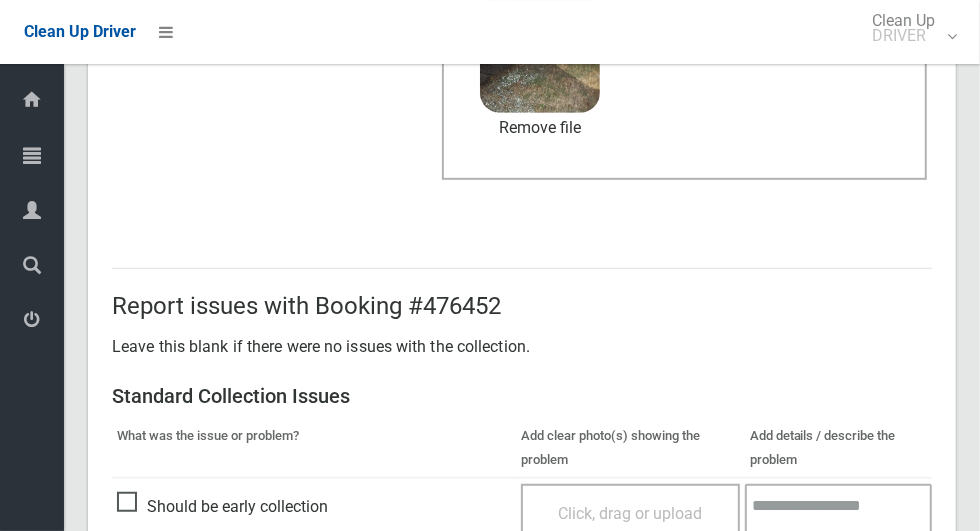 scroll, scrollTop: 1636, scrollLeft: 0, axis: vertical 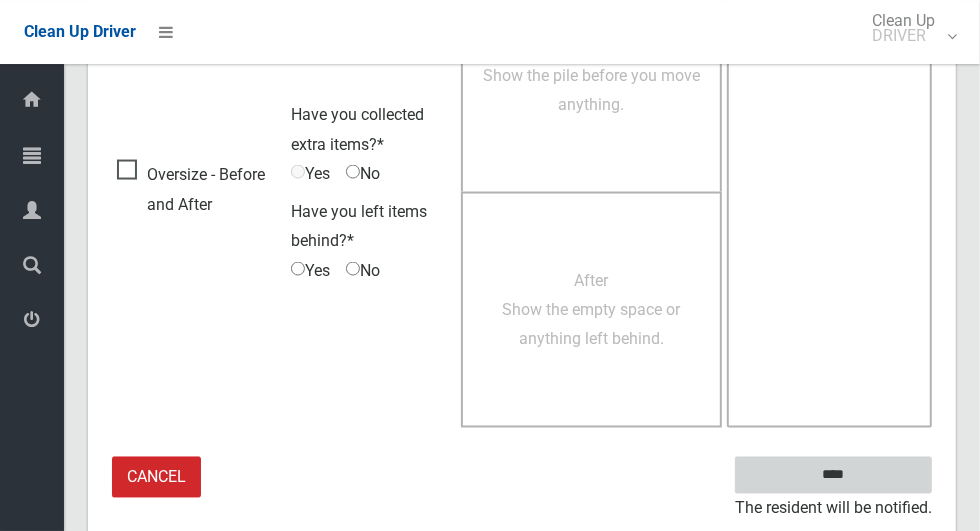 click on "****" at bounding box center [833, 475] 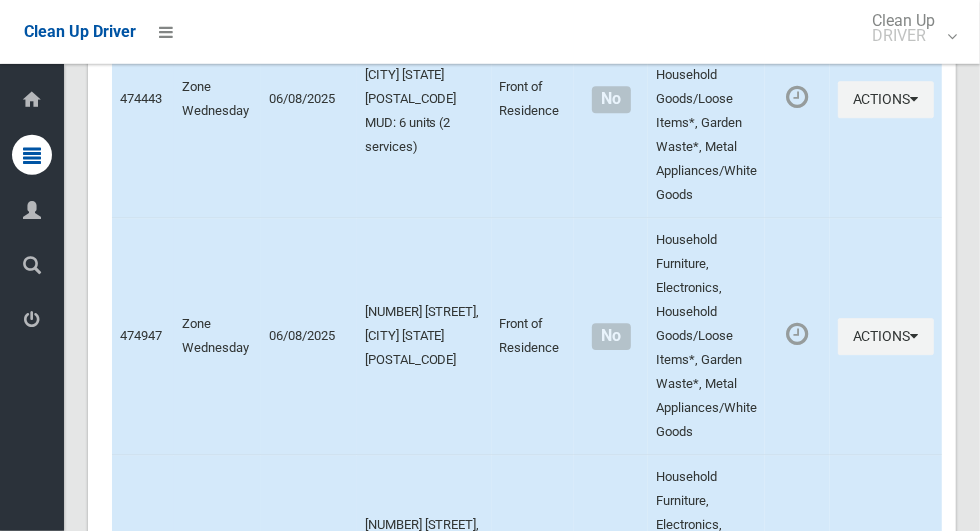scroll, scrollTop: 12047, scrollLeft: 0, axis: vertical 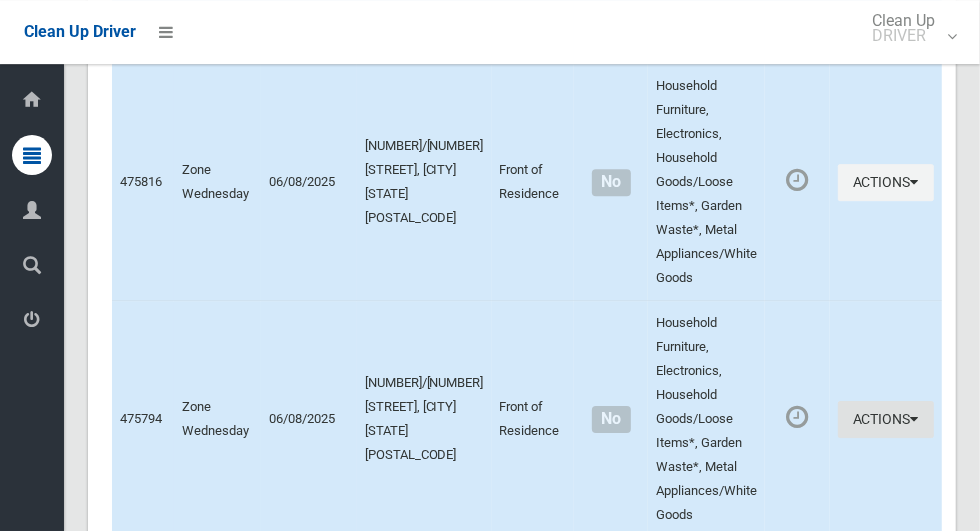 click at bounding box center [915, 419] 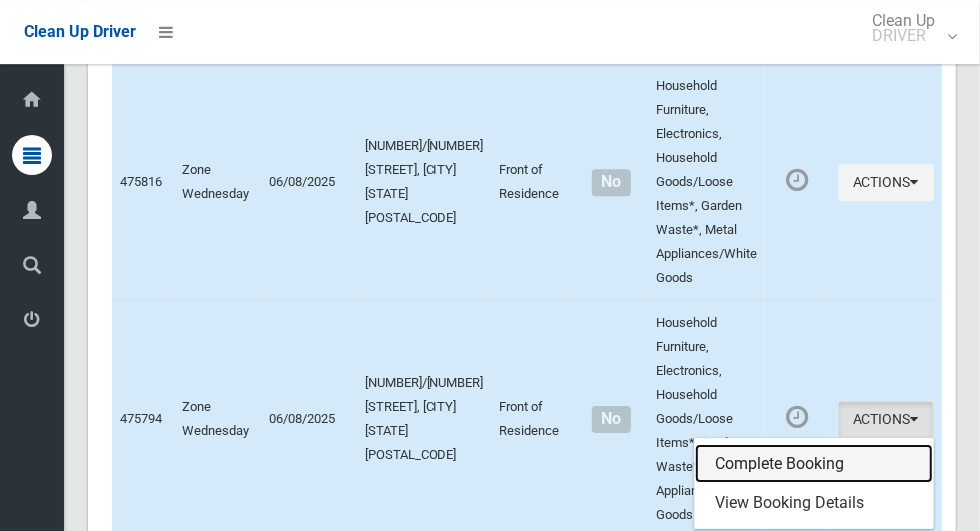 click on "Complete Booking" at bounding box center (814, 464) 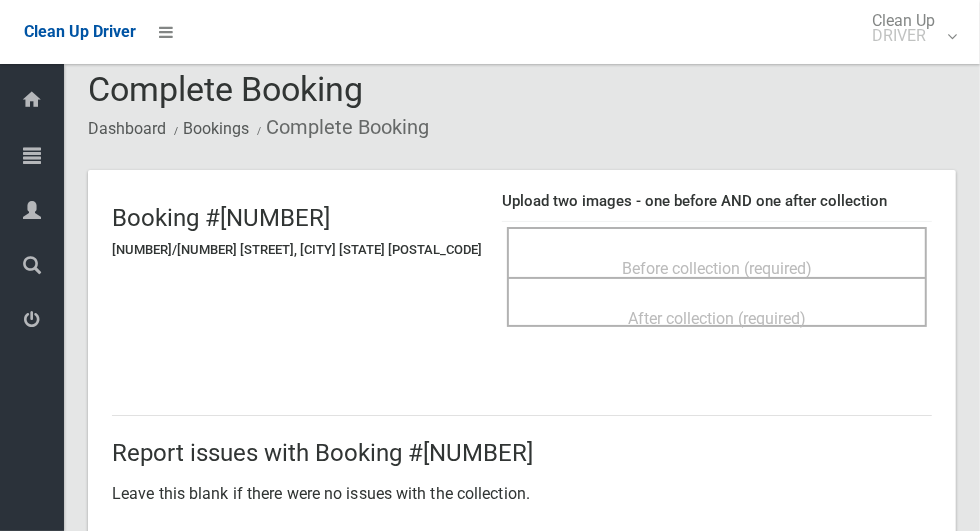 scroll, scrollTop: 20, scrollLeft: 0, axis: vertical 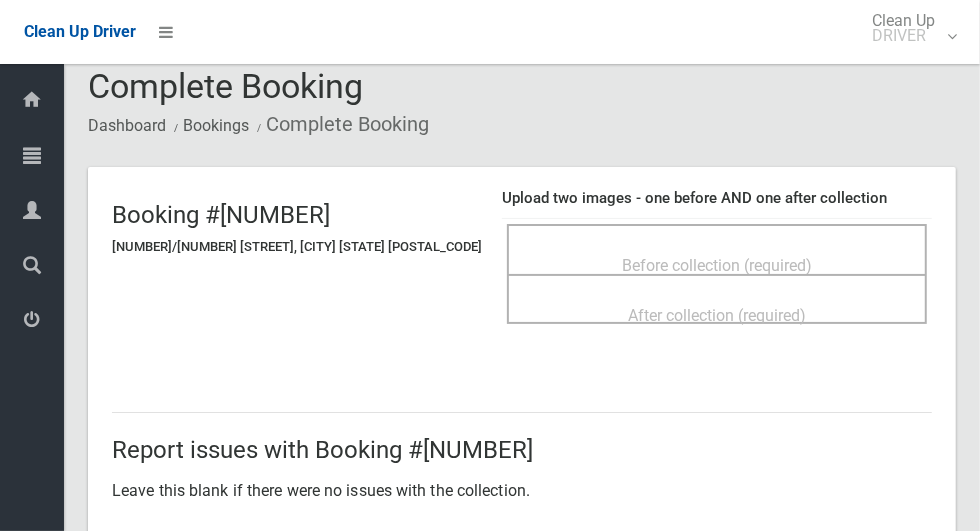 click on "After collection (required)" at bounding box center (717, 314) 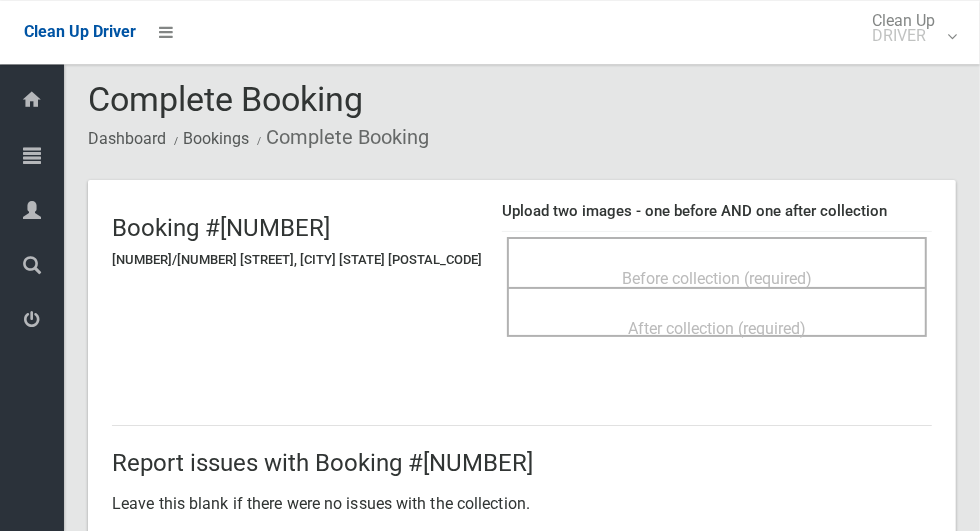 scroll, scrollTop: 0, scrollLeft: 0, axis: both 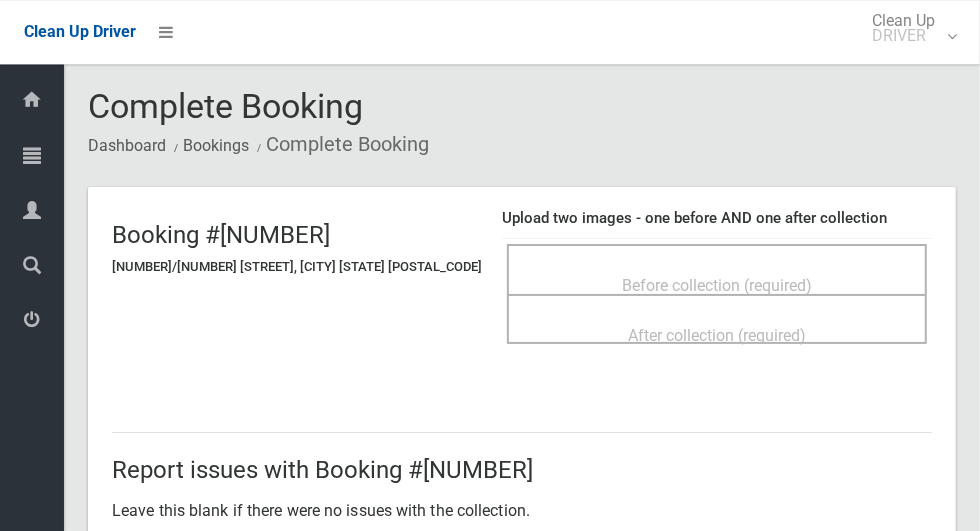 click on "Before collection (required)" at bounding box center [717, 284] 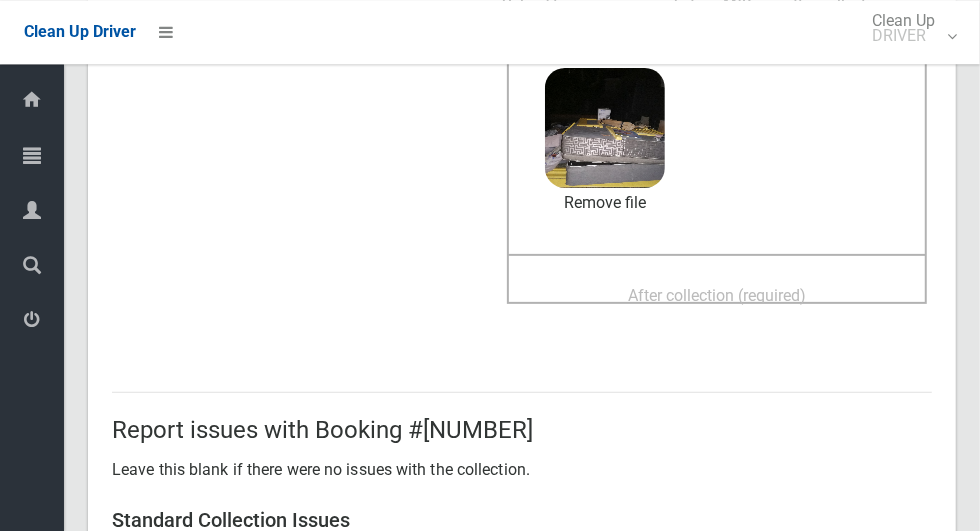 scroll, scrollTop: 213, scrollLeft: 0, axis: vertical 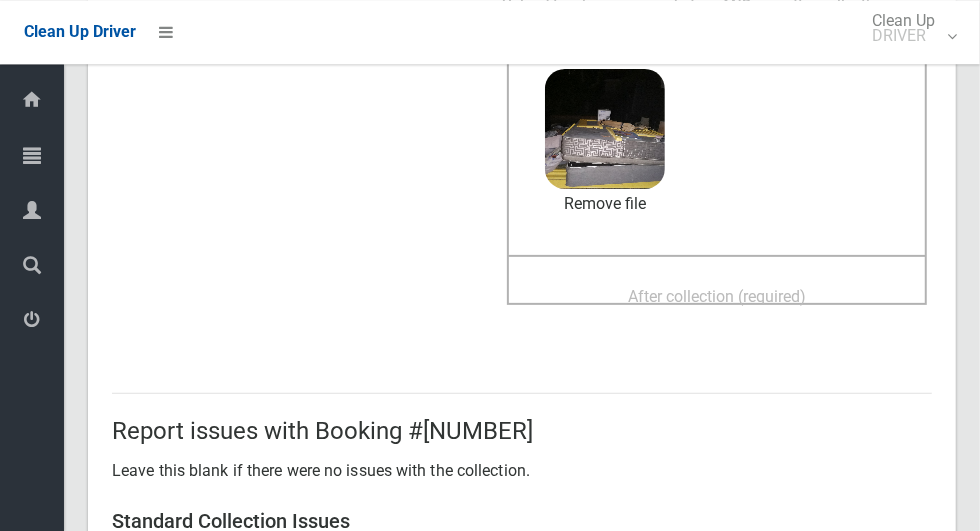 click on "After collection (required)" at bounding box center [717, 296] 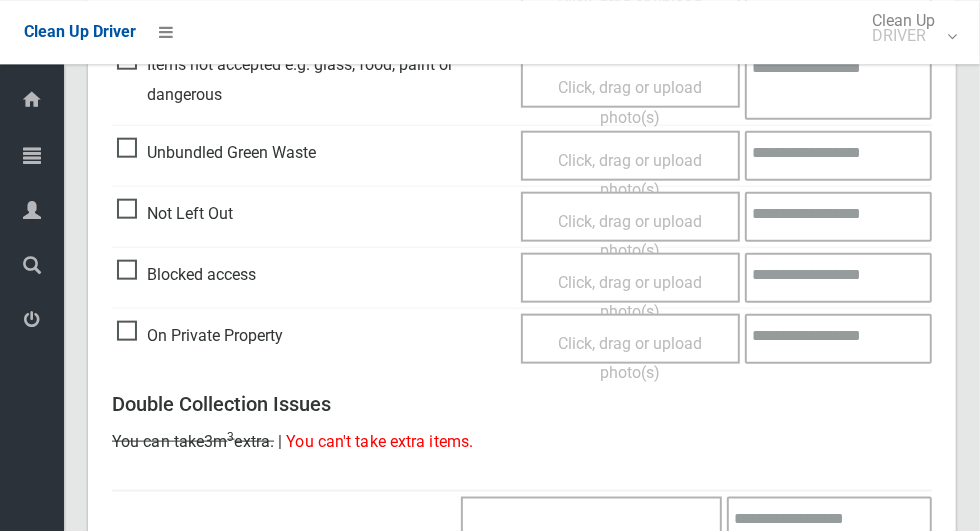 scroll, scrollTop: 1636, scrollLeft: 0, axis: vertical 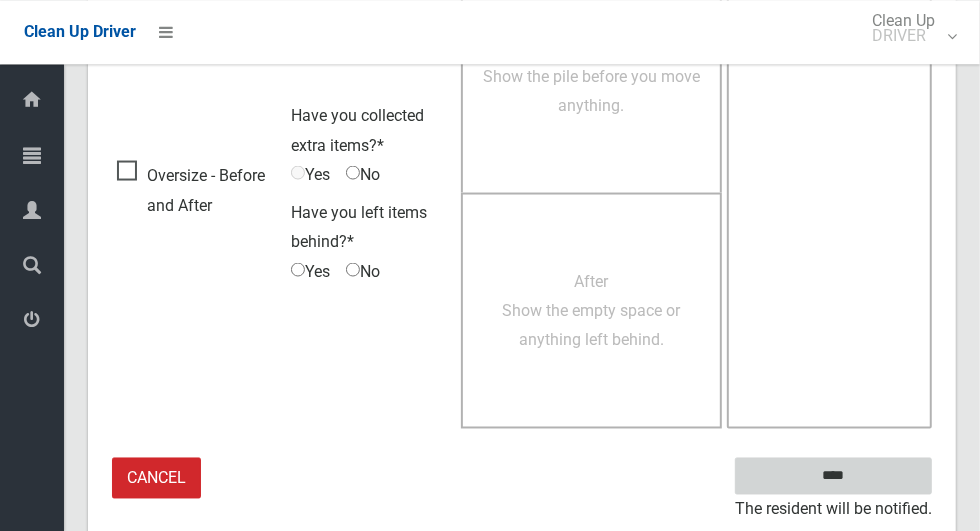 click on "****" at bounding box center (833, 475) 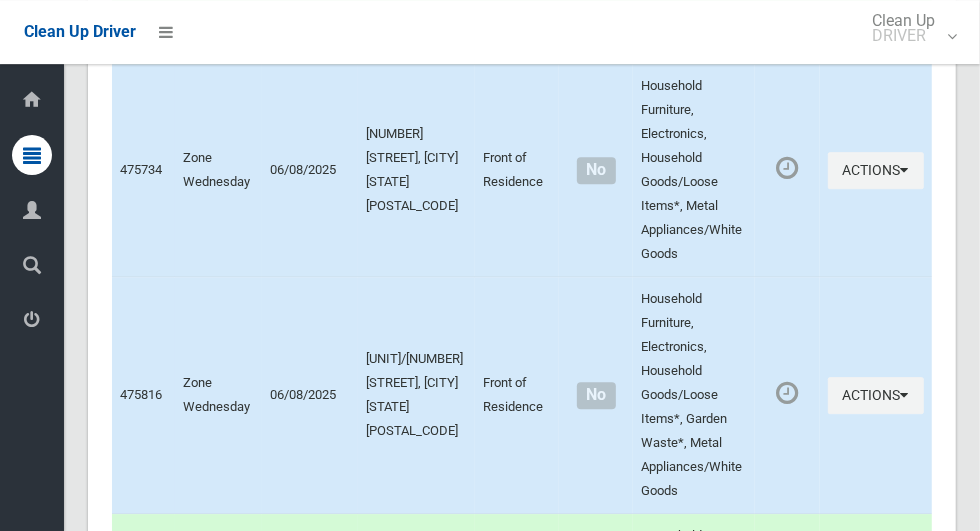 scroll, scrollTop: 2972, scrollLeft: 0, axis: vertical 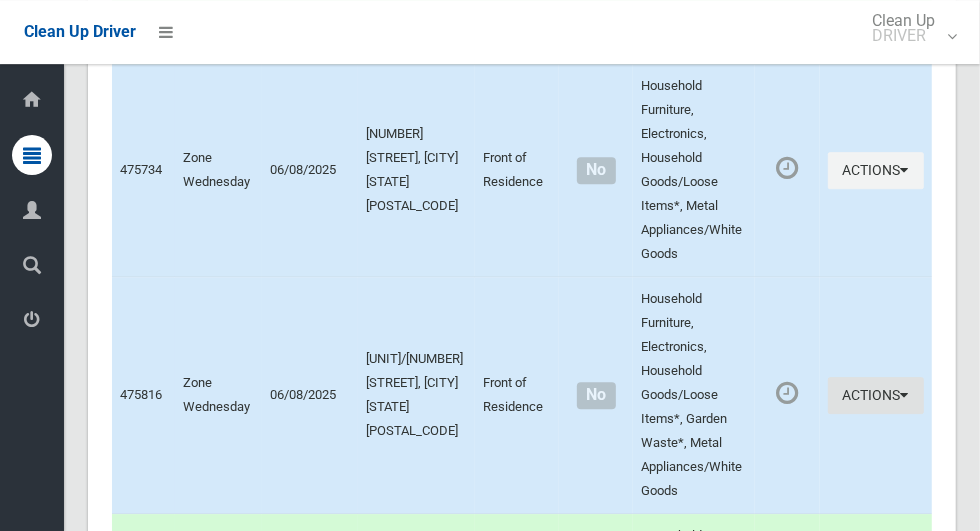 click on "Actions" at bounding box center (876, 395) 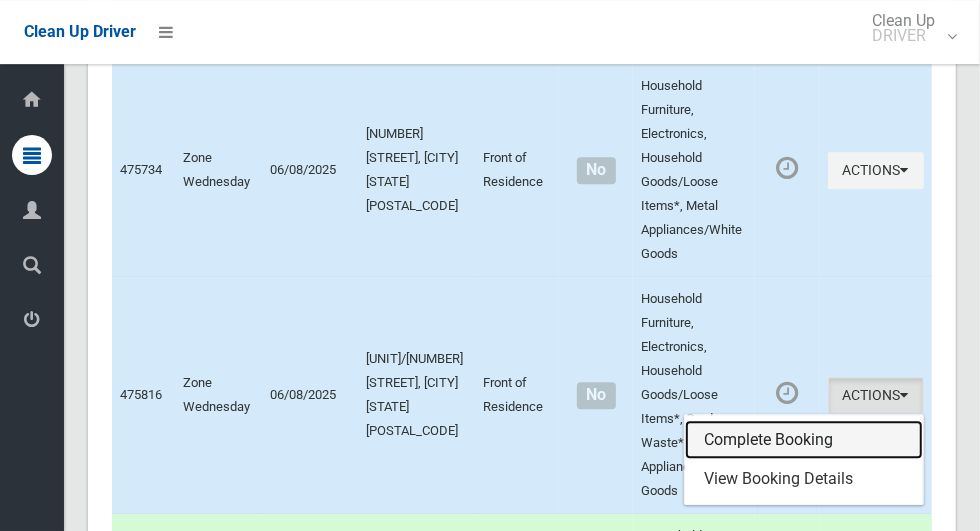 click on "Complete Booking" at bounding box center (804, 440) 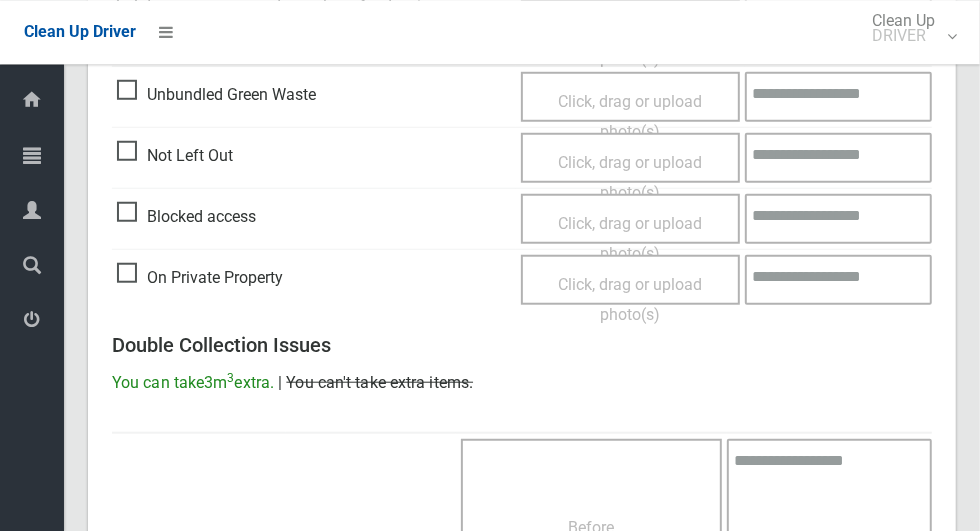 scroll, scrollTop: 808, scrollLeft: 0, axis: vertical 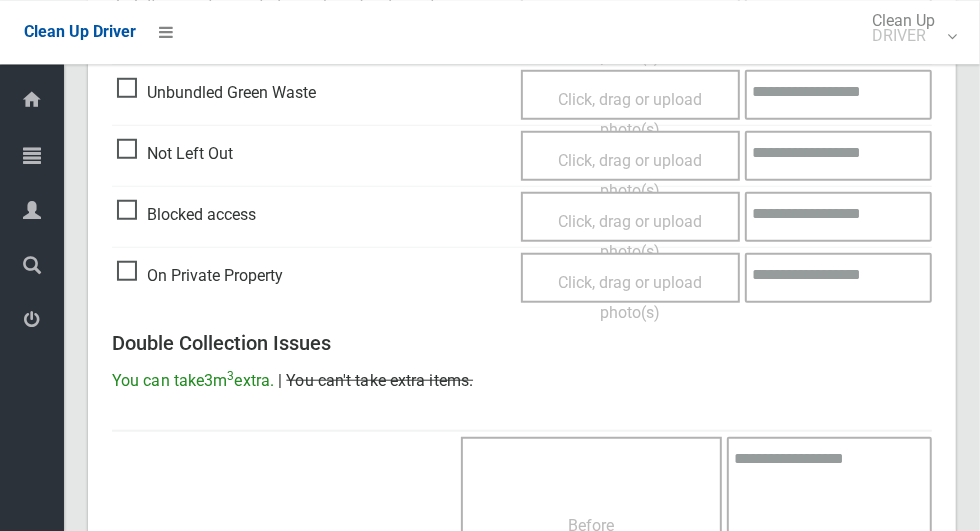 click on "Click, drag or upload photo(s)" at bounding box center (630, 174) 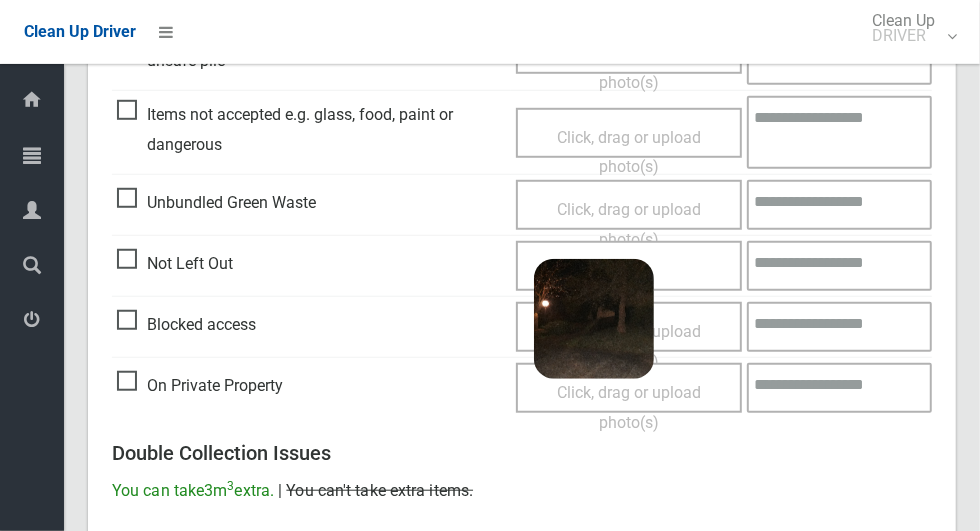 scroll, scrollTop: 705, scrollLeft: 0, axis: vertical 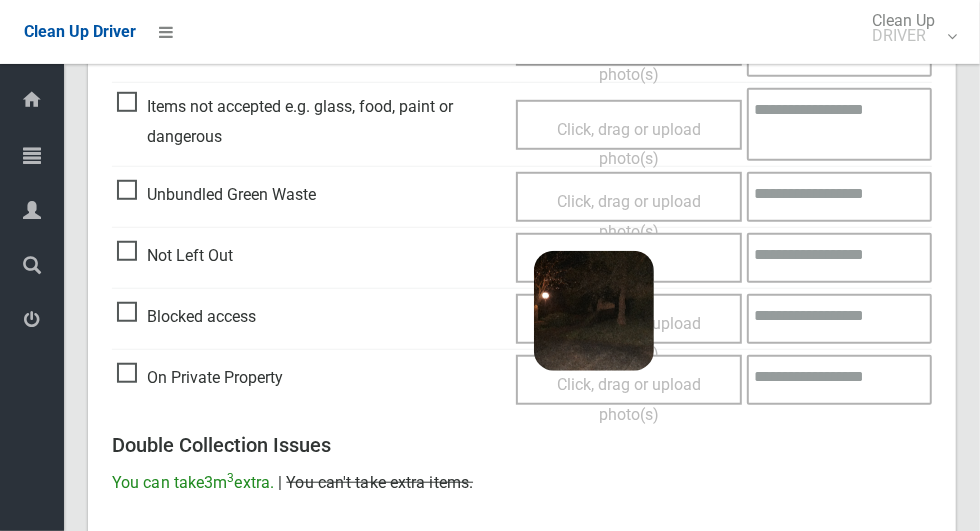 click on "2.8  MB" at bounding box center (593, 286) 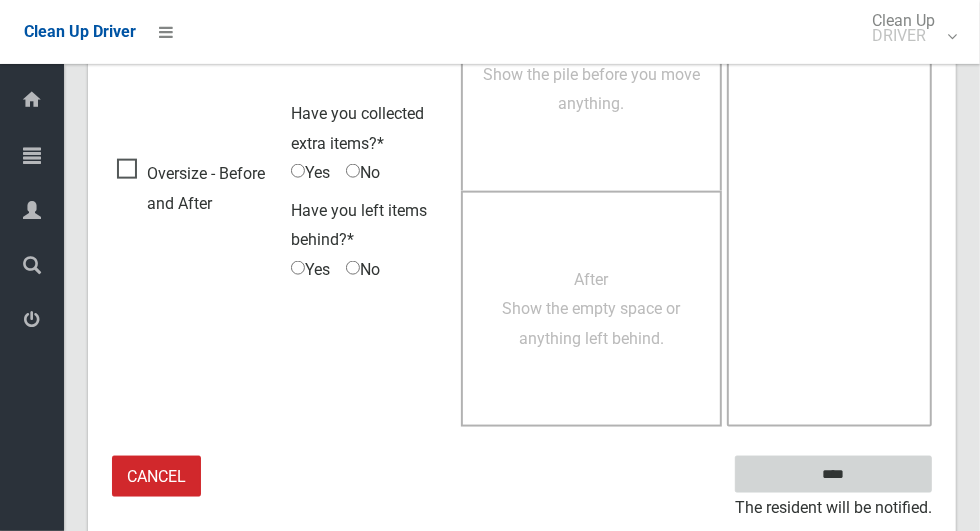 click on "****" at bounding box center (833, 474) 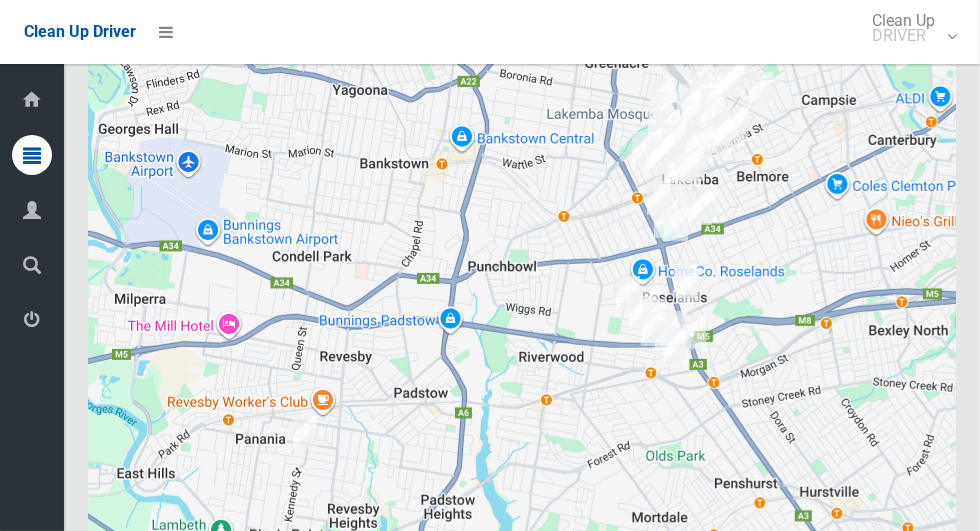 scroll, scrollTop: 12047, scrollLeft: 0, axis: vertical 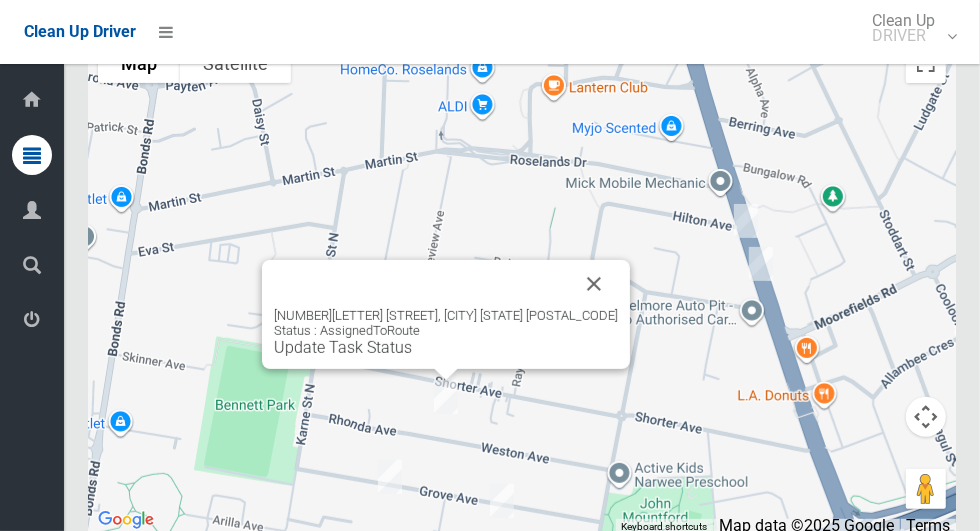 click at bounding box center (594, 284) 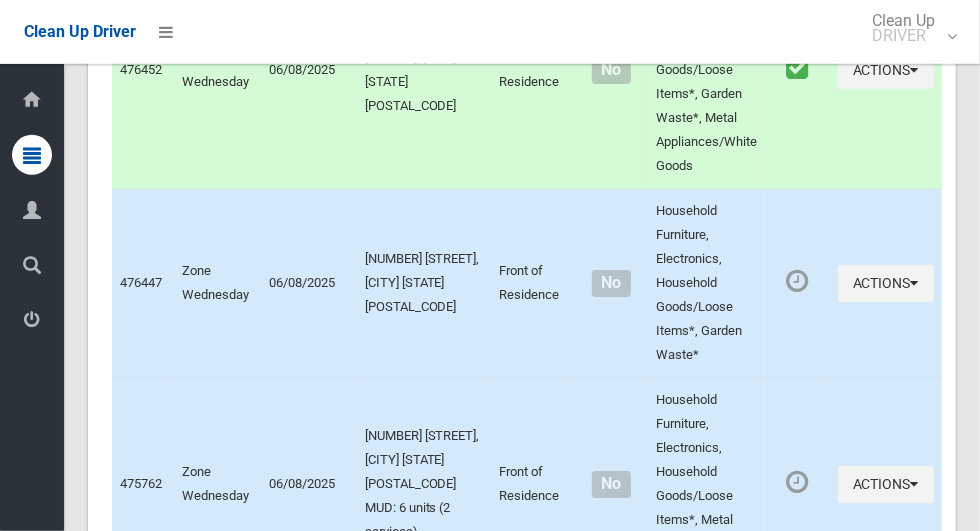 scroll, scrollTop: 3770, scrollLeft: 0, axis: vertical 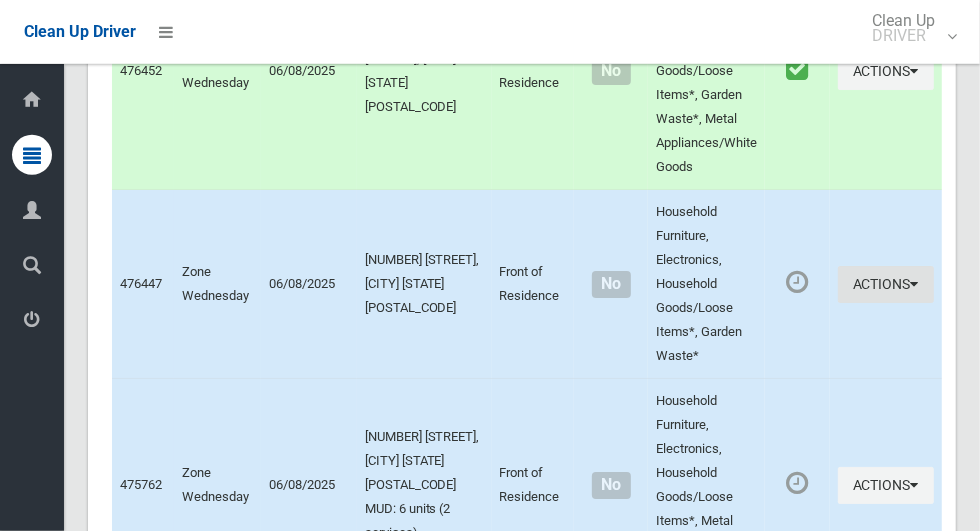 click on "Actions" at bounding box center [886, 284] 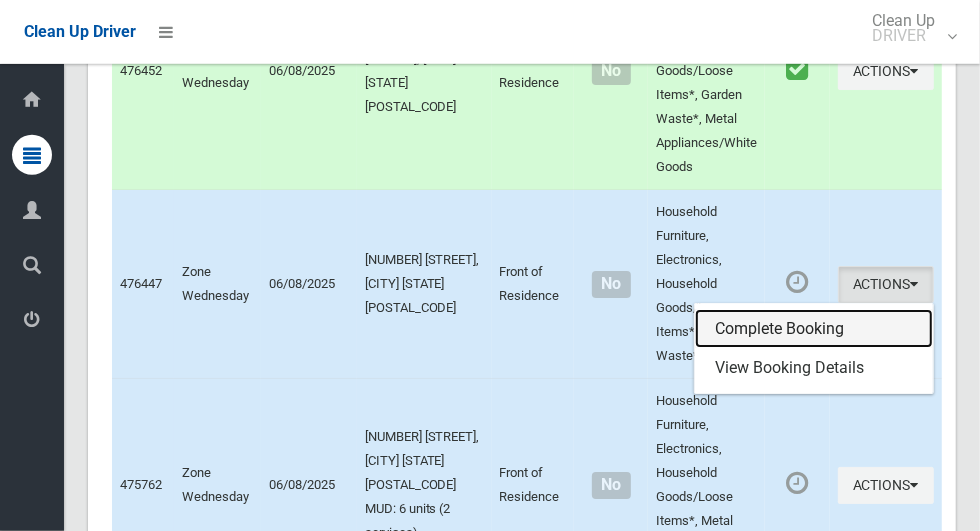 click on "Complete Booking" at bounding box center [814, 329] 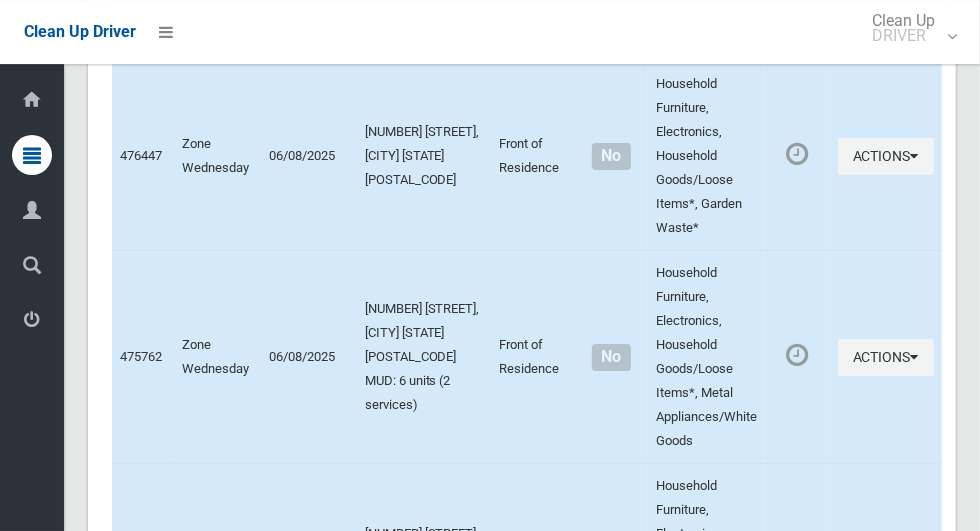 scroll, scrollTop: 4121, scrollLeft: 0, axis: vertical 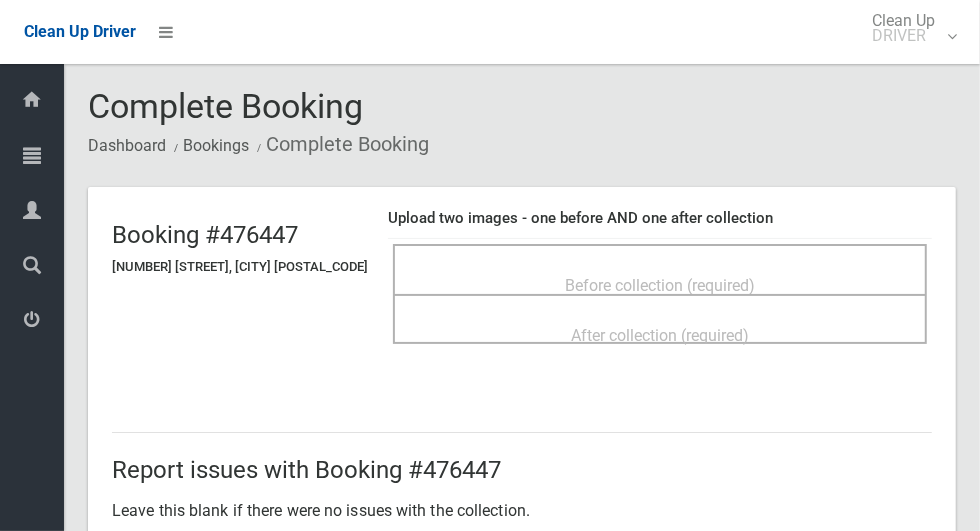 click at bounding box center (32, 210) 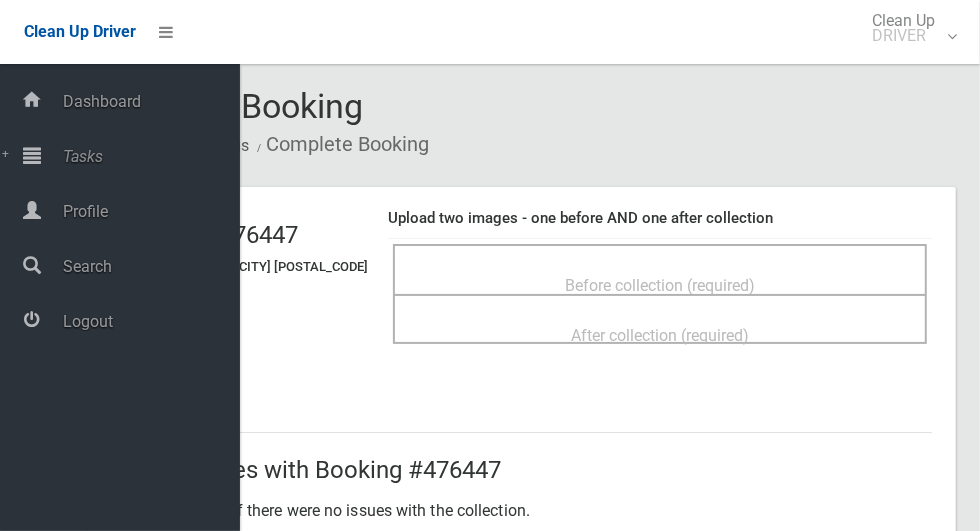 click on "Before collection (required)" at bounding box center [660, 284] 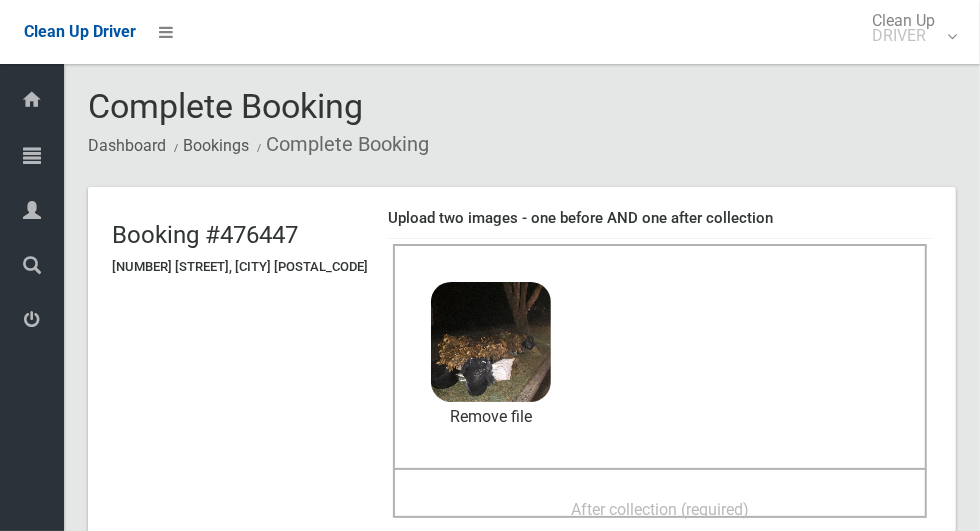 scroll, scrollTop: 159, scrollLeft: 0, axis: vertical 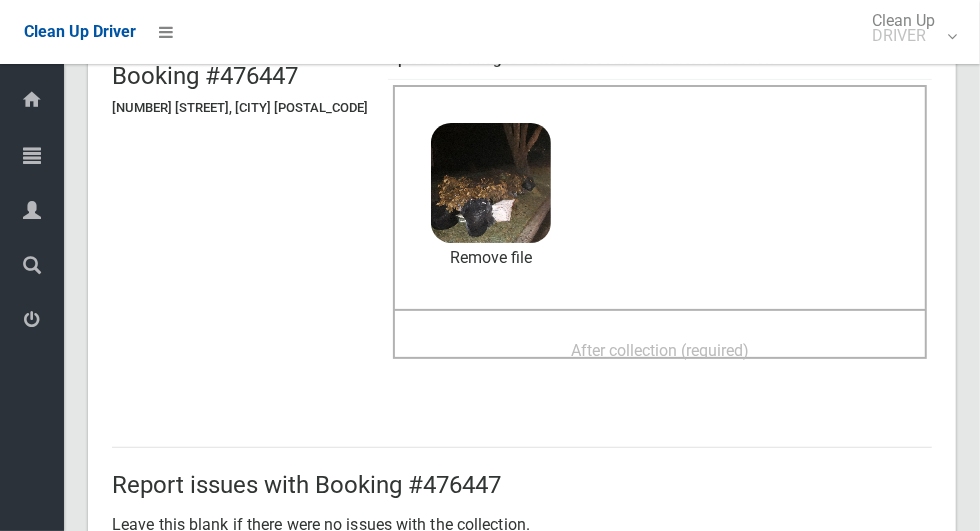 click on "After collection (required)" at bounding box center (660, 350) 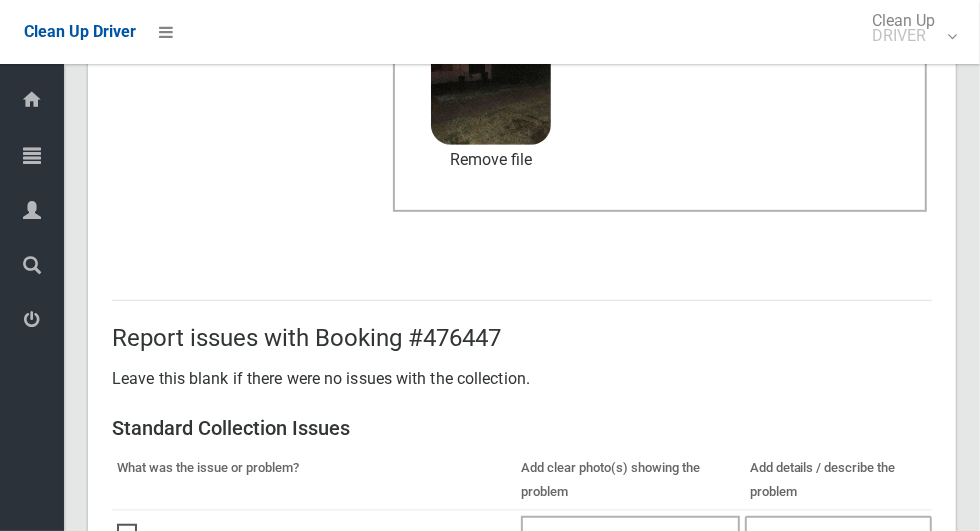 scroll, scrollTop: 1636, scrollLeft: 0, axis: vertical 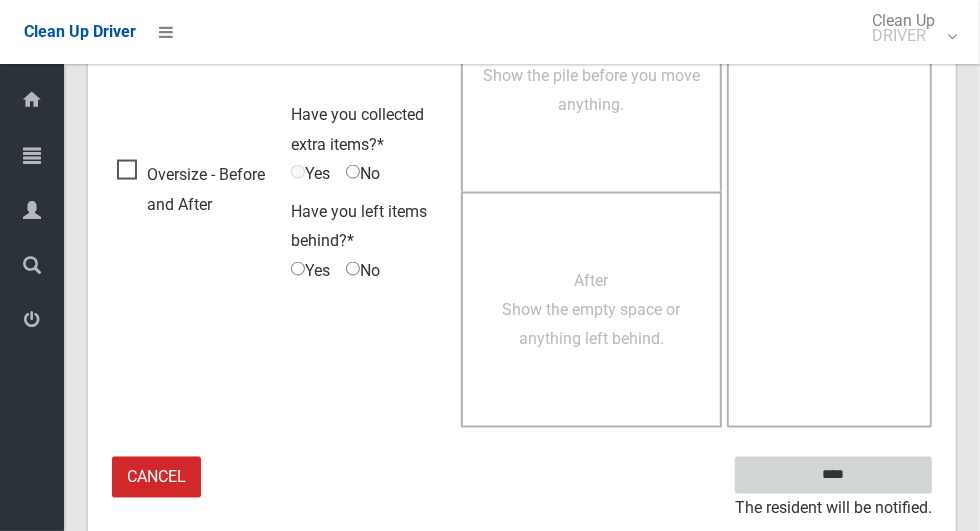 click on "****" at bounding box center [833, 475] 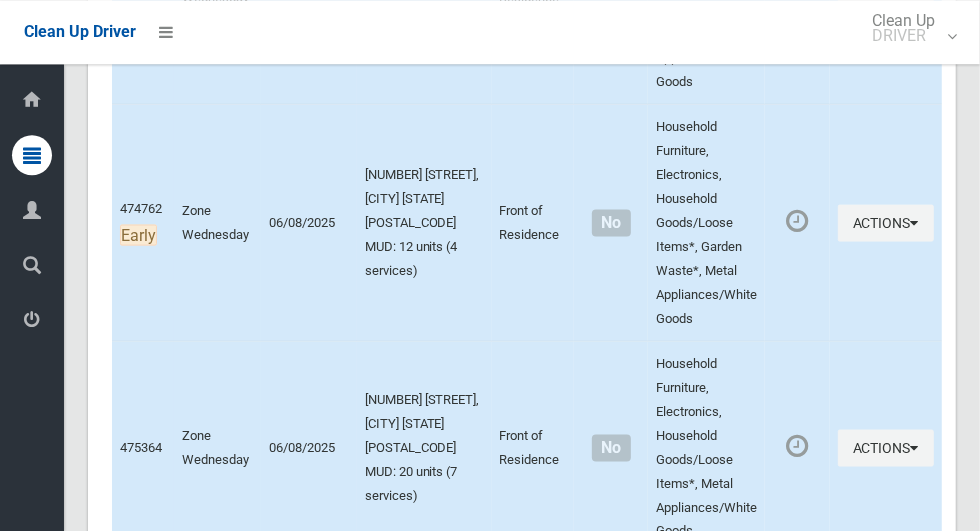 scroll, scrollTop: 12047, scrollLeft: 0, axis: vertical 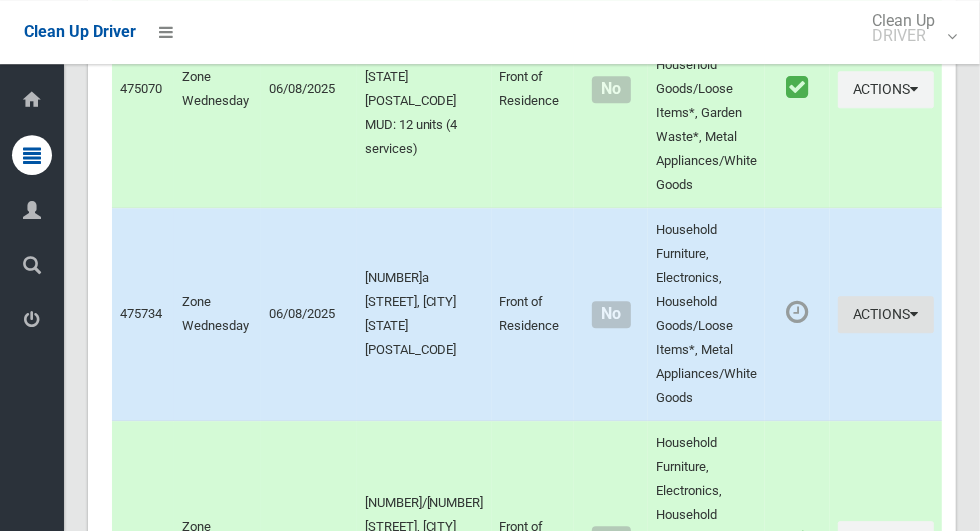 click at bounding box center [915, 314] 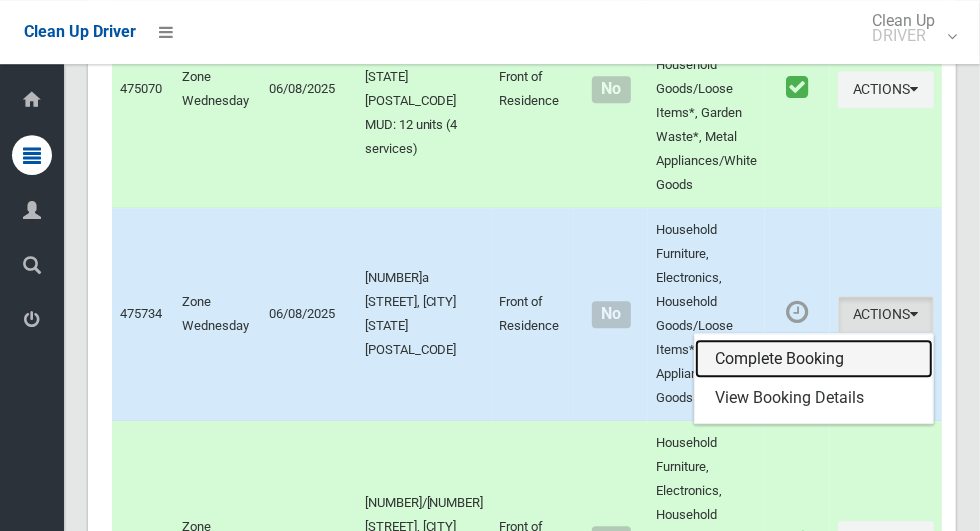 click on "Complete Booking" at bounding box center [814, 359] 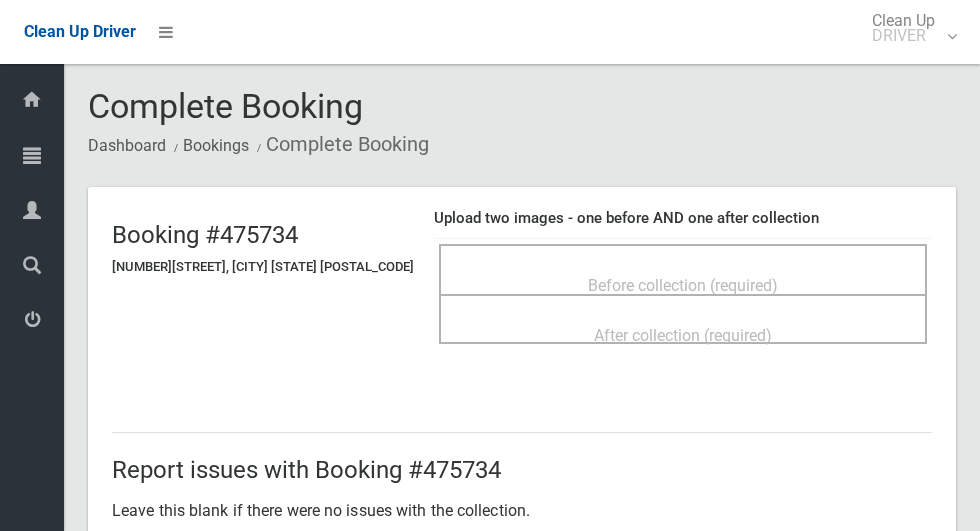 scroll, scrollTop: 0, scrollLeft: 0, axis: both 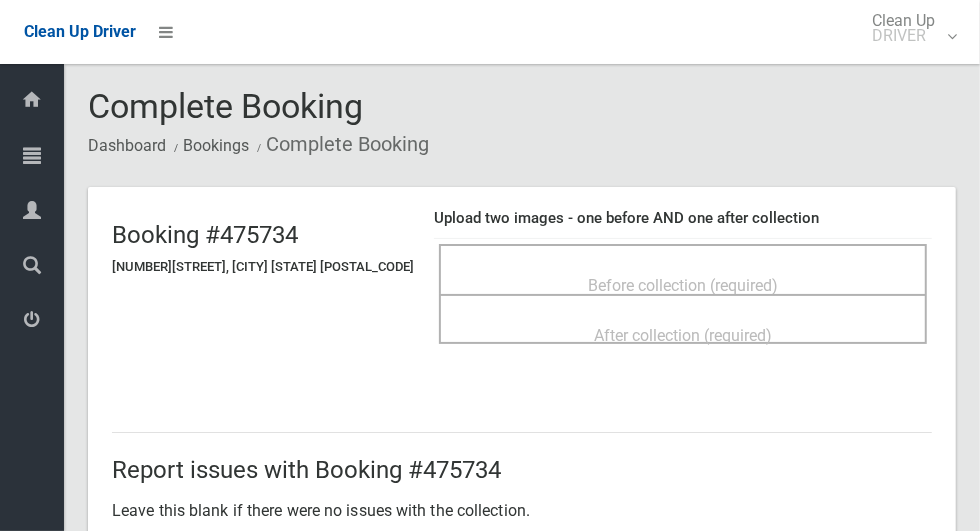 click on "Before collection (required)" at bounding box center [683, 284] 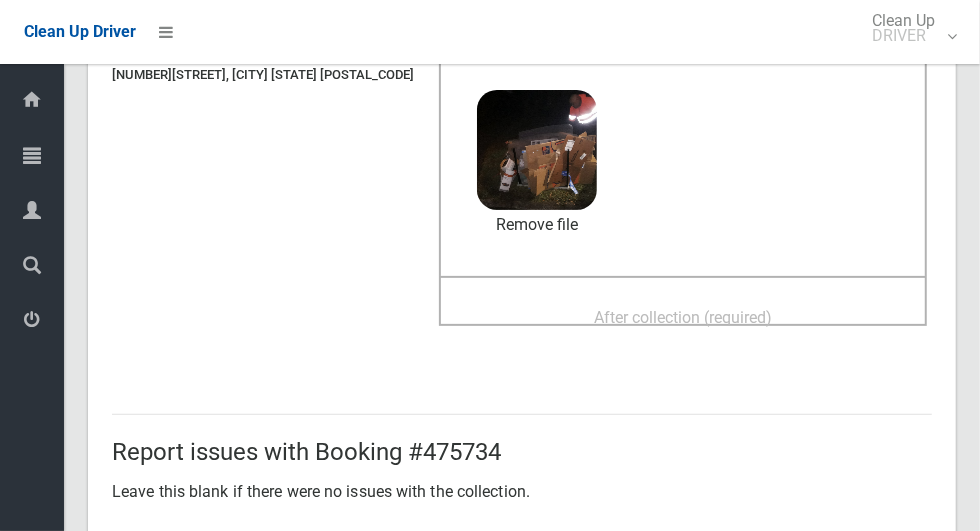 scroll, scrollTop: 191, scrollLeft: 0, axis: vertical 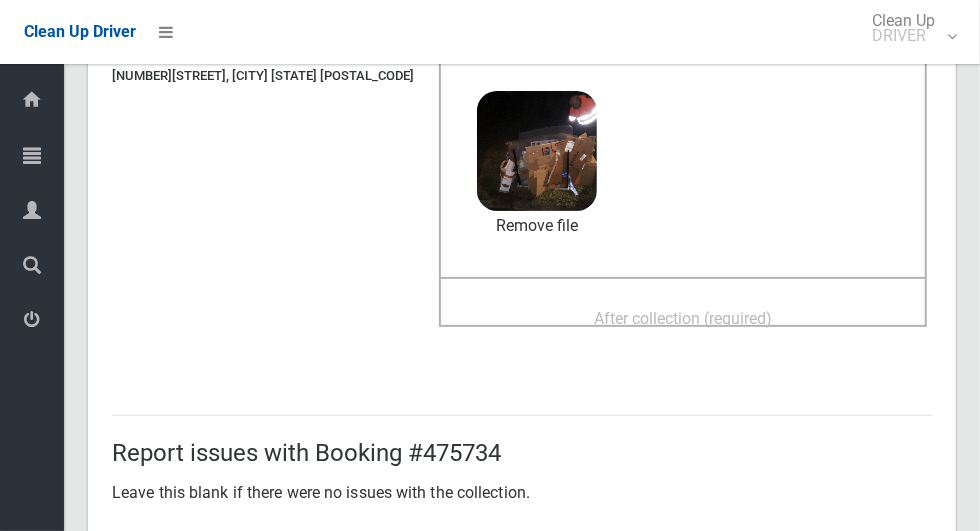 click on "After collection (required)" at bounding box center (683, 318) 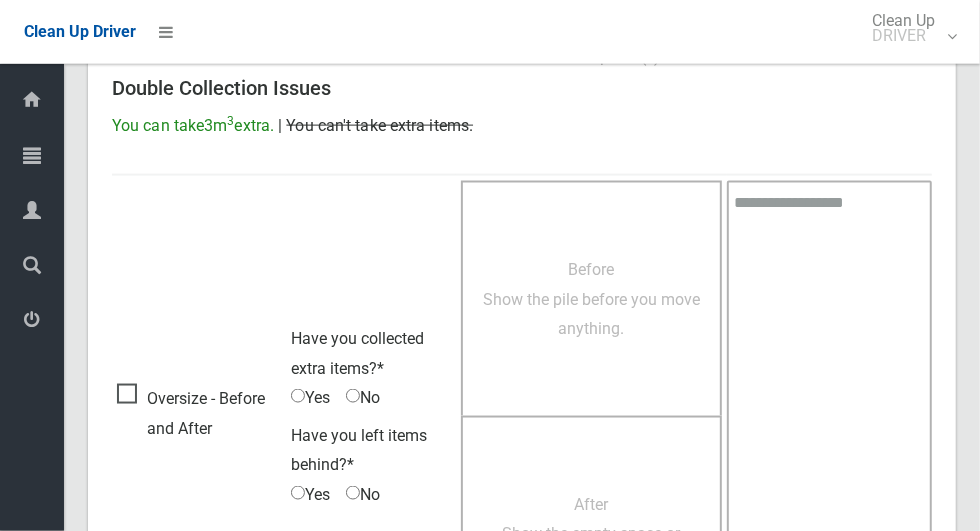 scroll, scrollTop: 1636, scrollLeft: 0, axis: vertical 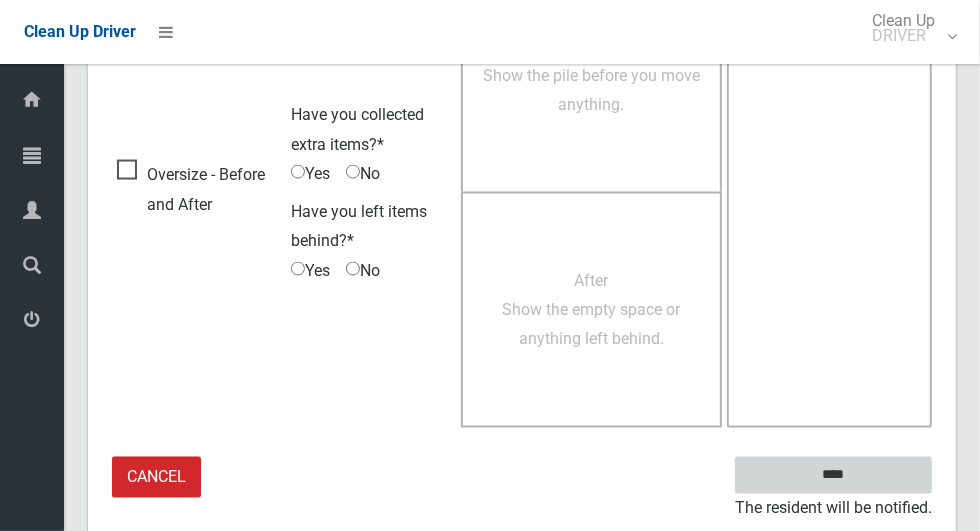 click on "****" at bounding box center [833, 475] 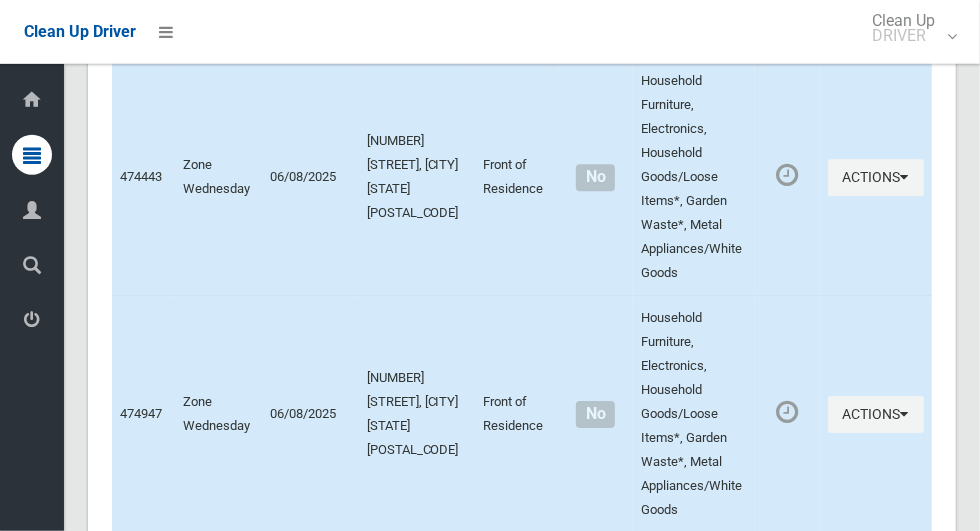 scroll, scrollTop: 12047, scrollLeft: 0, axis: vertical 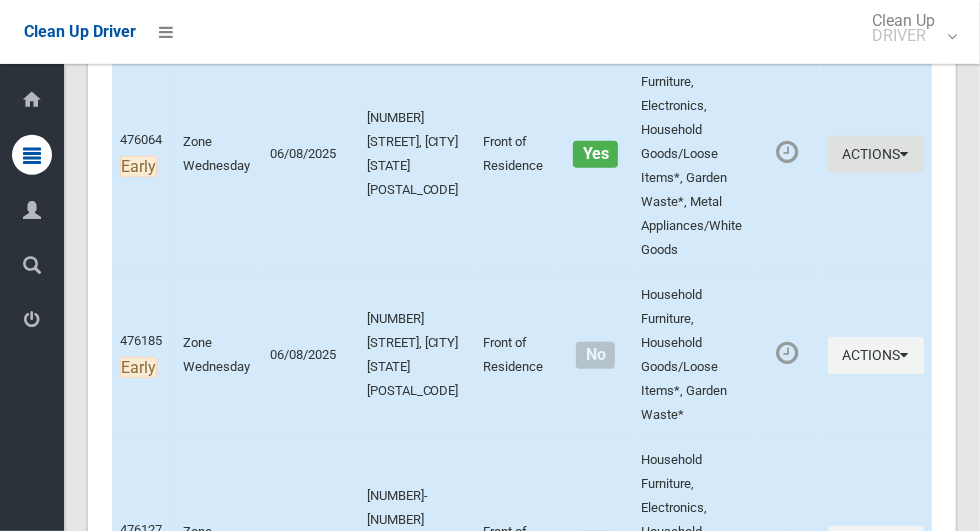 click on "Actions" at bounding box center [876, 154] 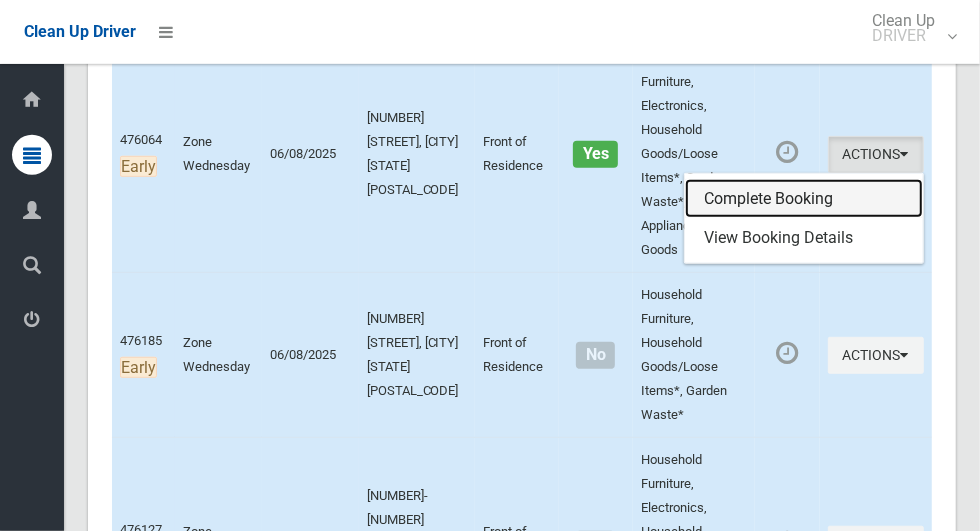 click on "Complete Booking" at bounding box center (804, 199) 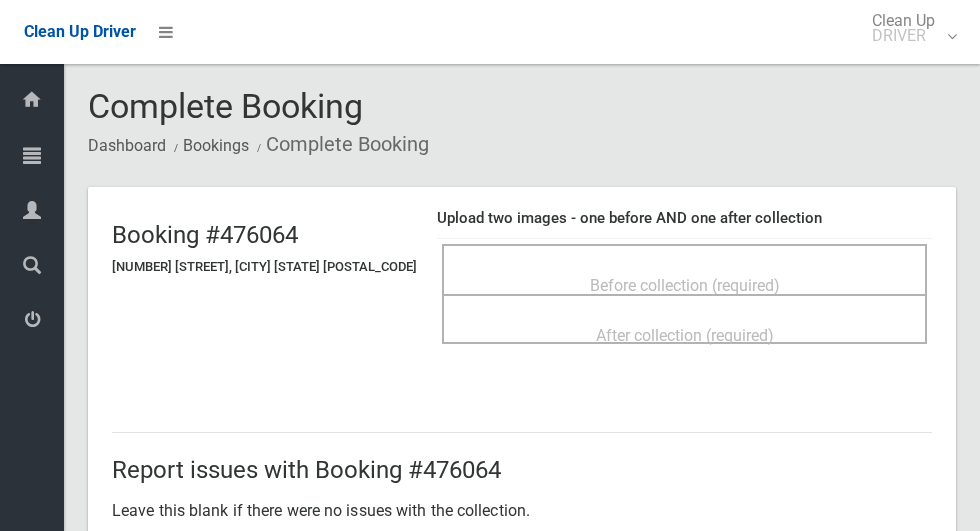 scroll, scrollTop: 0, scrollLeft: 0, axis: both 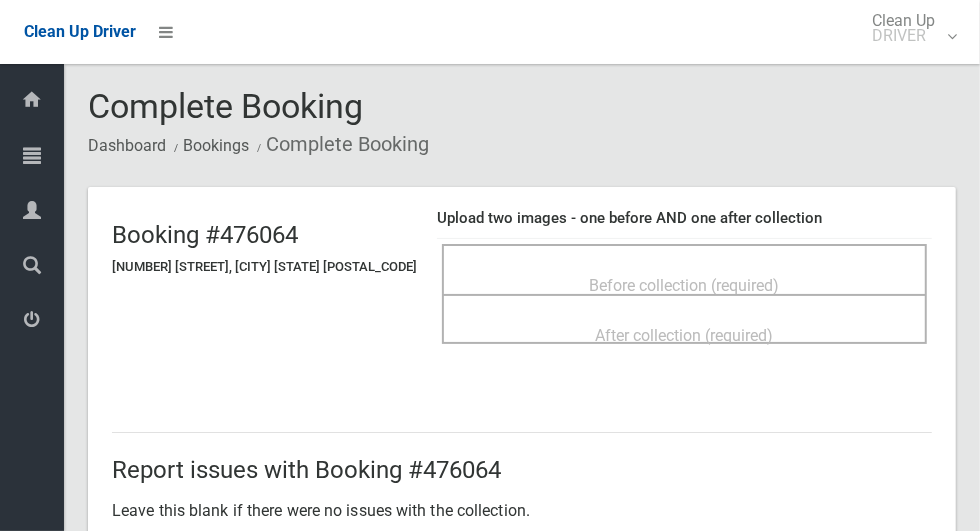 click on "Before collection (required)" at bounding box center [684, 284] 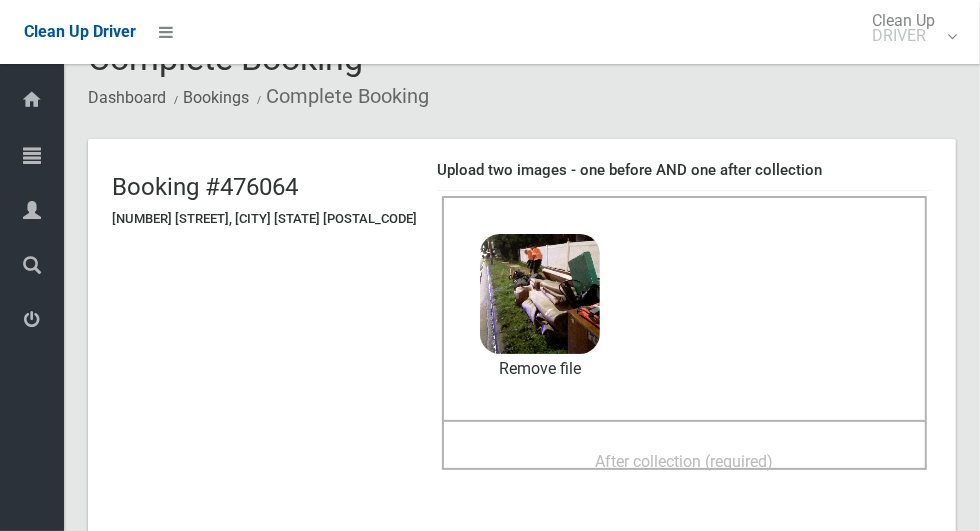 scroll, scrollTop: 138, scrollLeft: 0, axis: vertical 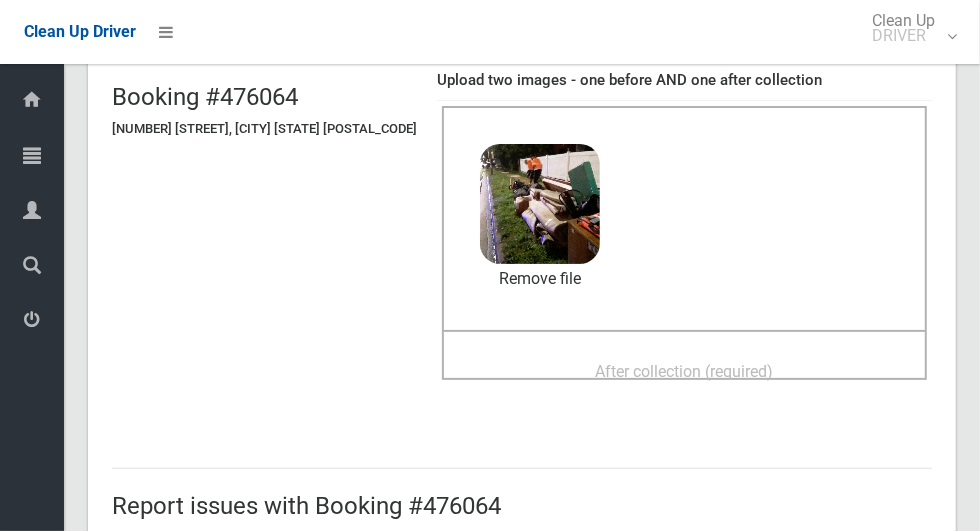 click on "After collection (required)" at bounding box center (685, 371) 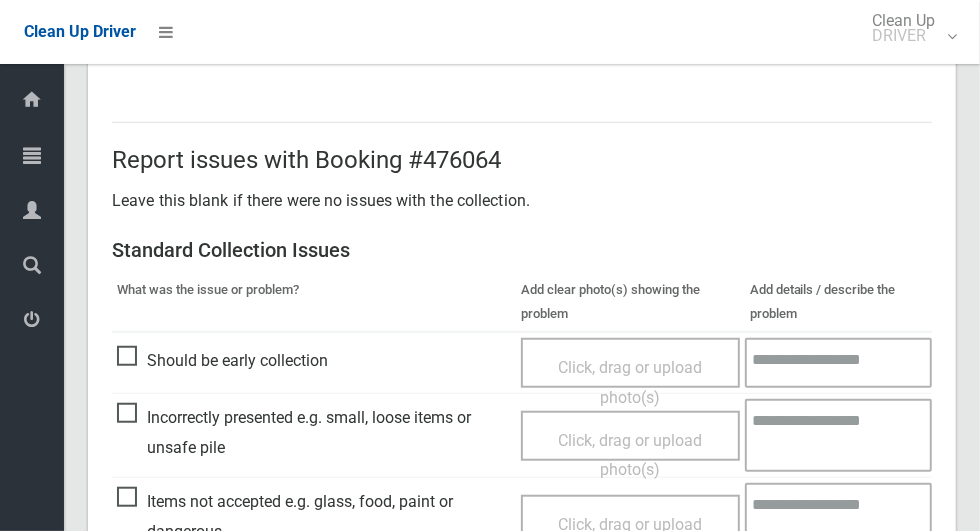 scroll, scrollTop: 1636, scrollLeft: 0, axis: vertical 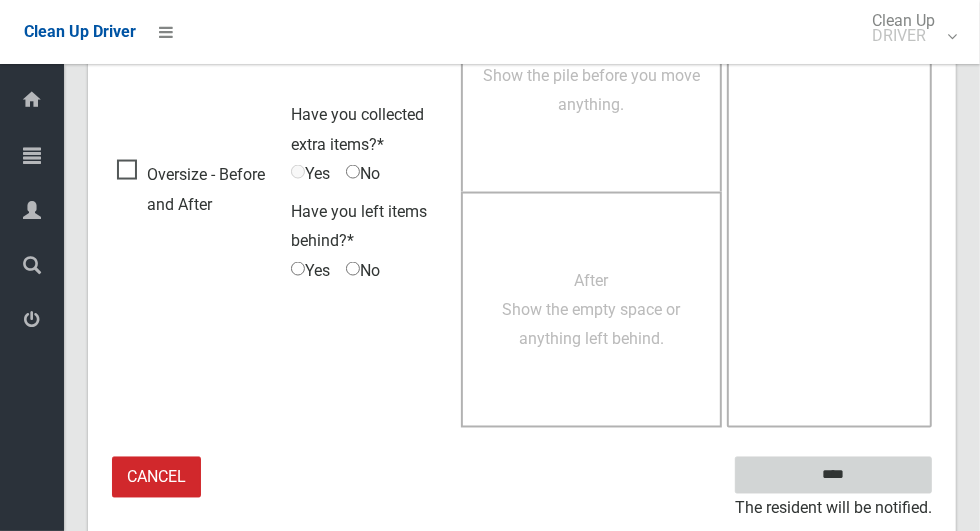 click on "****" at bounding box center (833, 475) 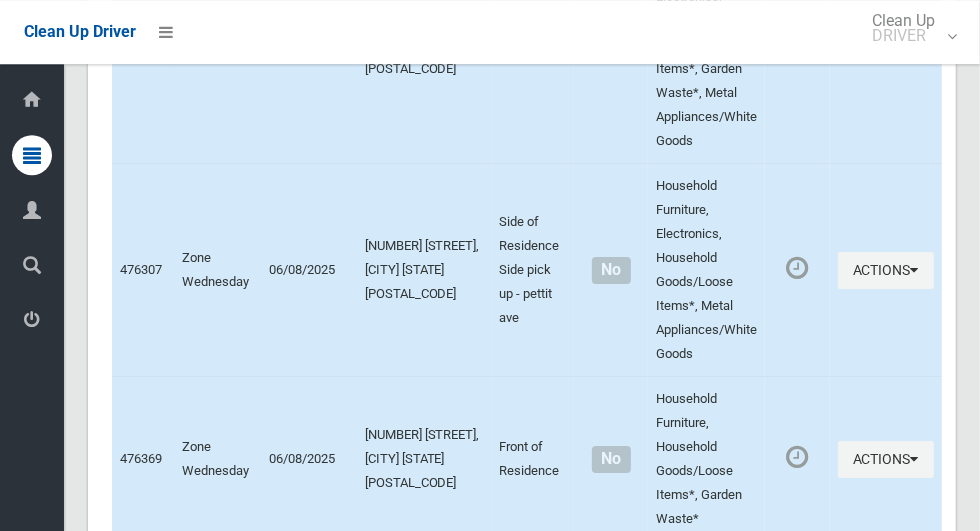 scroll, scrollTop: 12047, scrollLeft: 0, axis: vertical 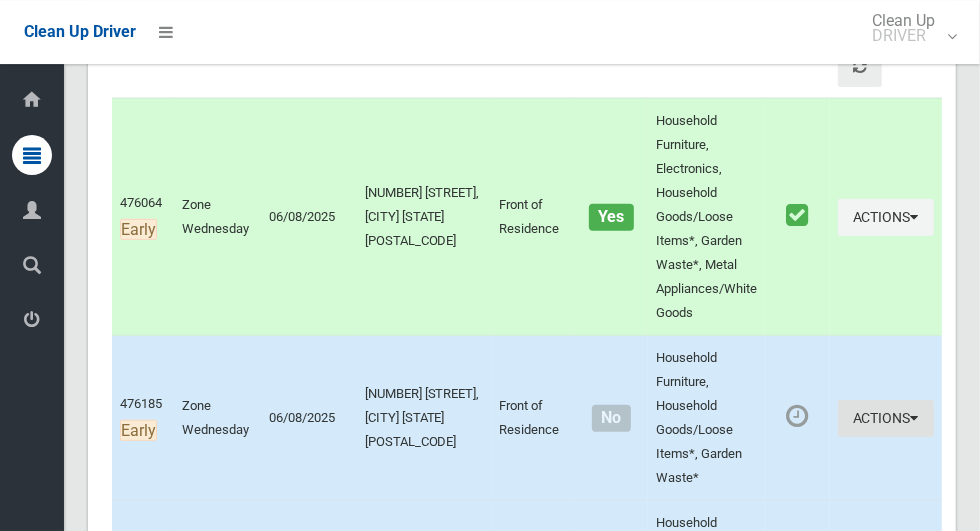 click on "Actions" at bounding box center [886, 418] 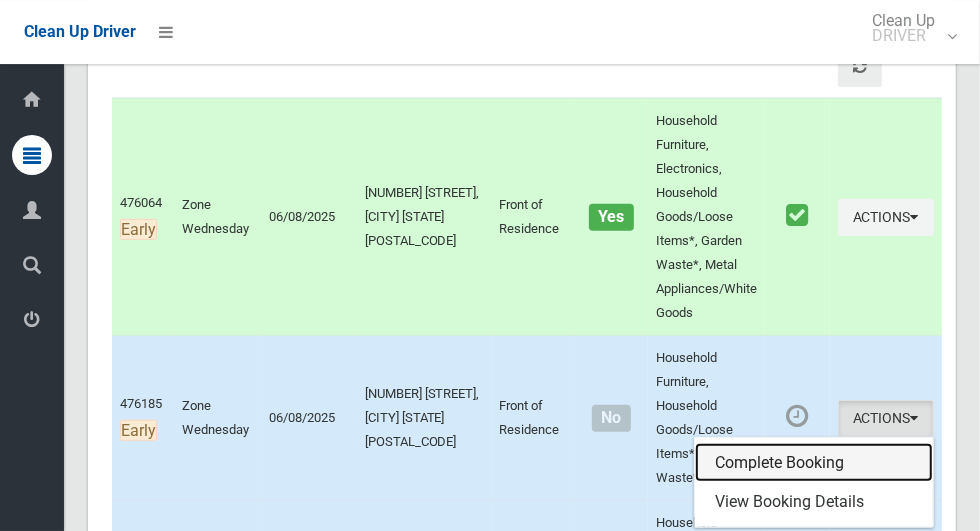 click on "Complete Booking" at bounding box center [814, 463] 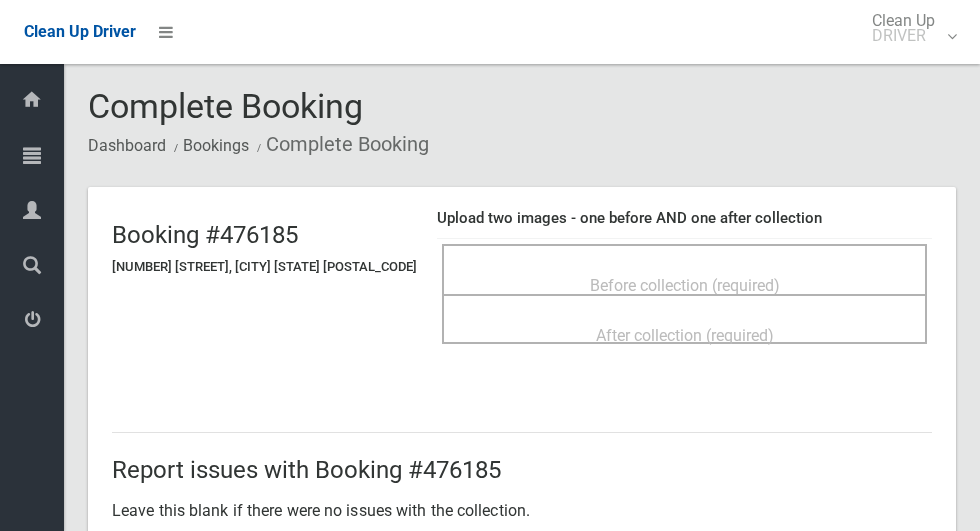 scroll, scrollTop: 0, scrollLeft: 0, axis: both 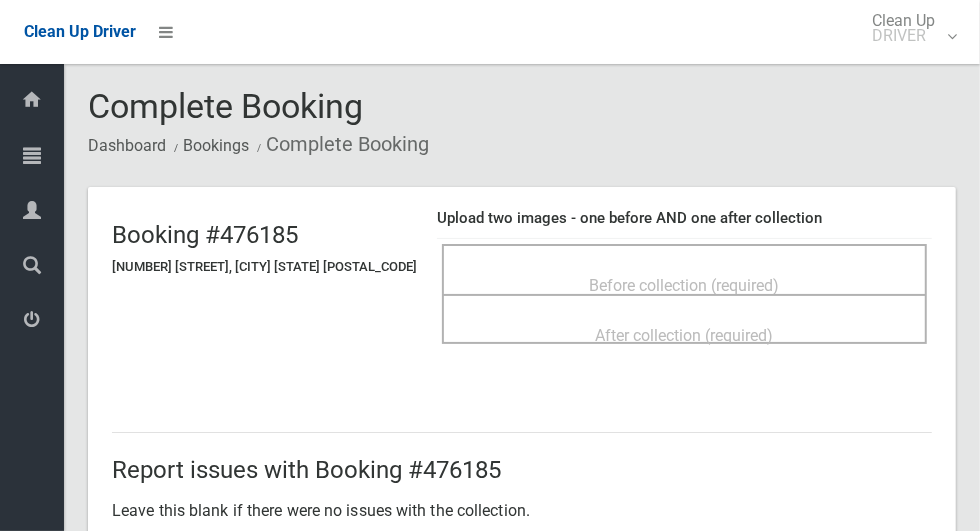 click on "Before collection (required)" at bounding box center (685, 285) 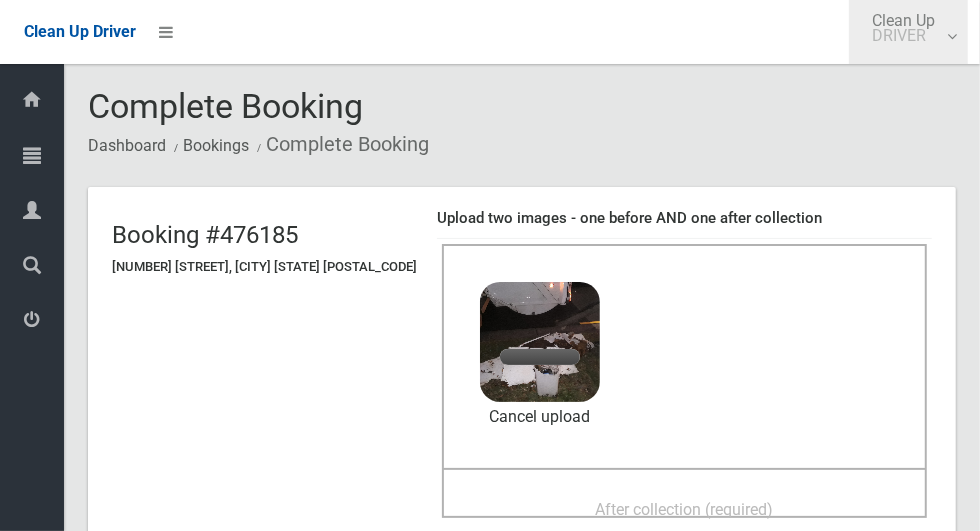 click on "DRIVER" at bounding box center (903, 35) 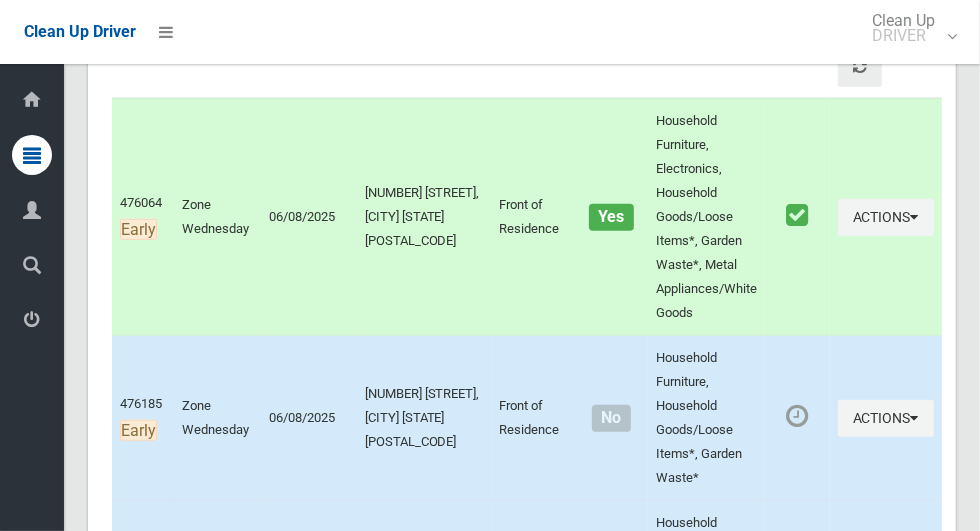 scroll, scrollTop: 333, scrollLeft: 0, axis: vertical 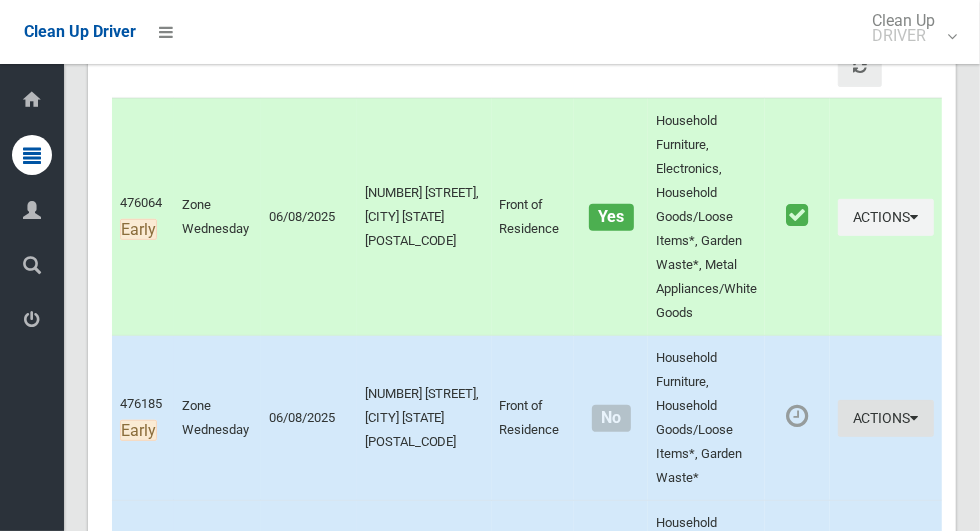 click on "Actions" at bounding box center [886, 418] 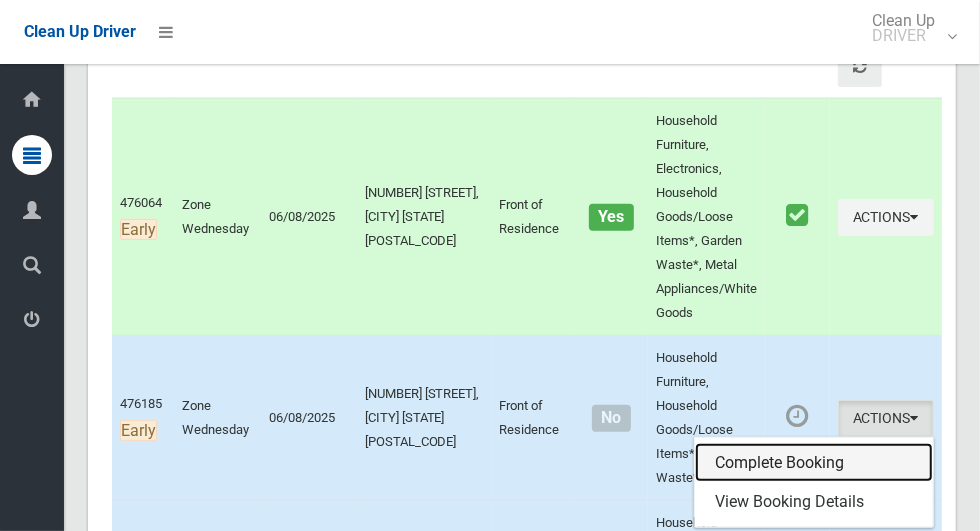 click on "Complete Booking" at bounding box center (814, 463) 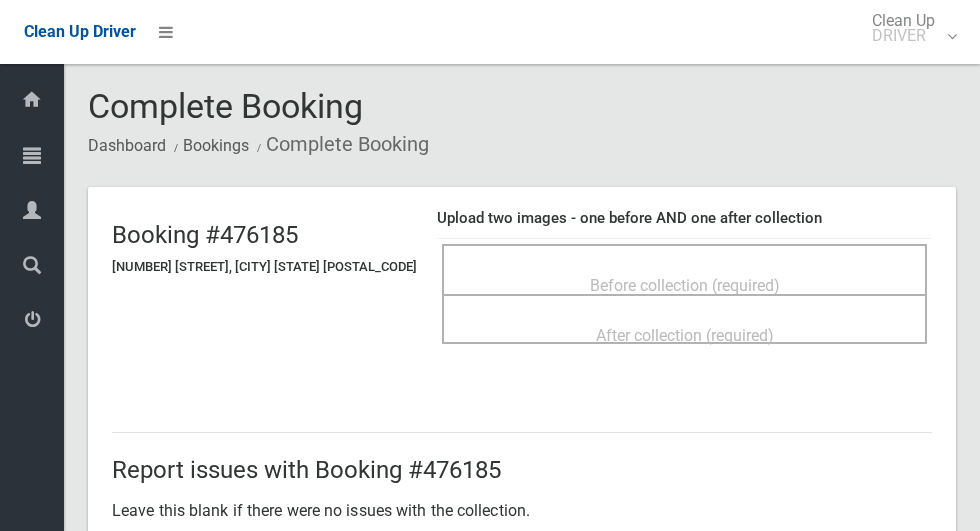click on "Before collection (required)" at bounding box center [684, 269] 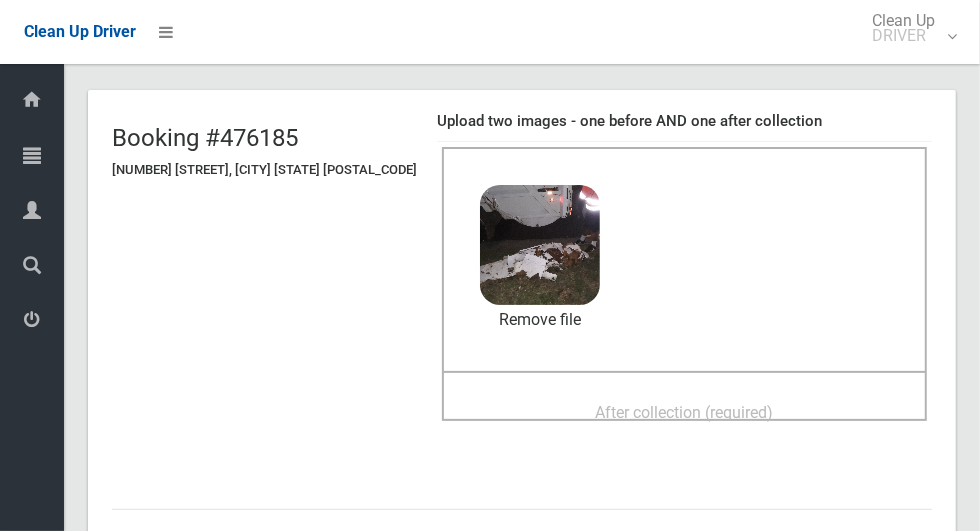 scroll, scrollTop: 98, scrollLeft: 0, axis: vertical 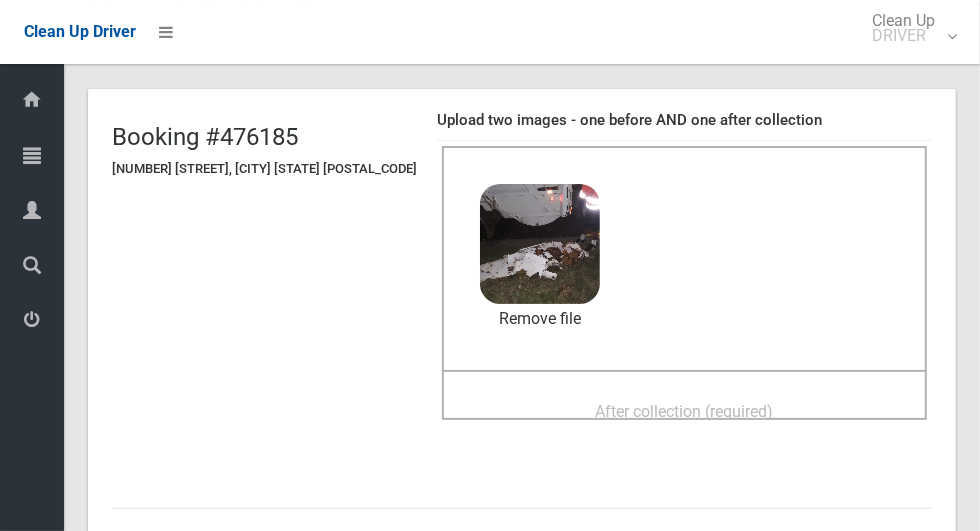 click on "After collection (required)" at bounding box center [685, 411] 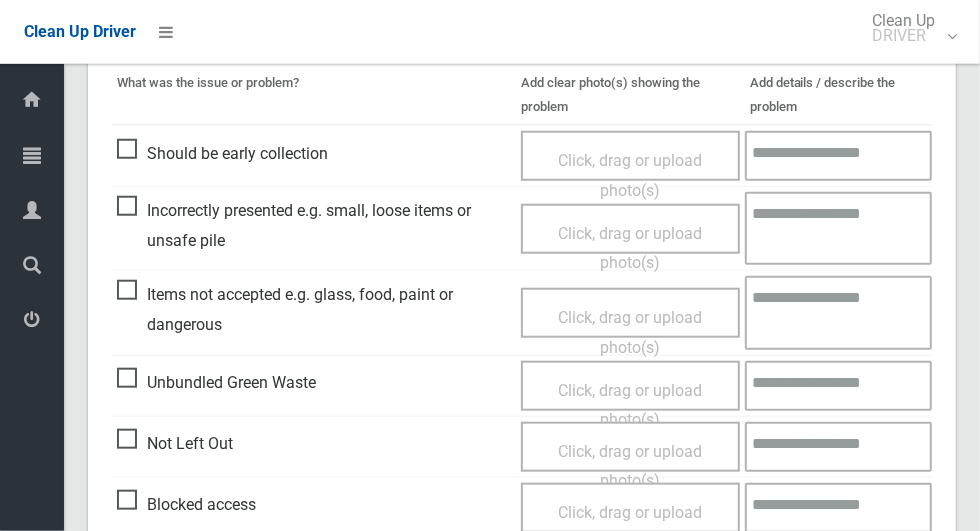scroll, scrollTop: 1636, scrollLeft: 0, axis: vertical 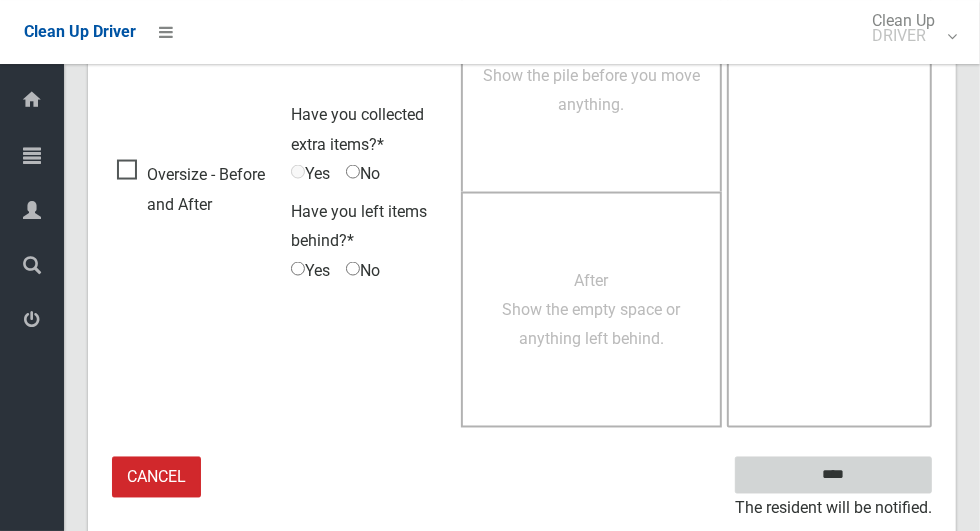 click on "****" at bounding box center (833, 475) 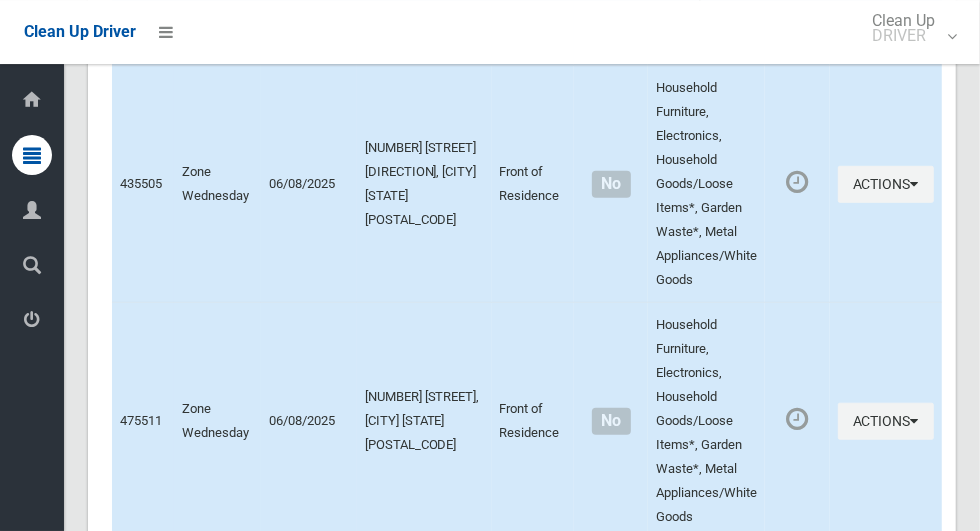 scroll, scrollTop: 6890, scrollLeft: 0, axis: vertical 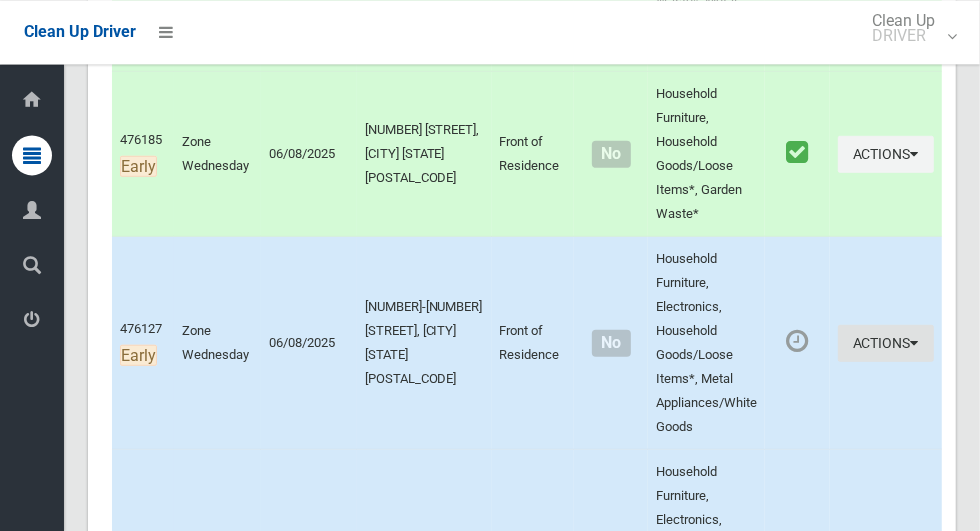 click on "Actions" at bounding box center [886, 342] 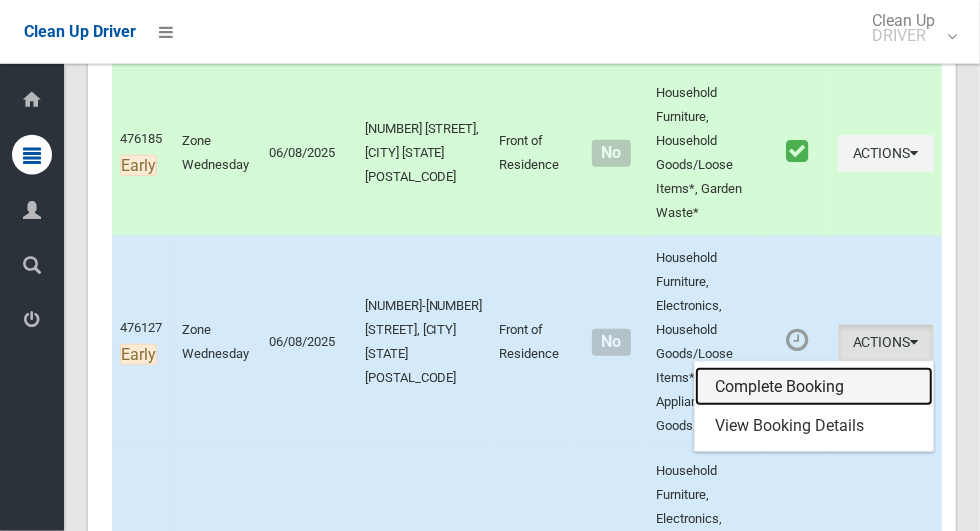 click on "Complete Booking" at bounding box center [814, 387] 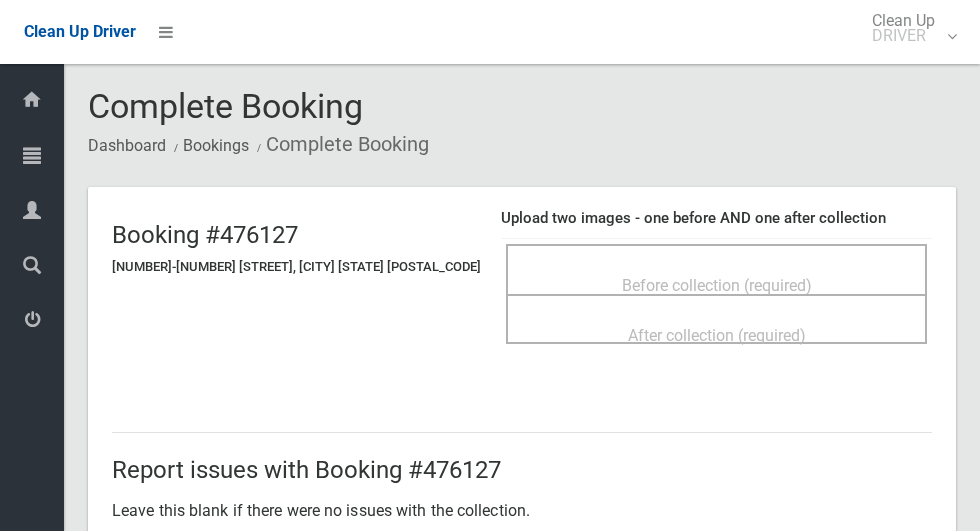 scroll, scrollTop: 0, scrollLeft: 0, axis: both 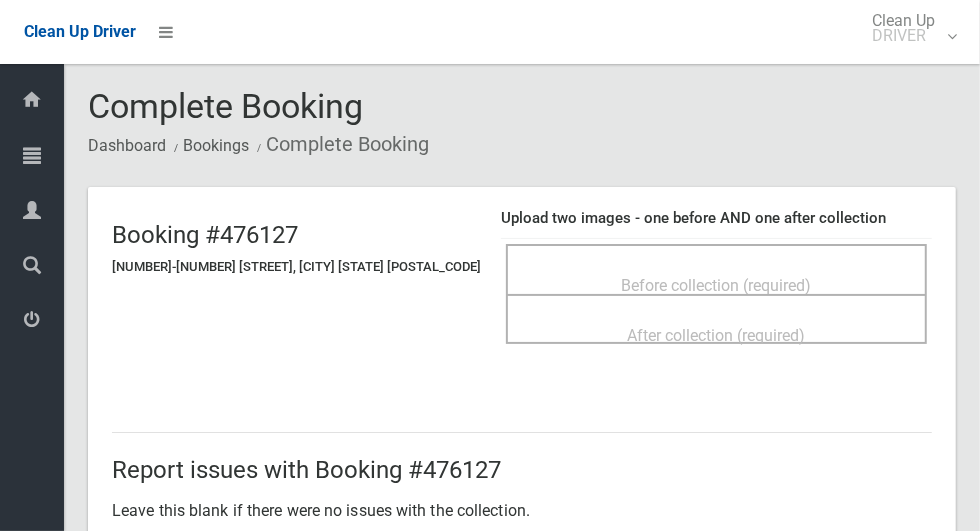 click on "Before collection (required)" at bounding box center (716, 284) 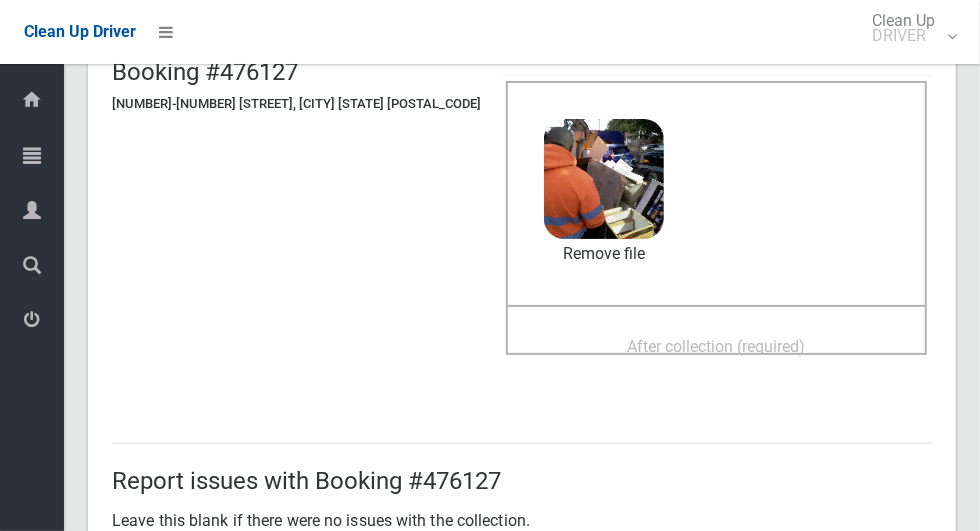 scroll, scrollTop: 163, scrollLeft: 0, axis: vertical 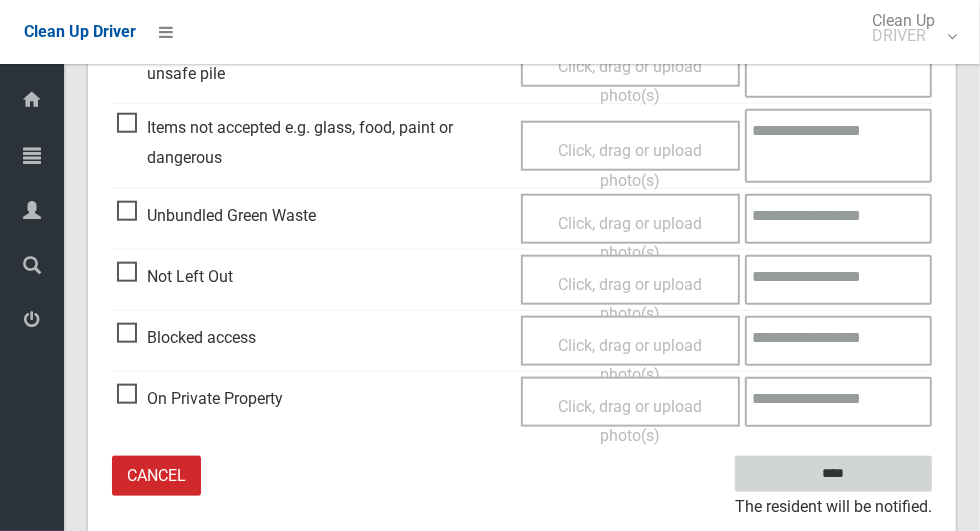 click on "****" at bounding box center [833, 474] 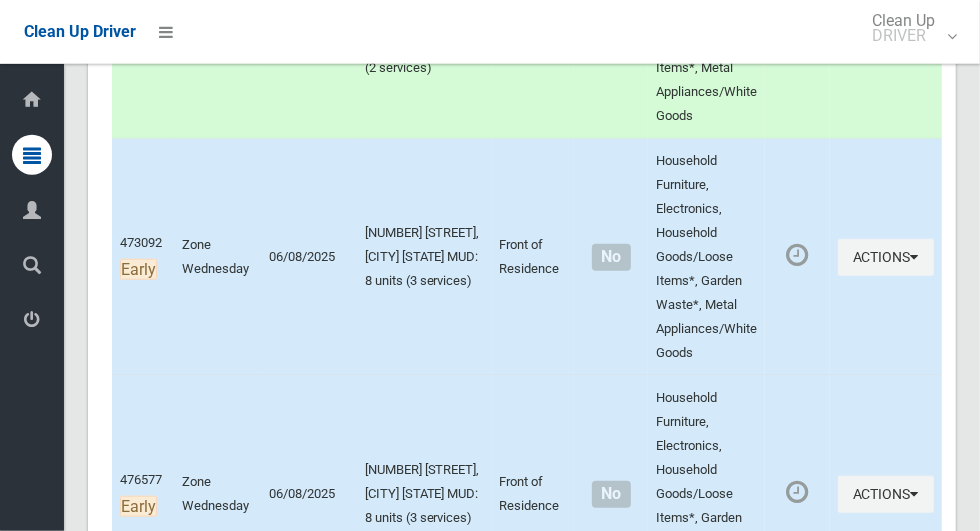 scroll, scrollTop: 909, scrollLeft: 0, axis: vertical 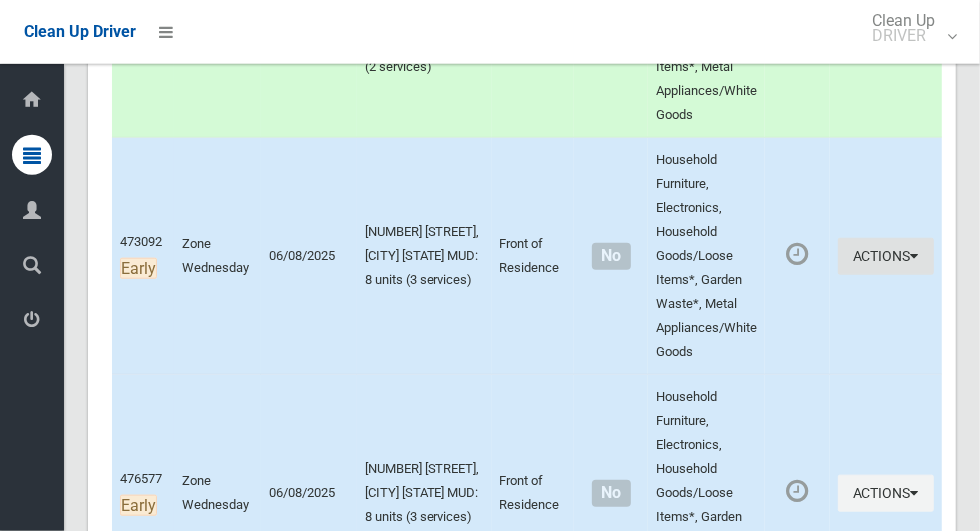 click at bounding box center [915, 256] 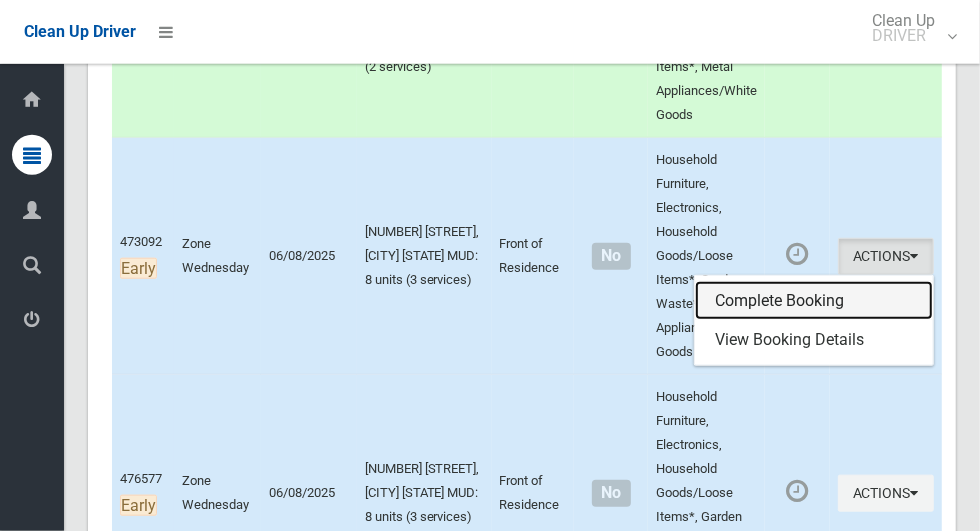 click on "Complete Booking" at bounding box center [814, 301] 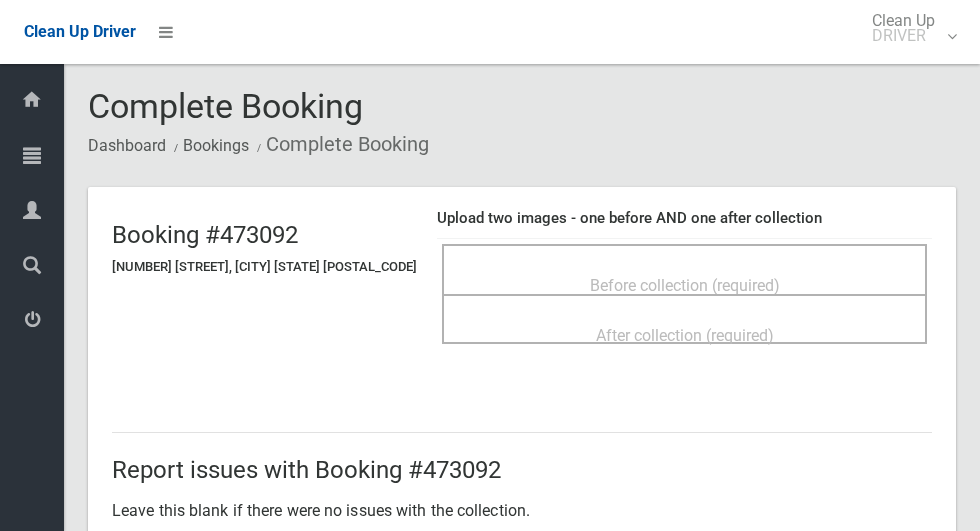 scroll, scrollTop: 0, scrollLeft: 0, axis: both 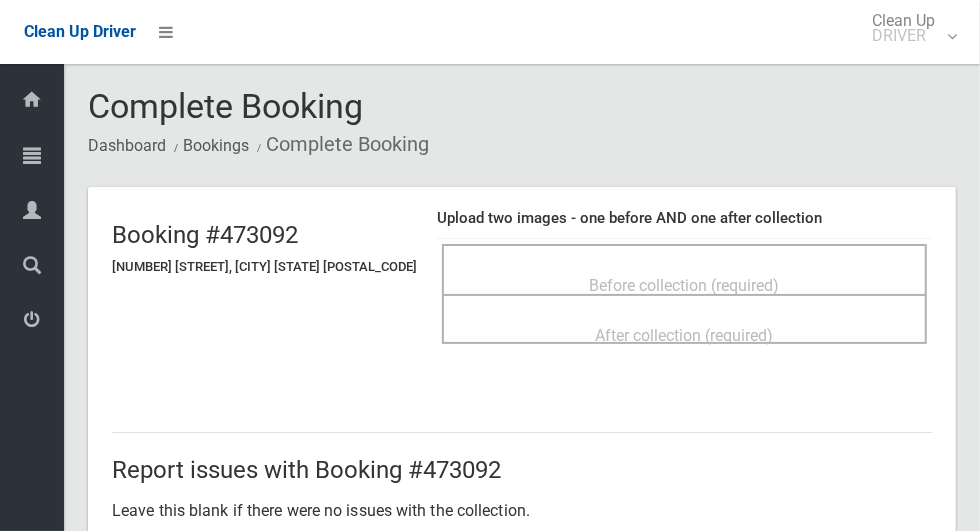 click on "Before collection (required)" at bounding box center (685, 285) 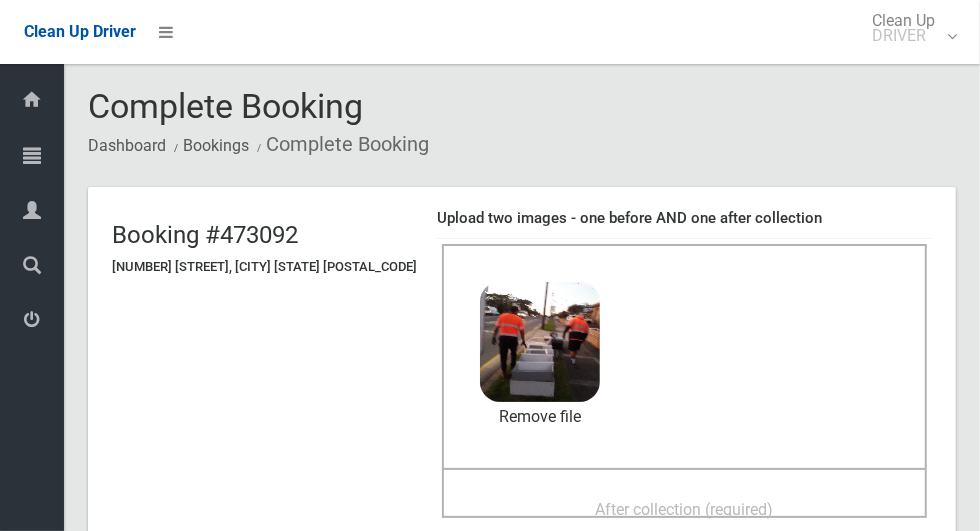 click on "After collection (required)" at bounding box center (685, 509) 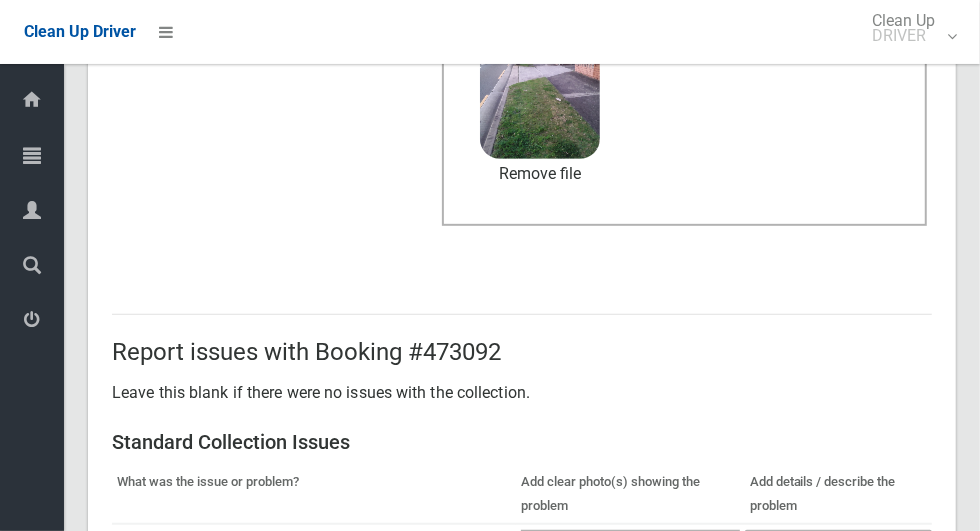 scroll, scrollTop: 1033, scrollLeft: 0, axis: vertical 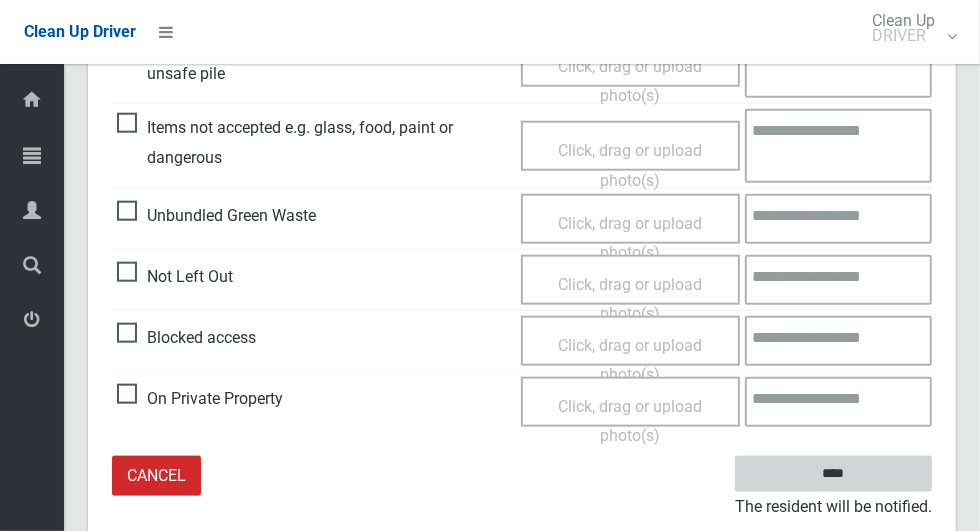click on "****" at bounding box center (833, 474) 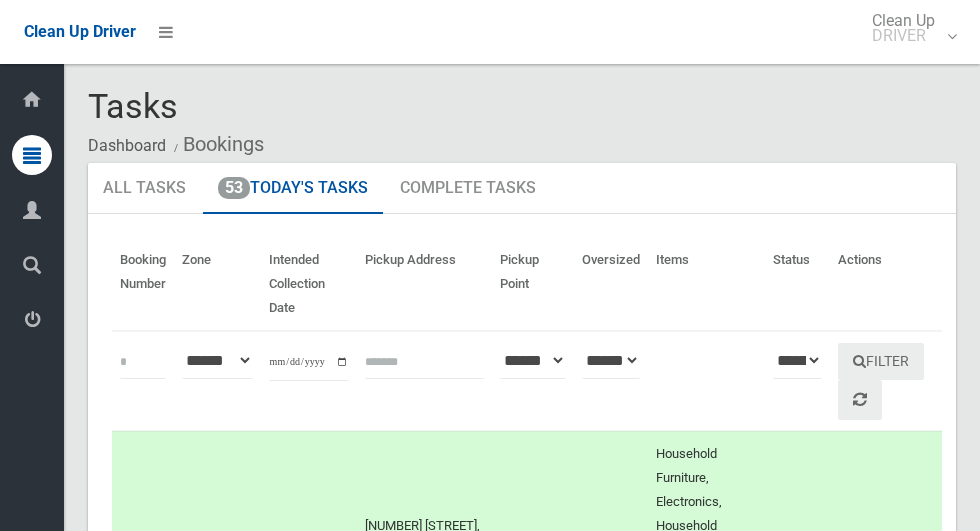 scroll, scrollTop: 0, scrollLeft: 0, axis: both 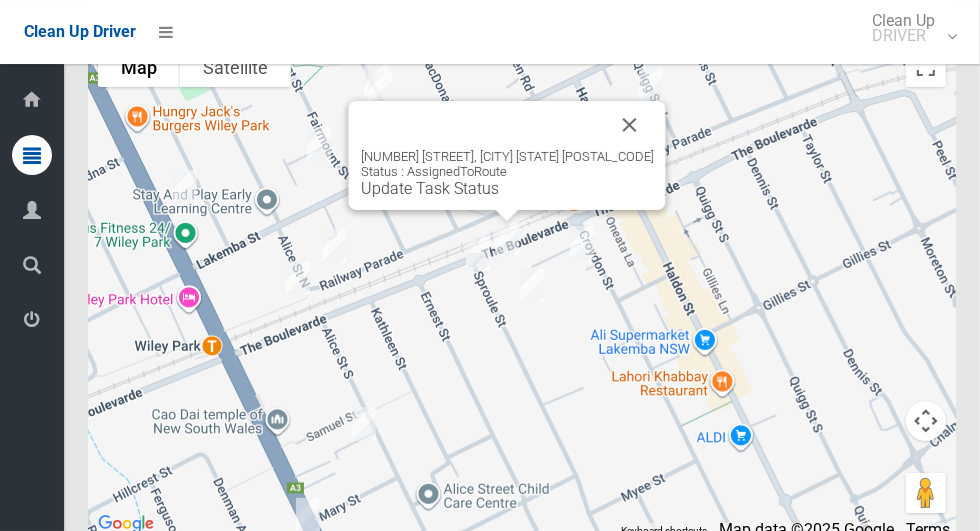 click at bounding box center [630, 125] 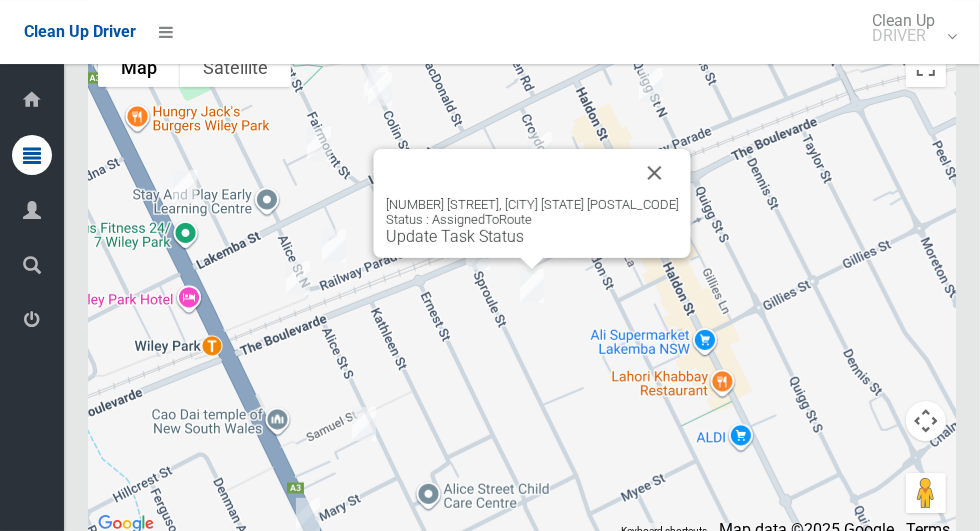 click at bounding box center [655, 173] 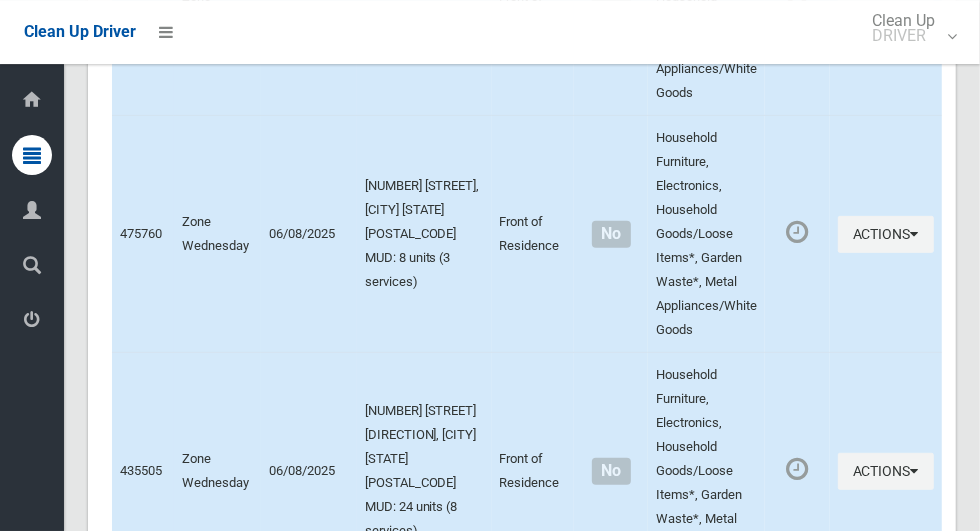 scroll, scrollTop: 4281, scrollLeft: 0, axis: vertical 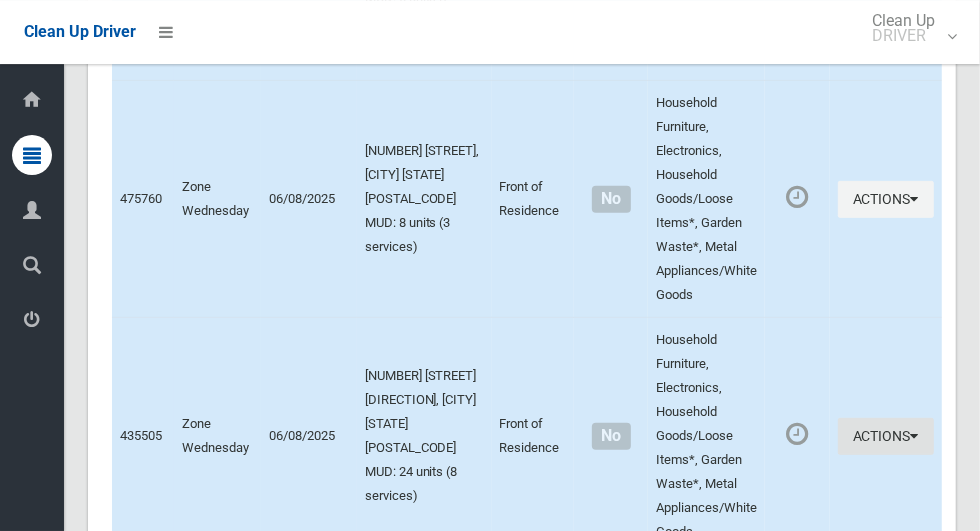 click on "Actions" at bounding box center (886, 436) 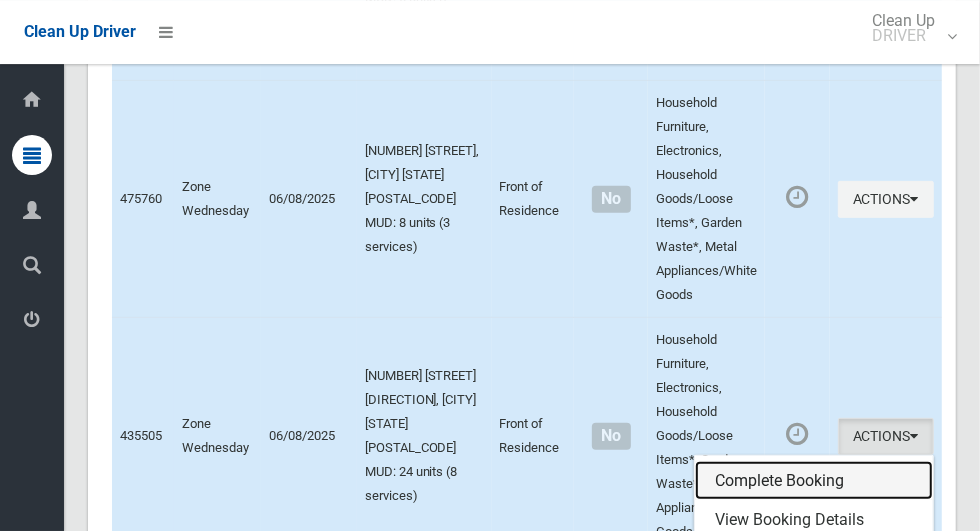 click on "Complete Booking" at bounding box center [814, 481] 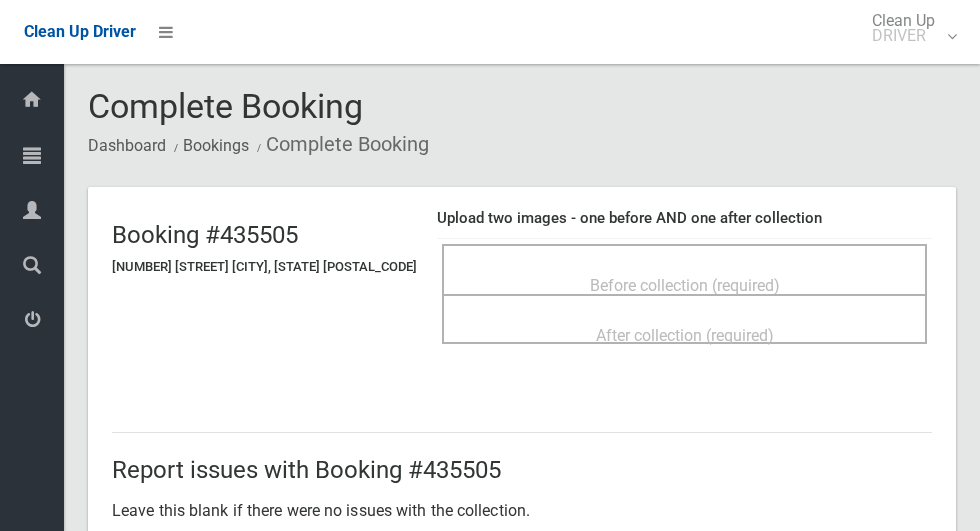 scroll, scrollTop: 0, scrollLeft: 0, axis: both 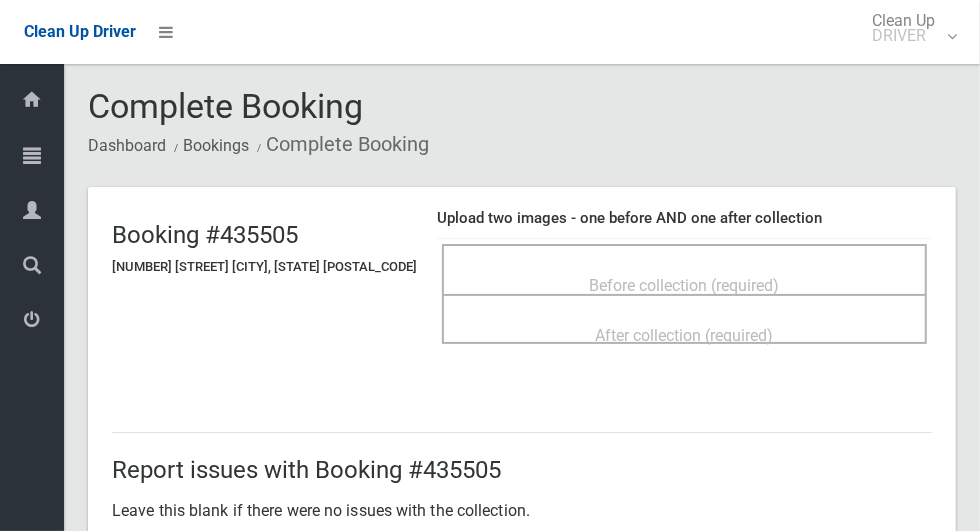 click on "Before collection (required)" at bounding box center (685, 285) 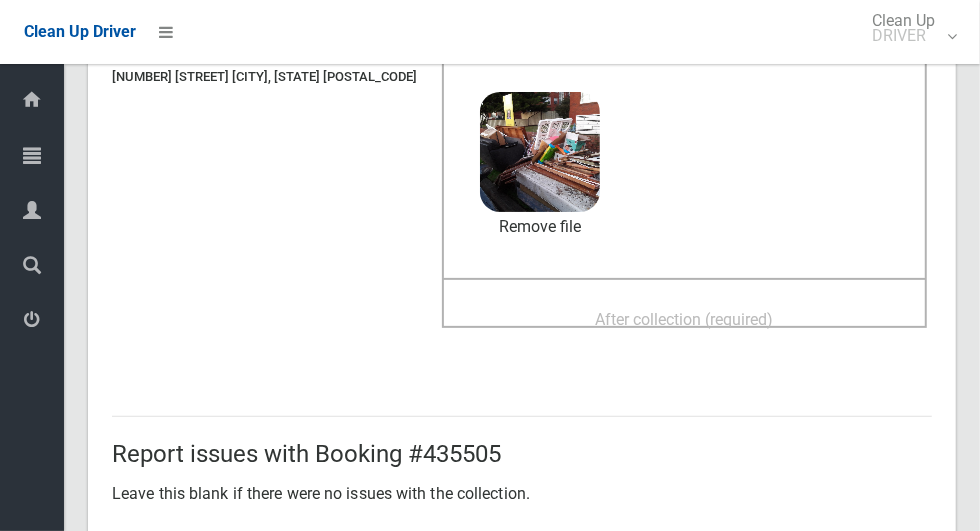 scroll, scrollTop: 197, scrollLeft: 0, axis: vertical 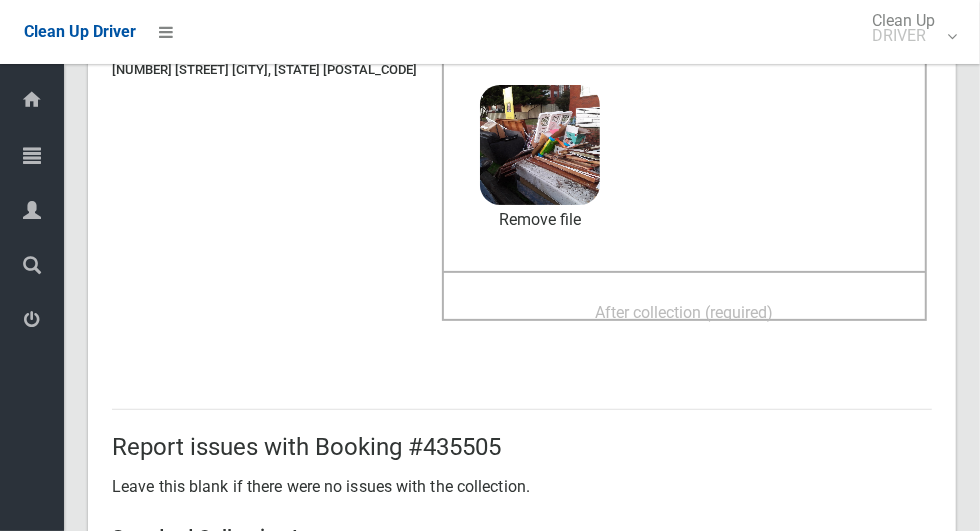 click on "After collection (required)" at bounding box center (685, 312) 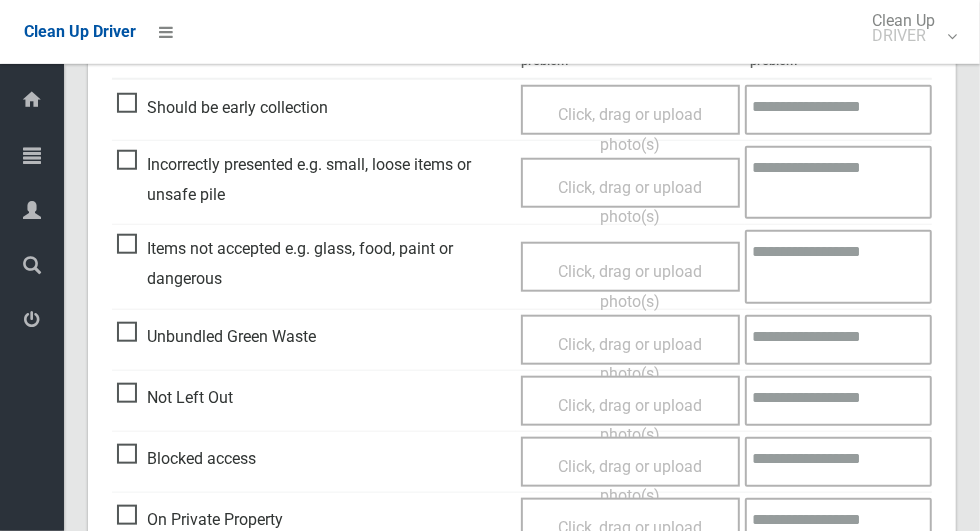 scroll, scrollTop: 1033, scrollLeft: 0, axis: vertical 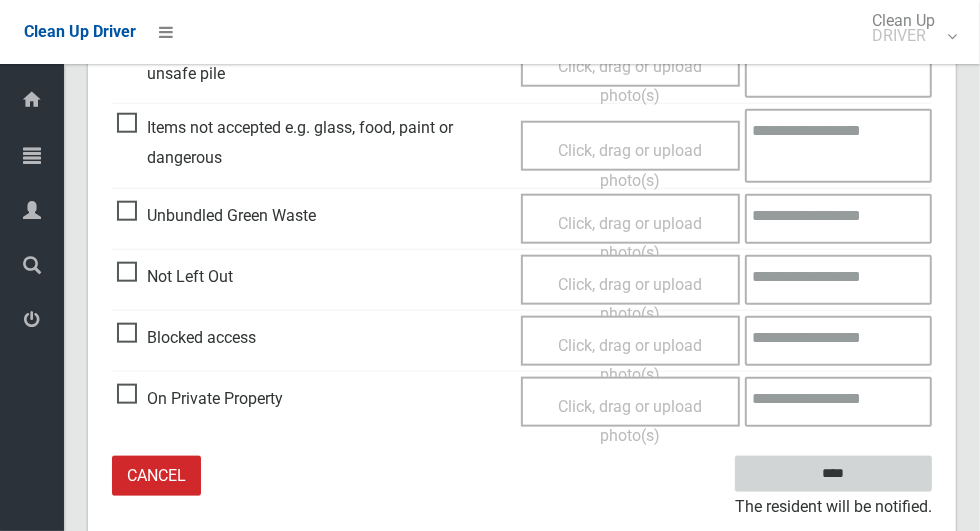 click on "****" at bounding box center (833, 474) 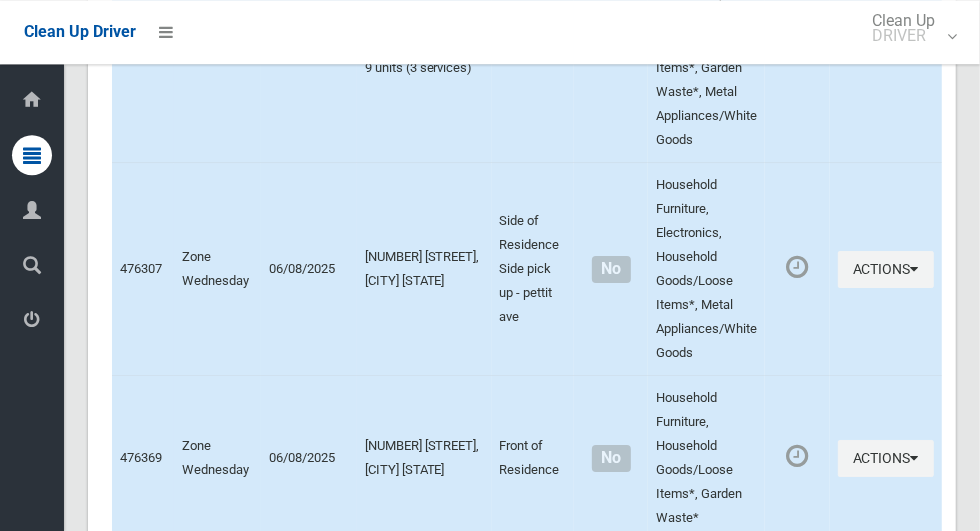 scroll, scrollTop: 12047, scrollLeft: 0, axis: vertical 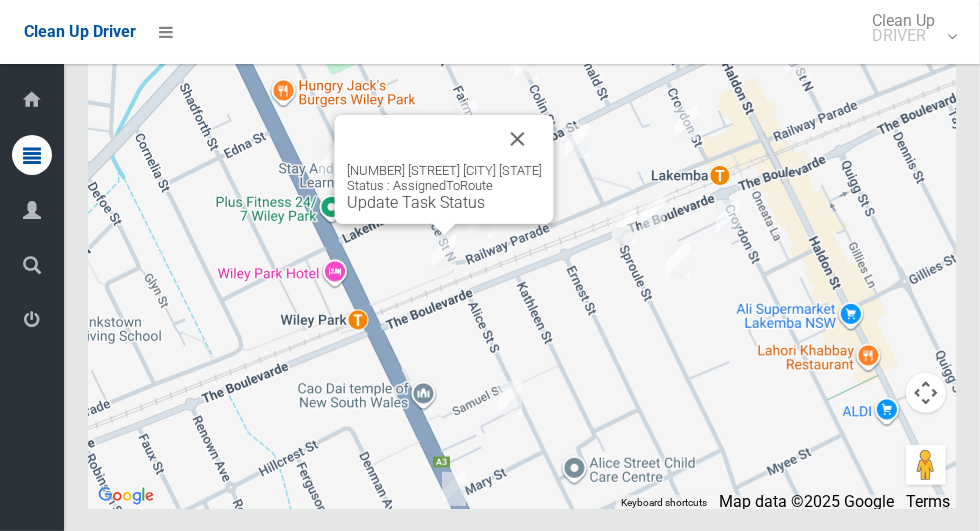 click at bounding box center [518, 139] 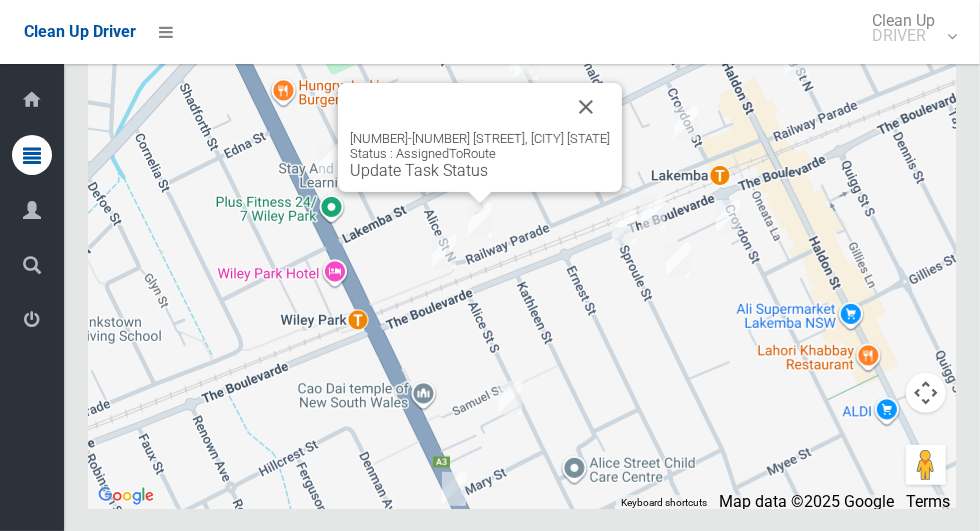 click at bounding box center [586, 107] 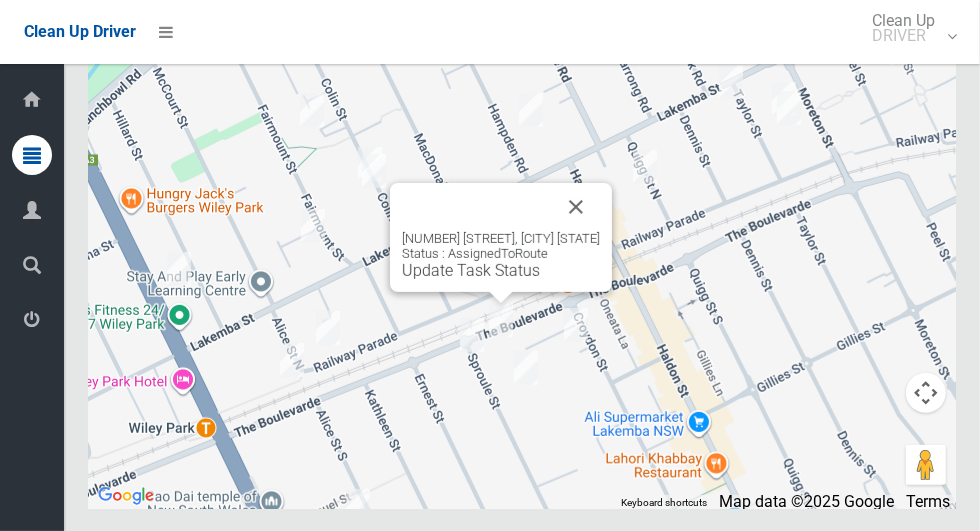 click at bounding box center (576, 207) 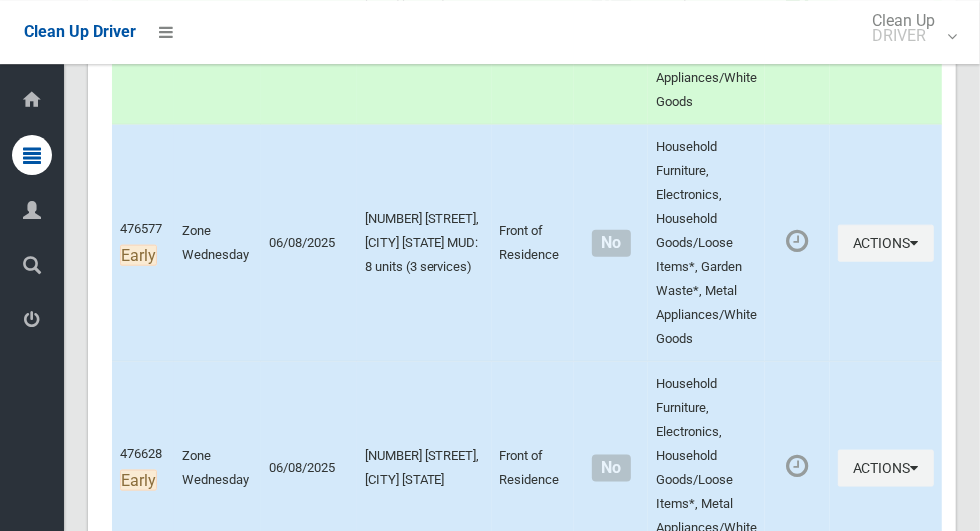 scroll, scrollTop: 1162, scrollLeft: 0, axis: vertical 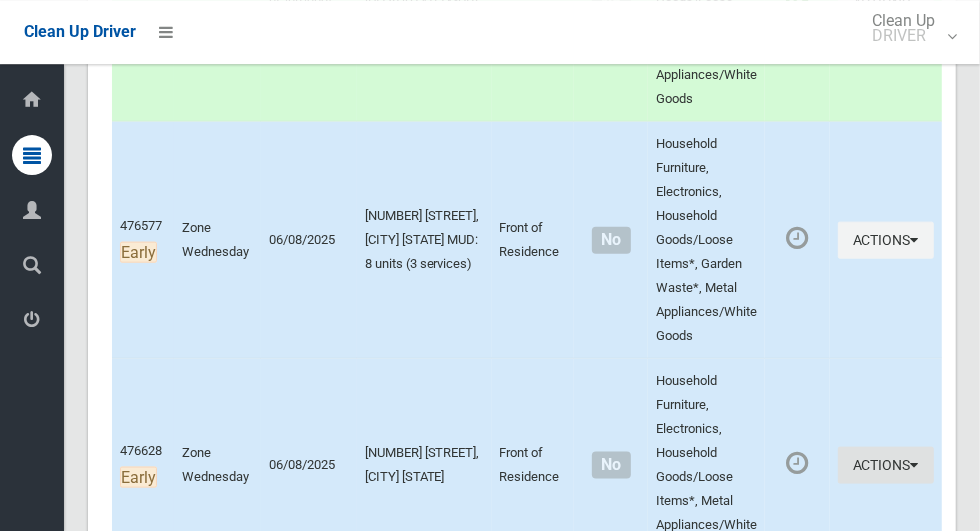click at bounding box center (915, 465) 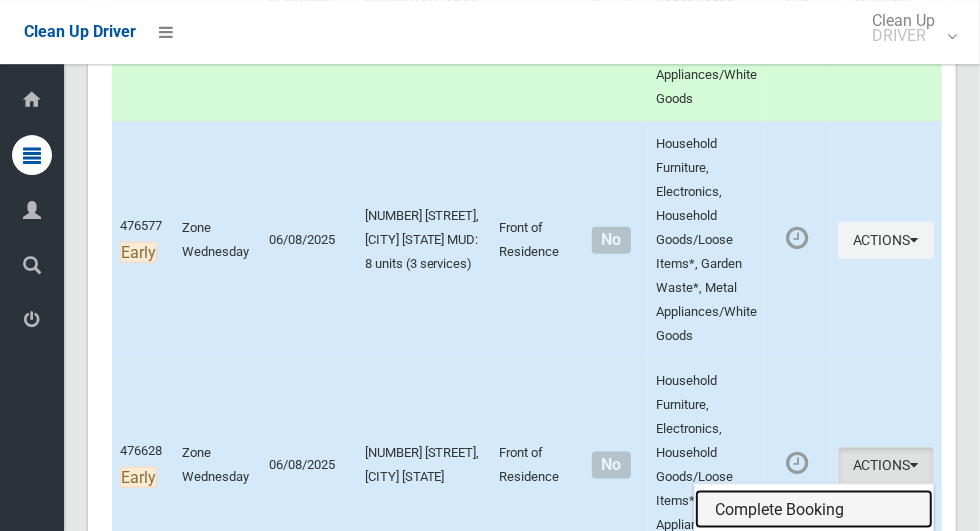 click on "Complete Booking" at bounding box center (814, 510) 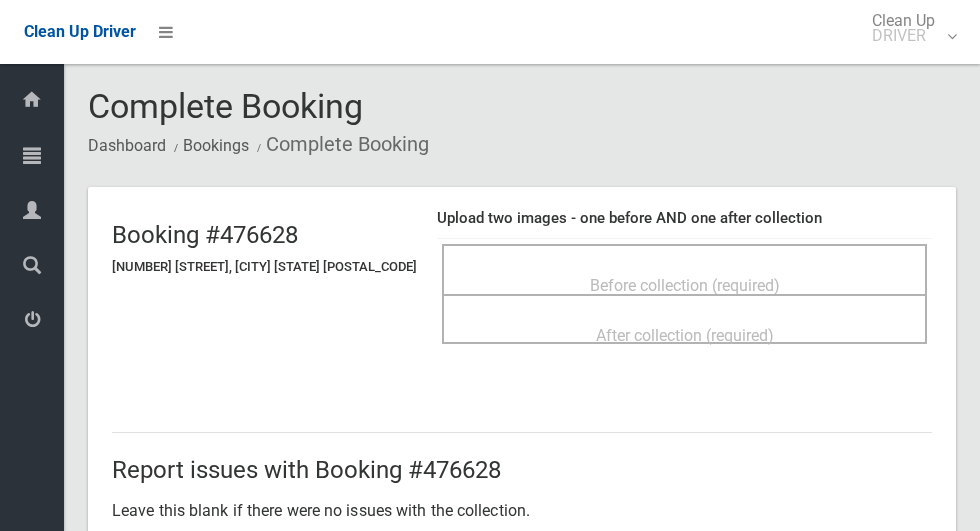 scroll, scrollTop: 0, scrollLeft: 0, axis: both 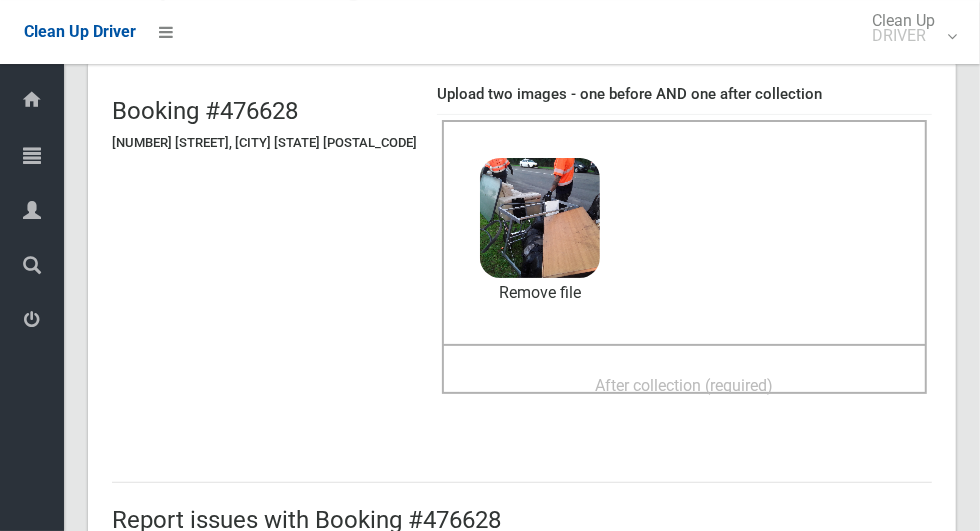 click on "After collection (required)" at bounding box center (685, 385) 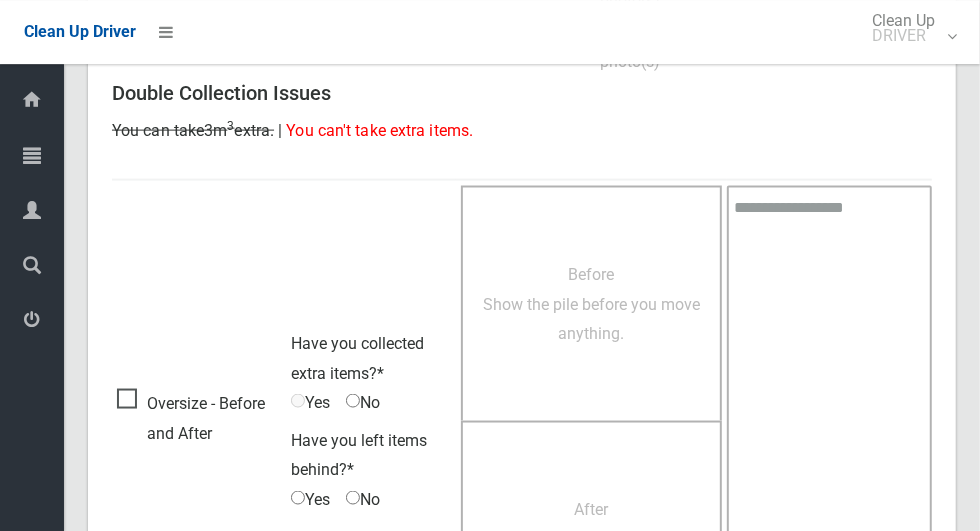 scroll, scrollTop: 1636, scrollLeft: 0, axis: vertical 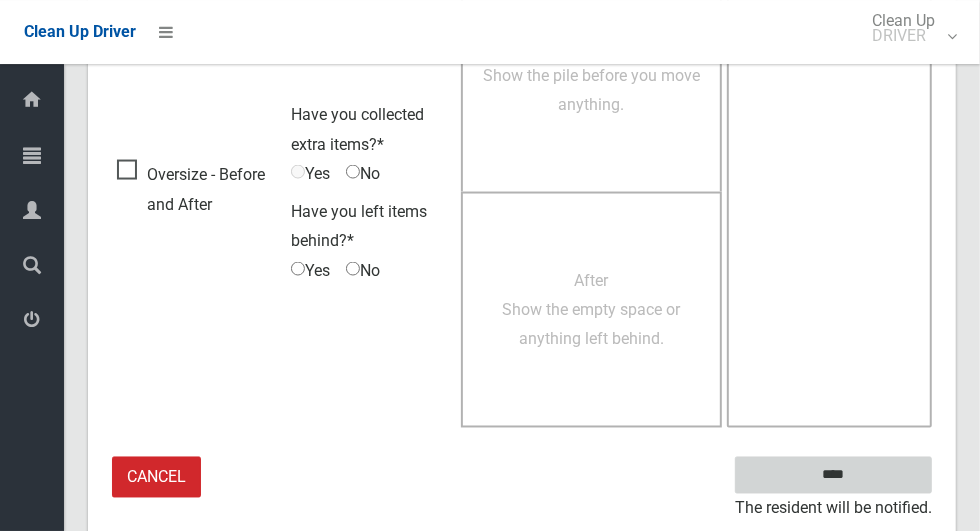 click on "****" at bounding box center (833, 475) 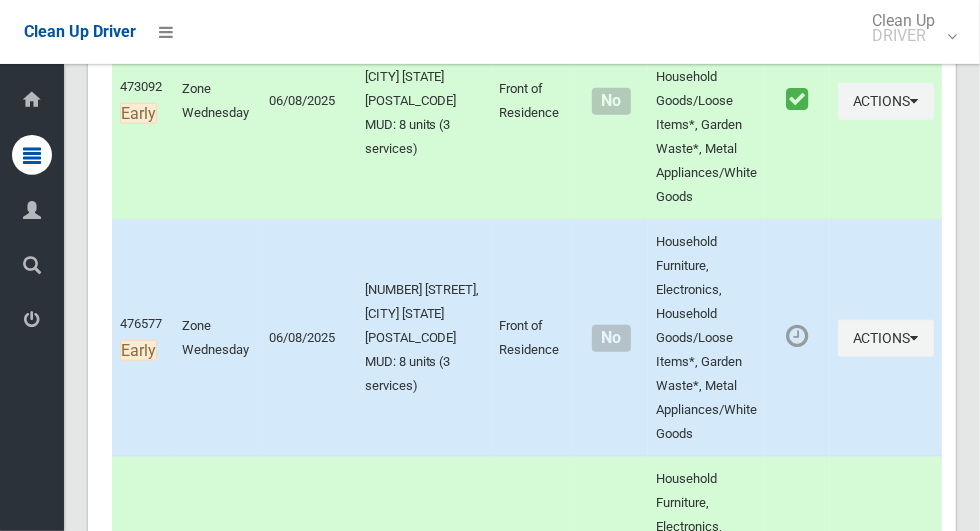 scroll, scrollTop: 1064, scrollLeft: 0, axis: vertical 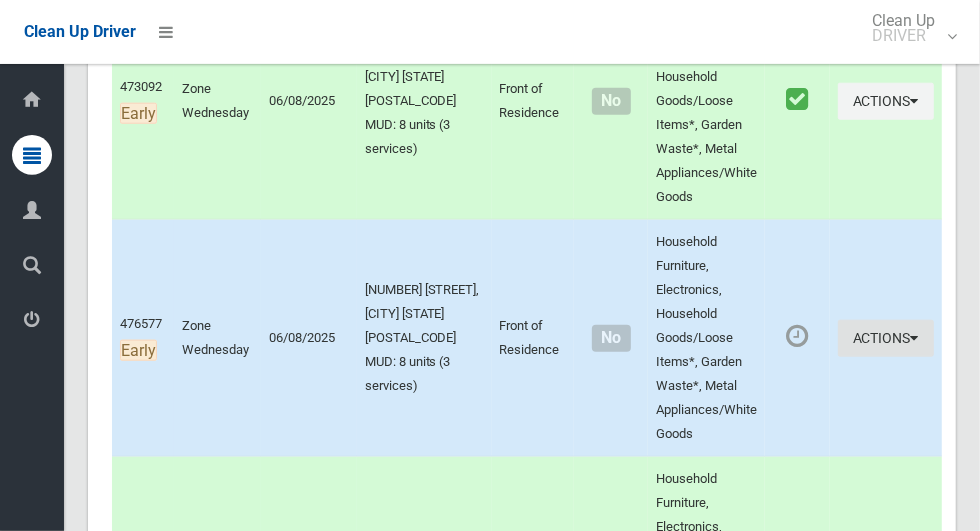 click at bounding box center [915, 338] 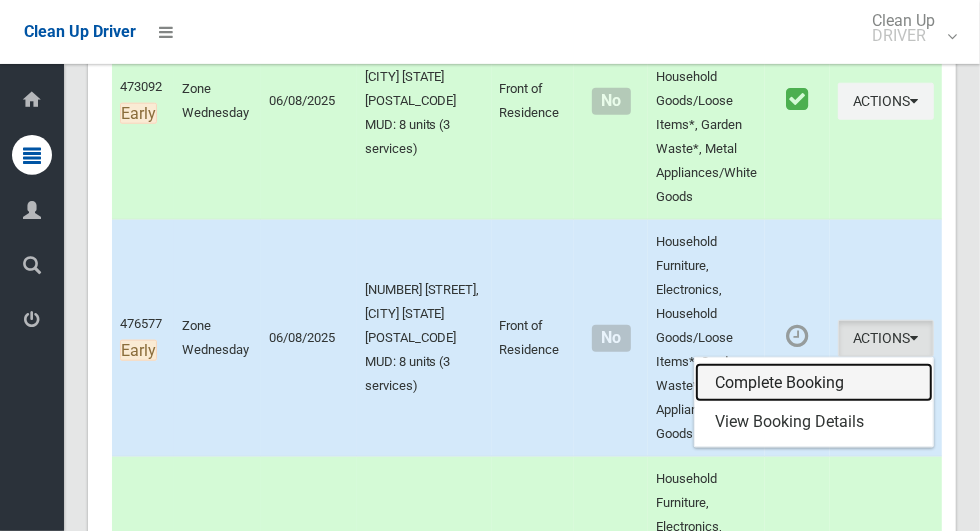 click on "Complete Booking" at bounding box center (814, 383) 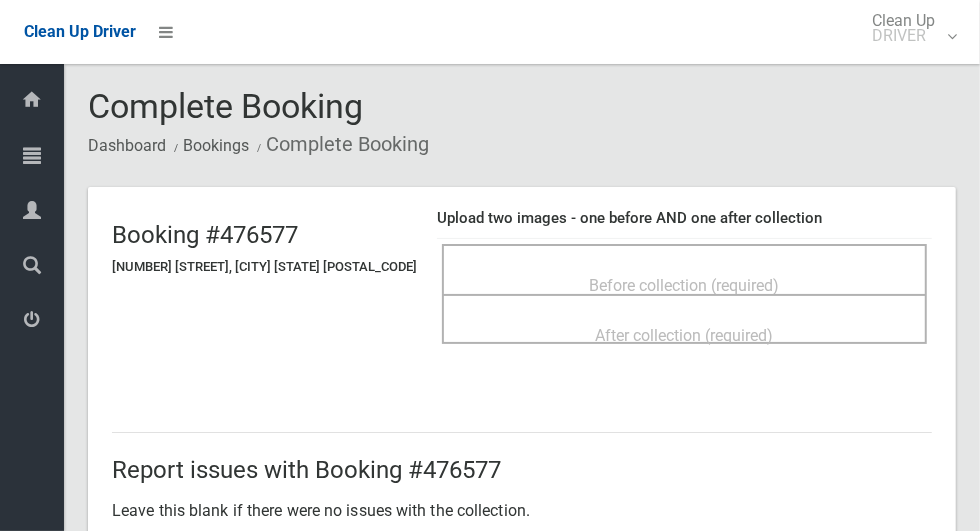 scroll, scrollTop: 19, scrollLeft: 0, axis: vertical 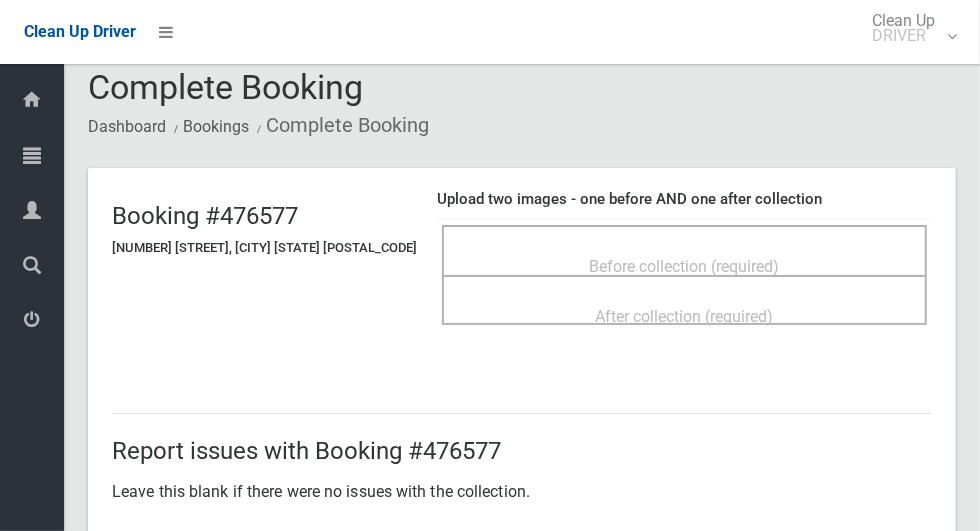 click on "Upload two images - one before AND one after collection" at bounding box center [684, 199] 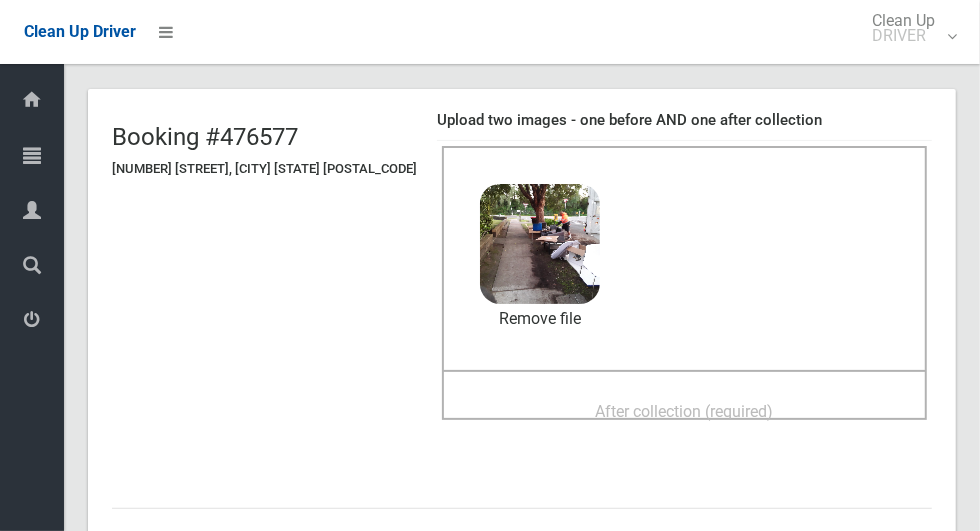 scroll, scrollTop: 98, scrollLeft: 0, axis: vertical 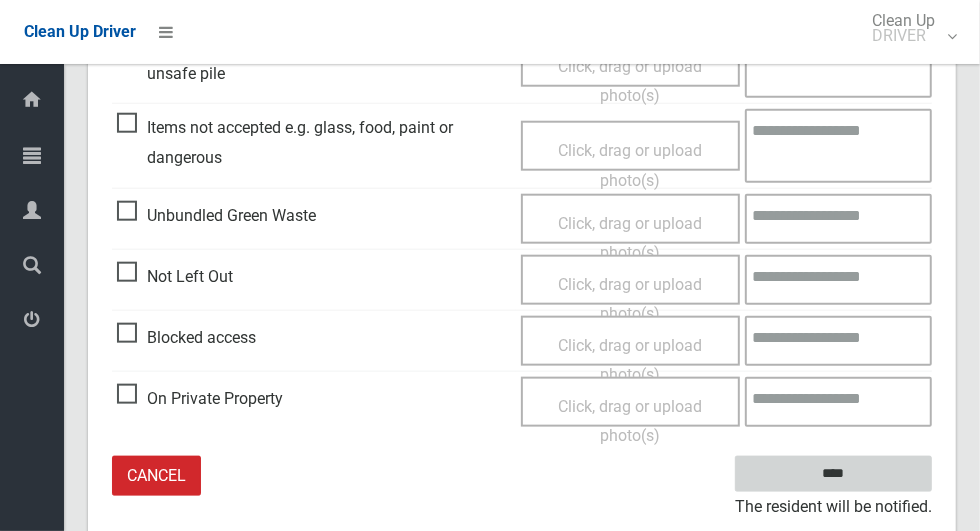 click on "****" at bounding box center [833, 474] 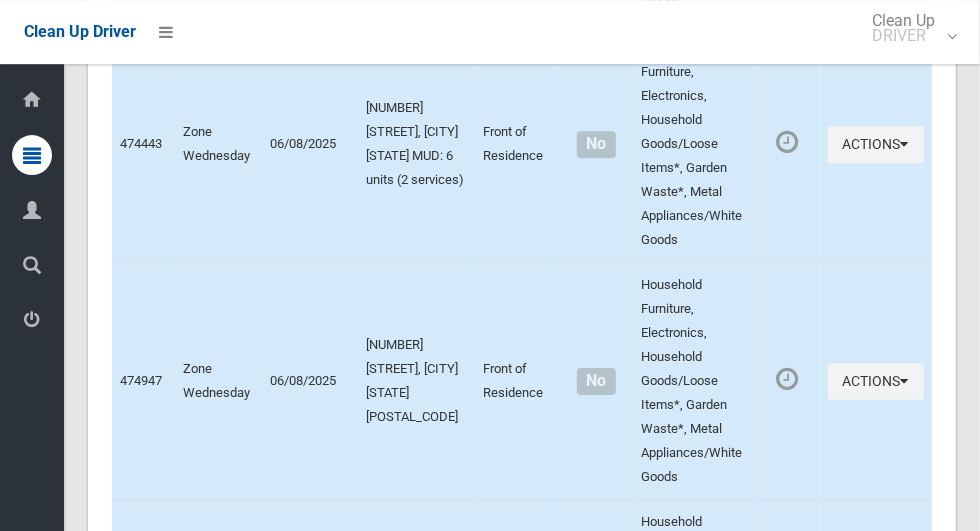 scroll, scrollTop: 12047, scrollLeft: 0, axis: vertical 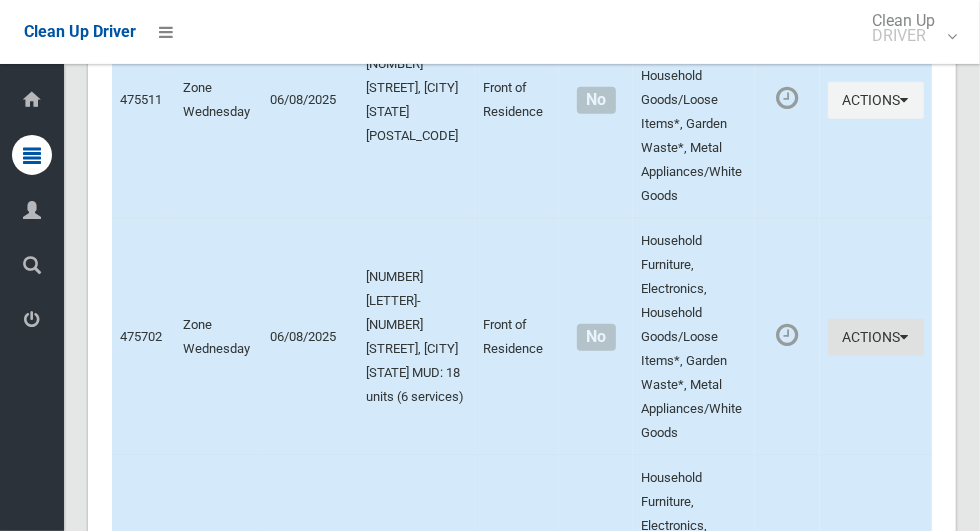 click on "Actions" at bounding box center [876, 337] 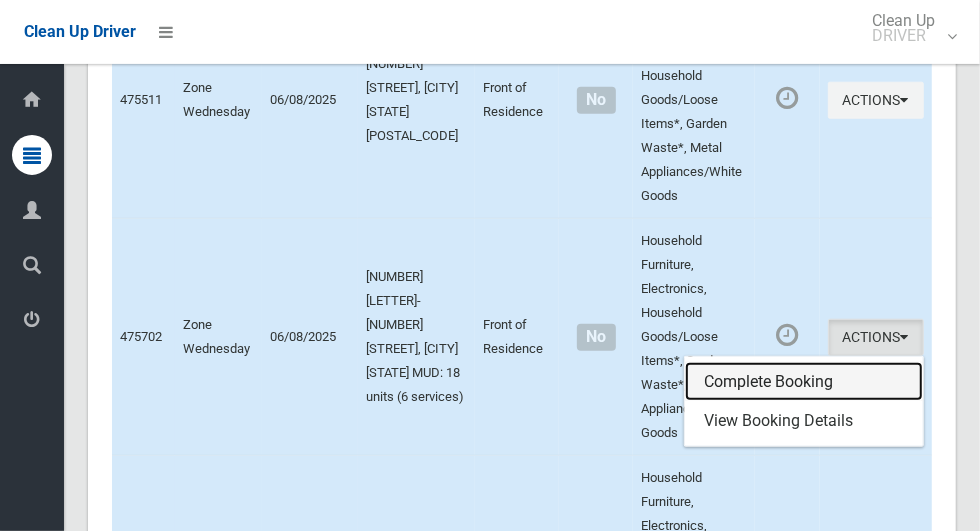 click on "Complete Booking" at bounding box center (804, 382) 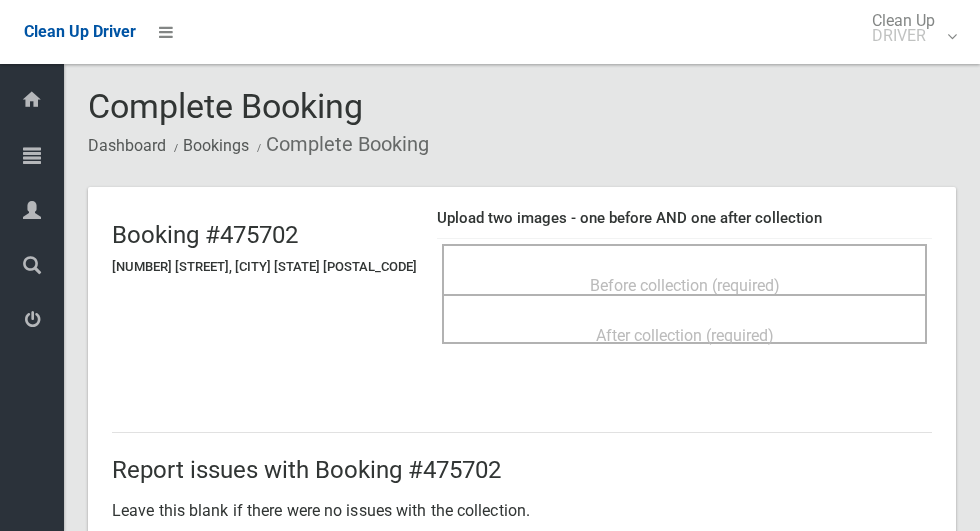 scroll, scrollTop: 0, scrollLeft: 0, axis: both 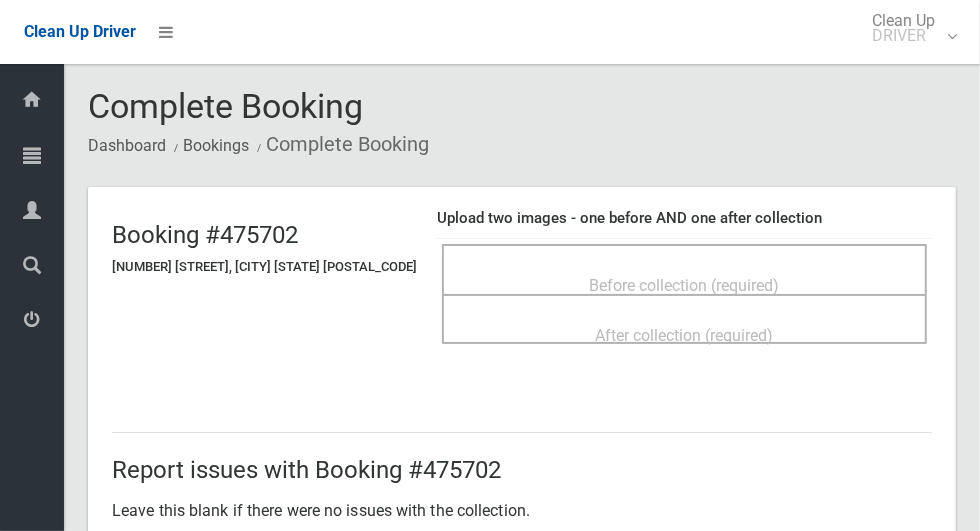 click on "Before collection (required)" at bounding box center (685, 285) 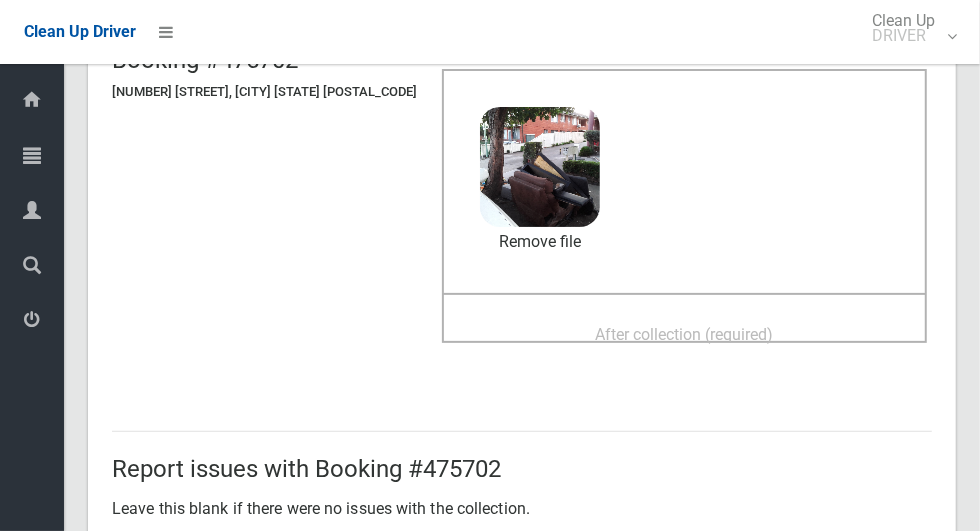 scroll, scrollTop: 178, scrollLeft: 0, axis: vertical 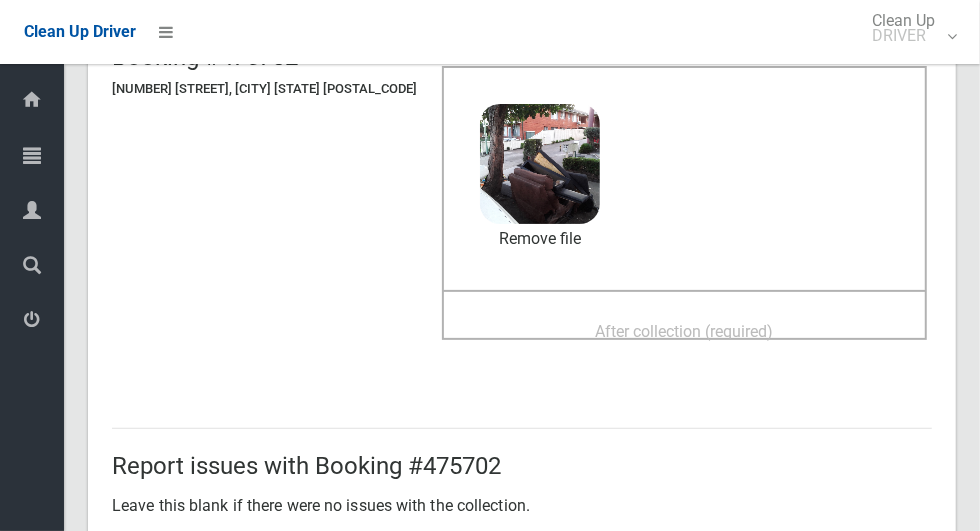 click on "After collection (required)" at bounding box center [685, 331] 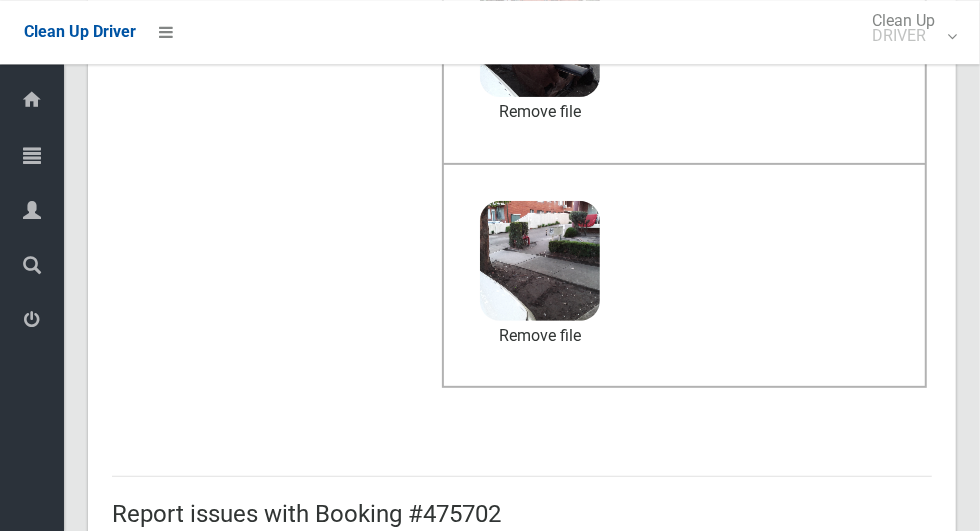 scroll, scrollTop: 1033, scrollLeft: 0, axis: vertical 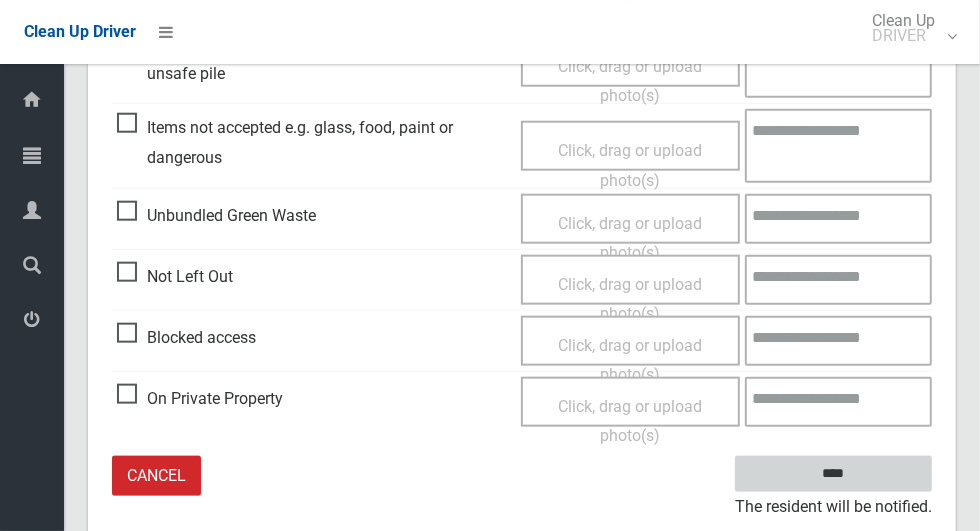 click on "****" at bounding box center [833, 474] 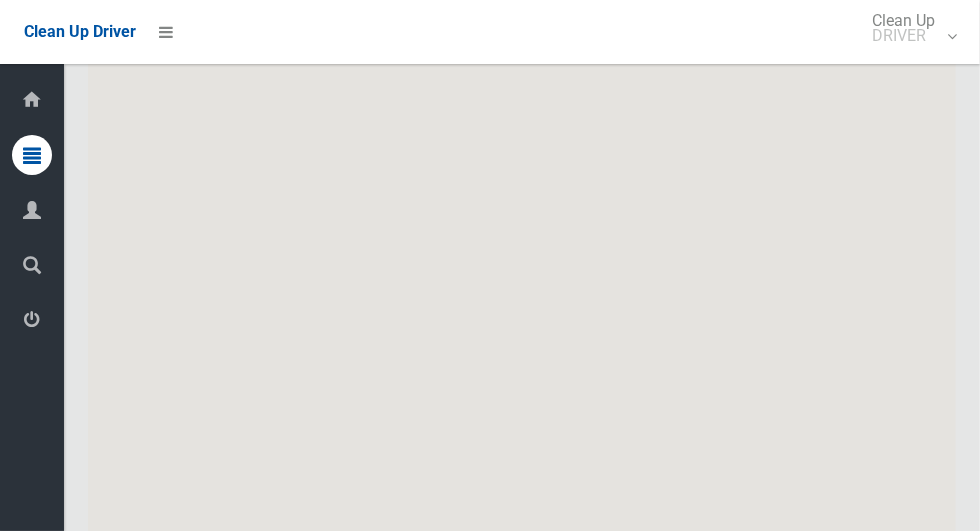 scroll, scrollTop: 12047, scrollLeft: 0, axis: vertical 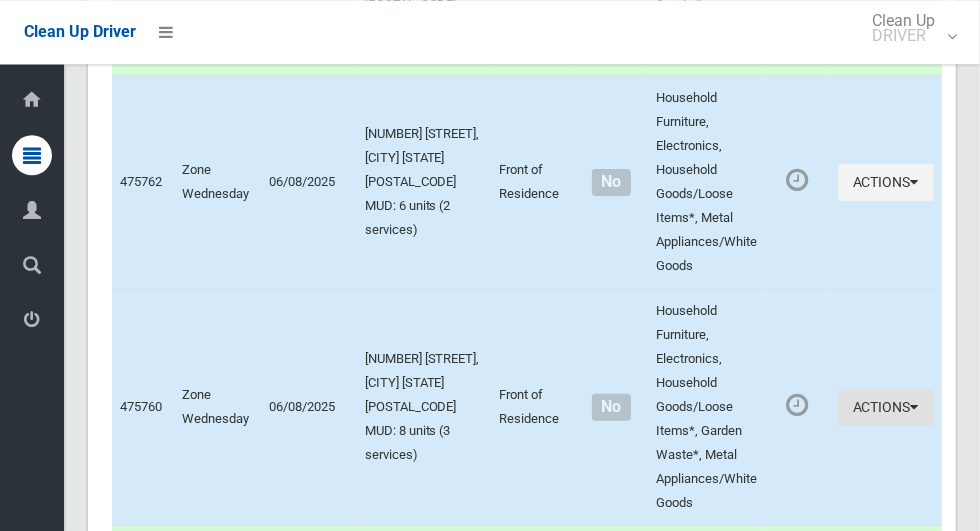 click on "Actions" at bounding box center (886, 407) 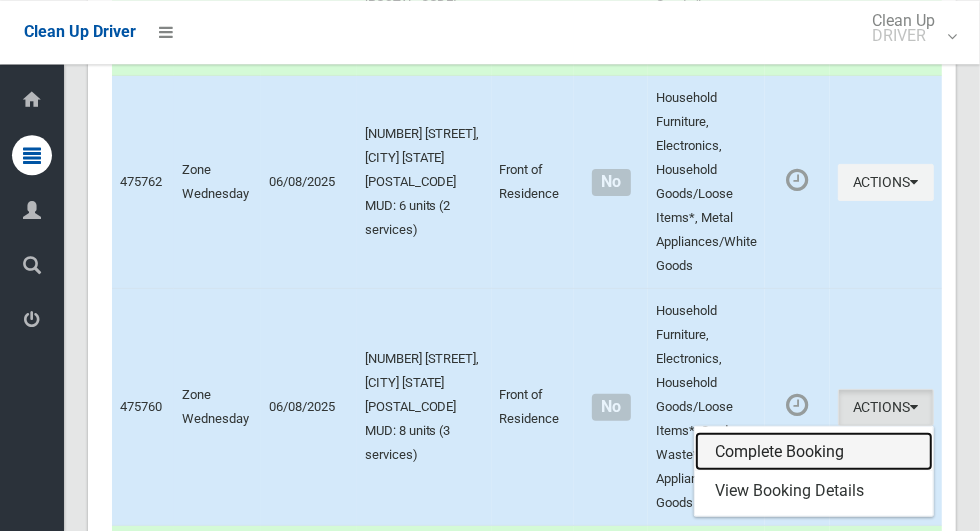 click on "Complete Booking" at bounding box center [814, 452] 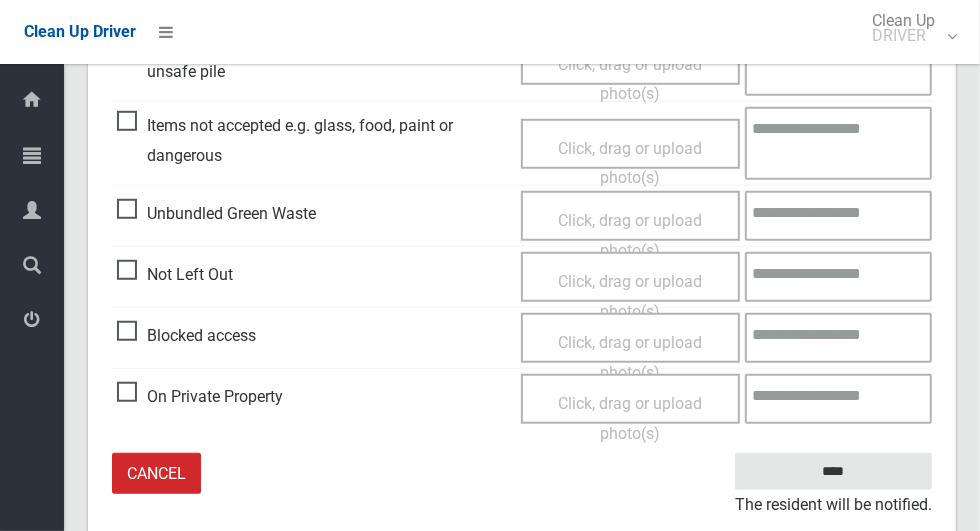 scroll, scrollTop: 685, scrollLeft: 0, axis: vertical 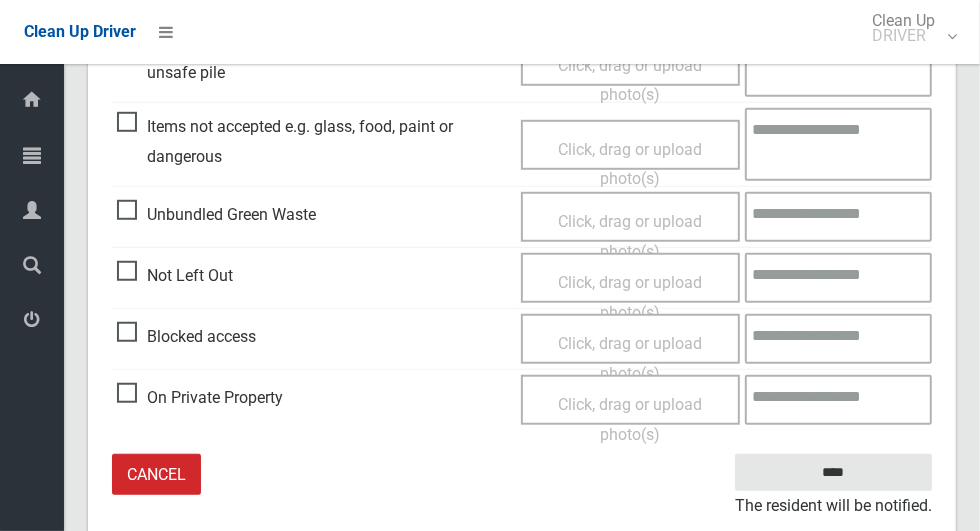 click on "Not Left Out" at bounding box center [175, 276] 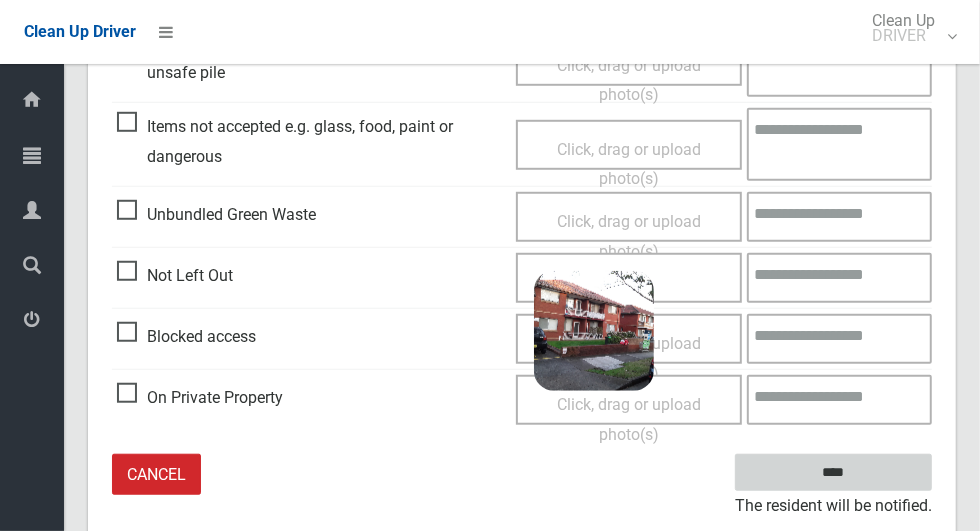 click on "****" at bounding box center (833, 472) 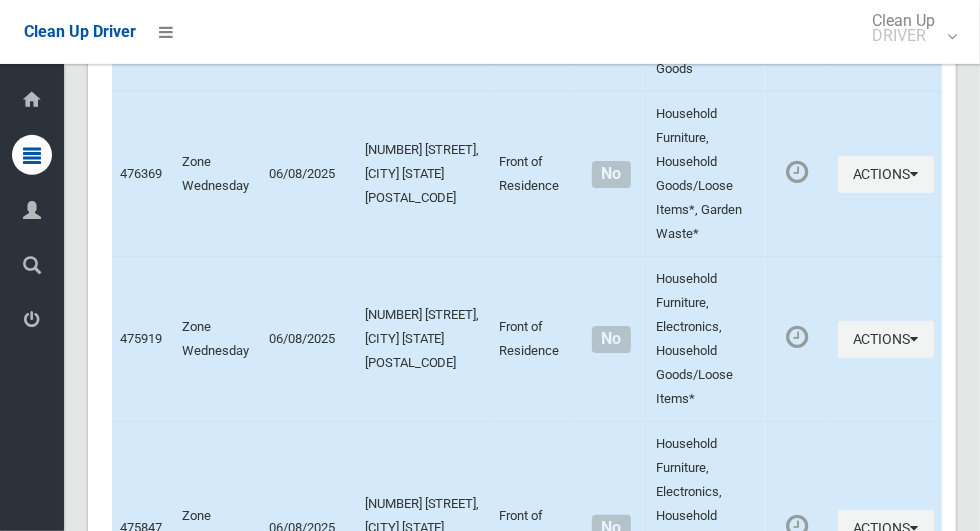 scroll, scrollTop: 12047, scrollLeft: 0, axis: vertical 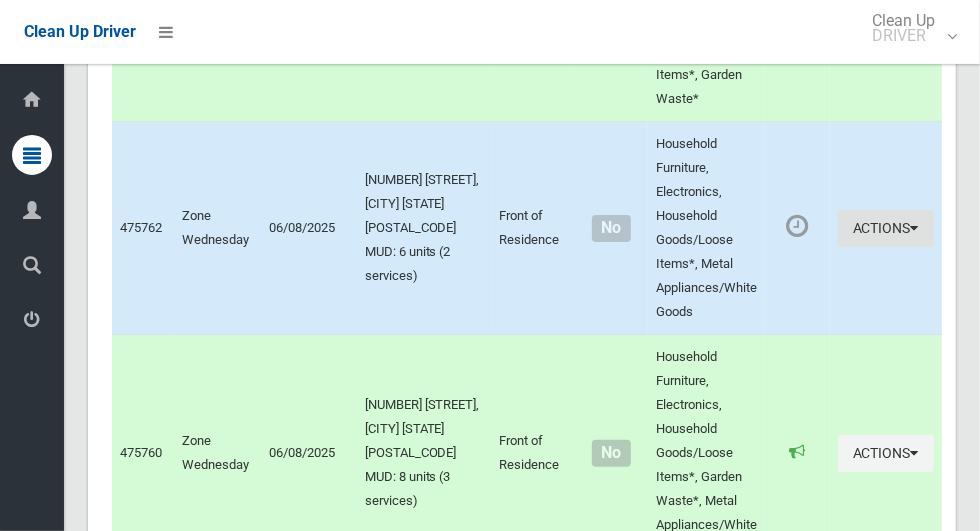 click at bounding box center (915, 228) 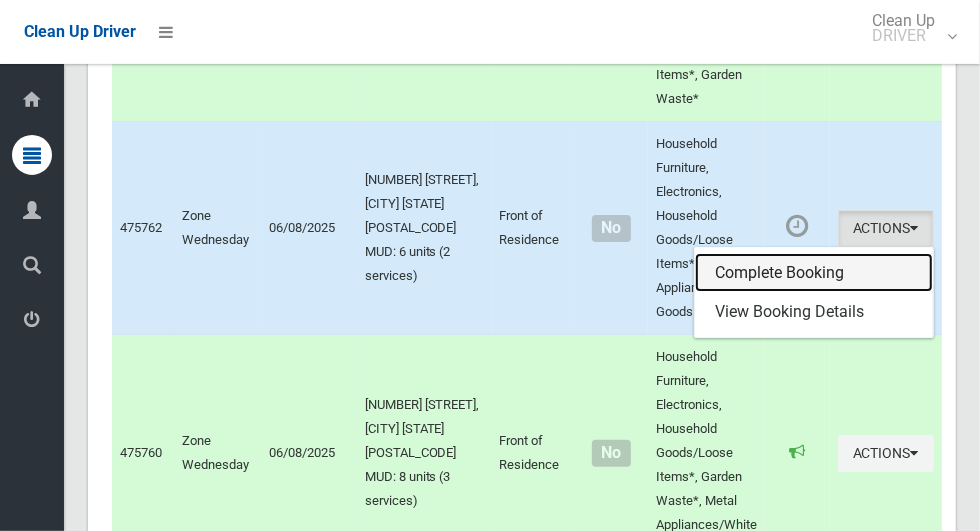click on "Complete Booking" at bounding box center [814, 273] 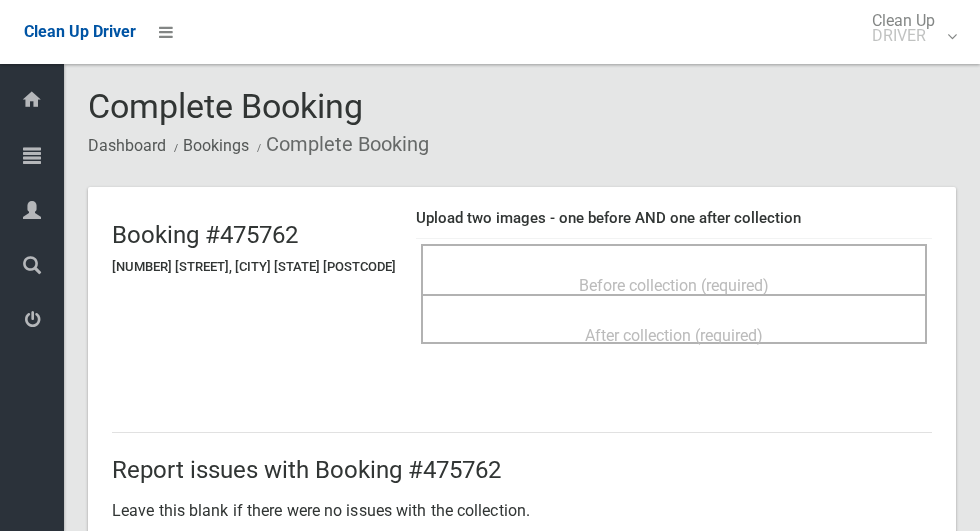 scroll, scrollTop: 0, scrollLeft: 0, axis: both 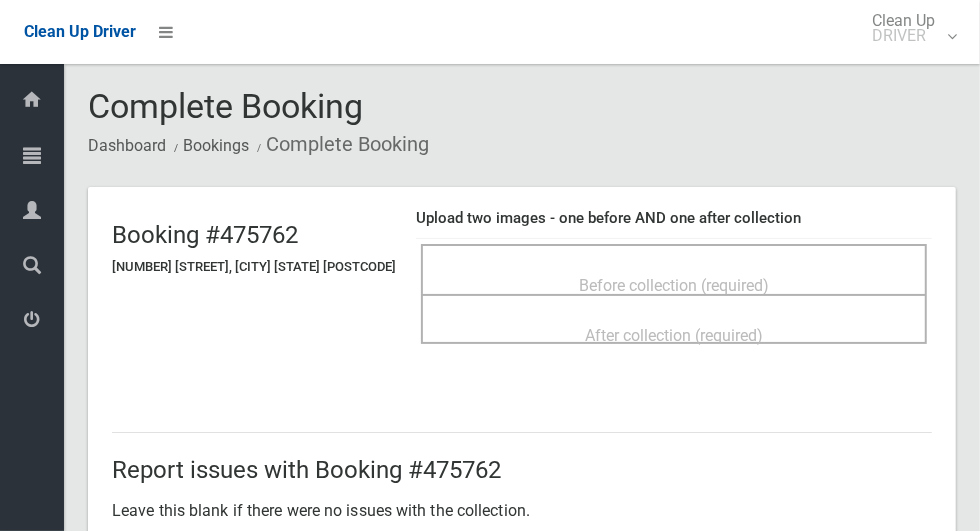 click on "Before collection (required)" at bounding box center [674, 269] 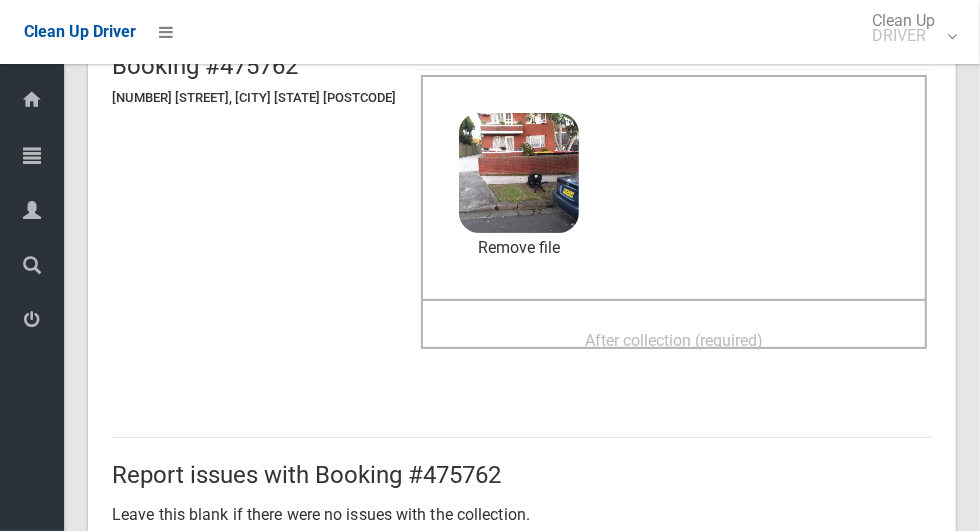 scroll, scrollTop: 172, scrollLeft: 0, axis: vertical 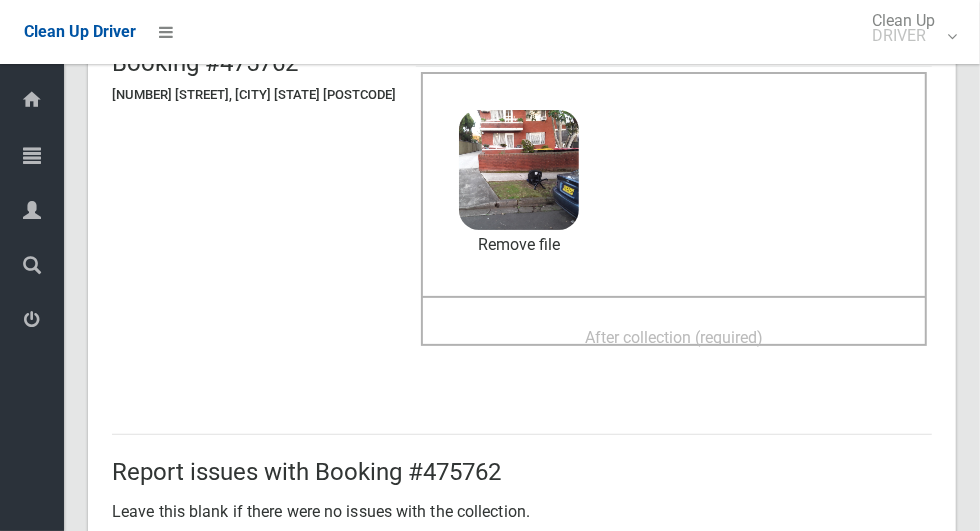 click on "After collection (required)" at bounding box center (674, 337) 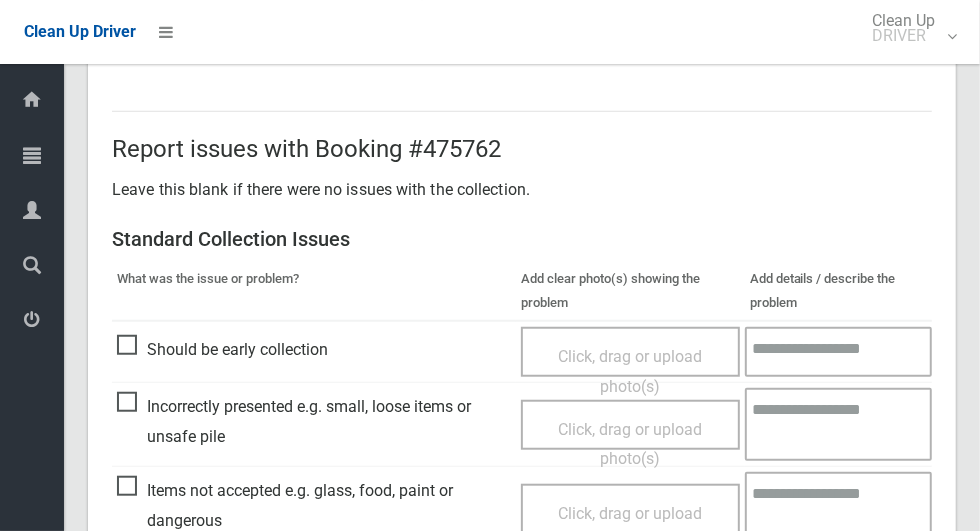 scroll, scrollTop: 1033, scrollLeft: 0, axis: vertical 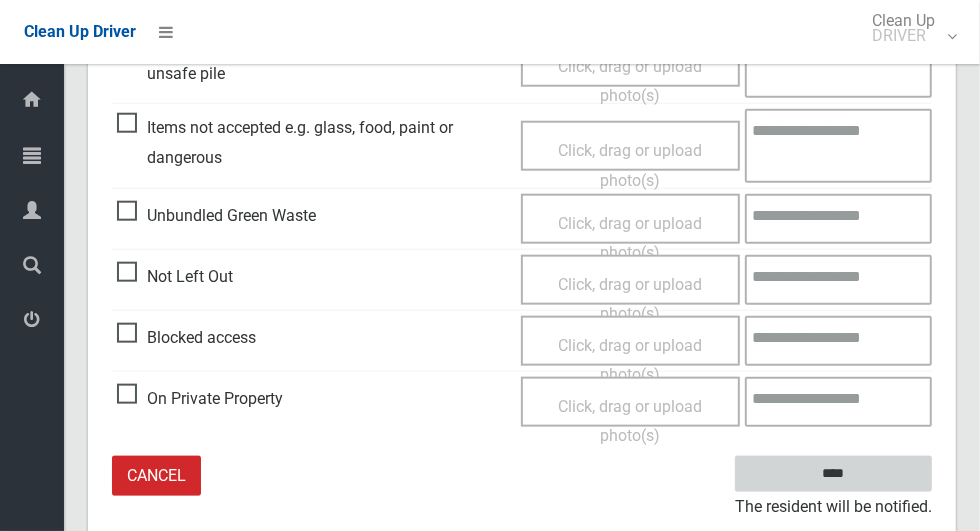 click on "****" at bounding box center [833, 474] 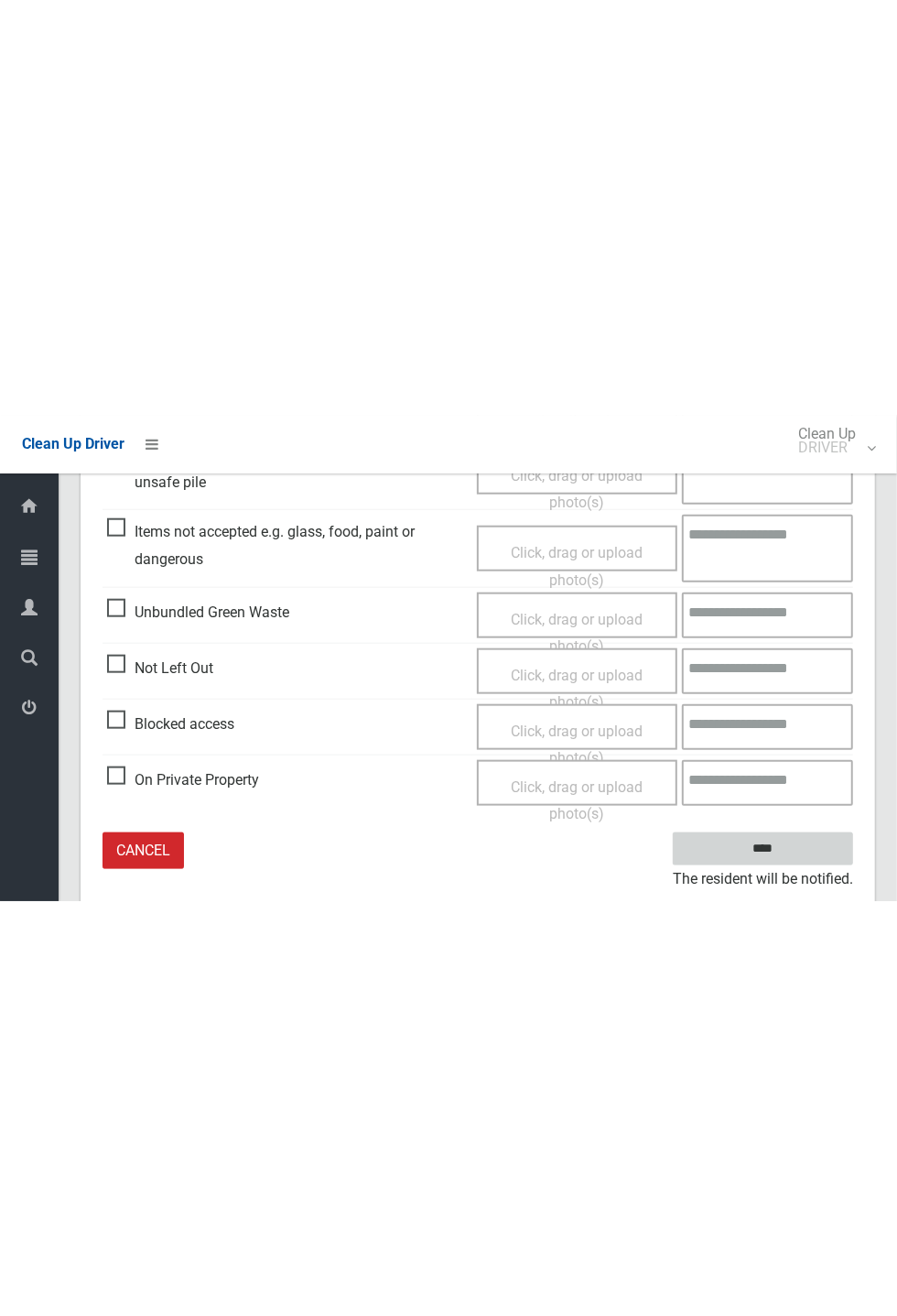 scroll, scrollTop: 169, scrollLeft: 0, axis: vertical 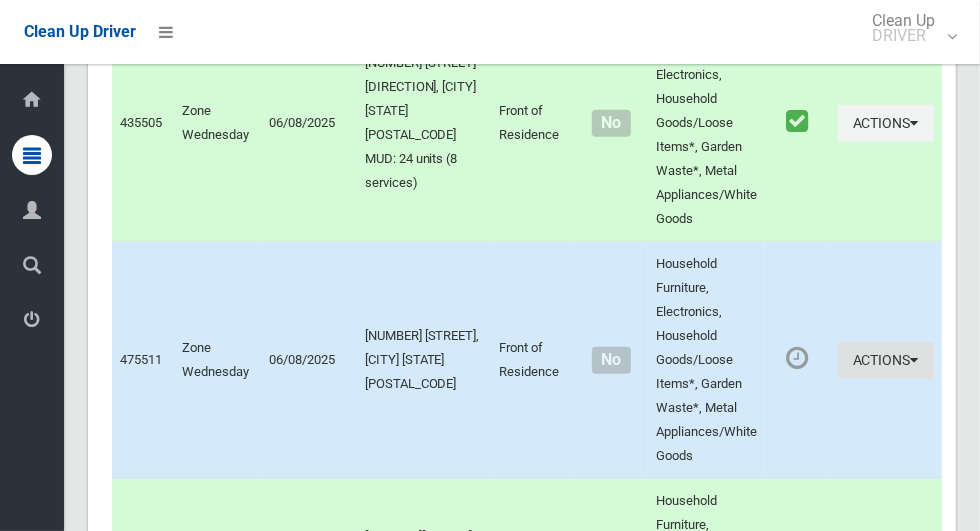 click on "Actions" at bounding box center (886, 360) 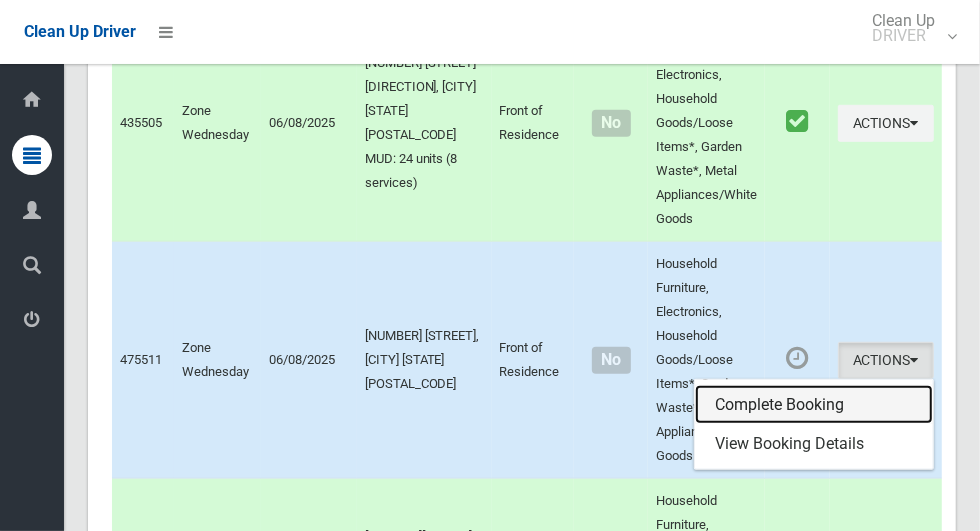 click on "Complete Booking" at bounding box center (814, 405) 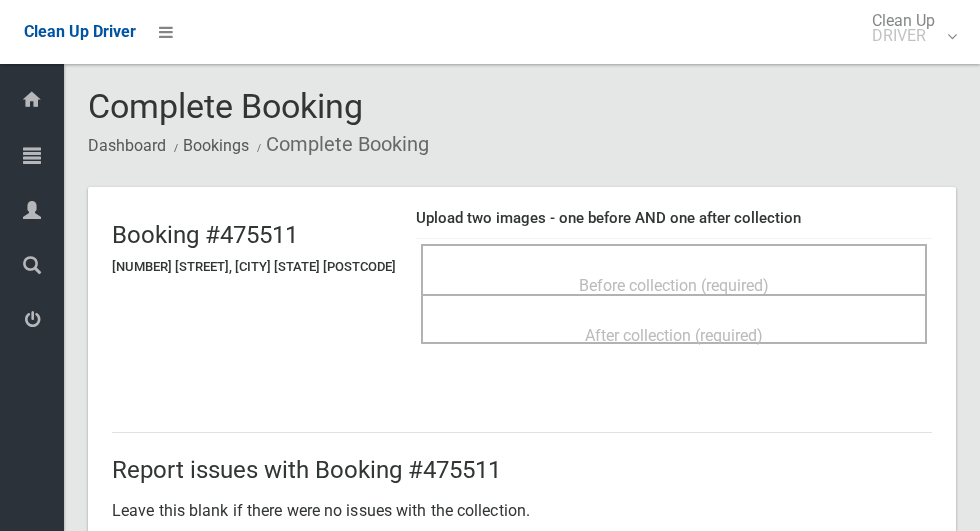 scroll, scrollTop: 0, scrollLeft: 0, axis: both 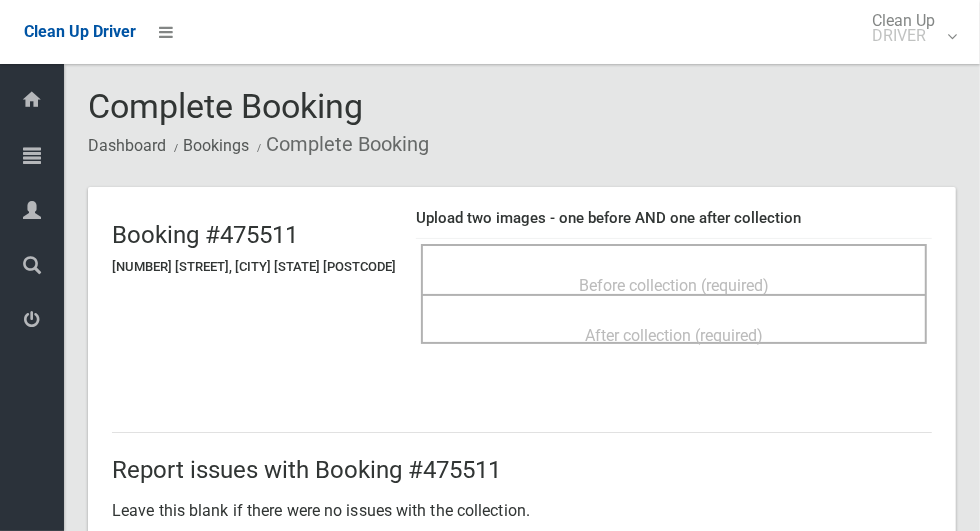 click on "Before collection (required)" at bounding box center [674, 284] 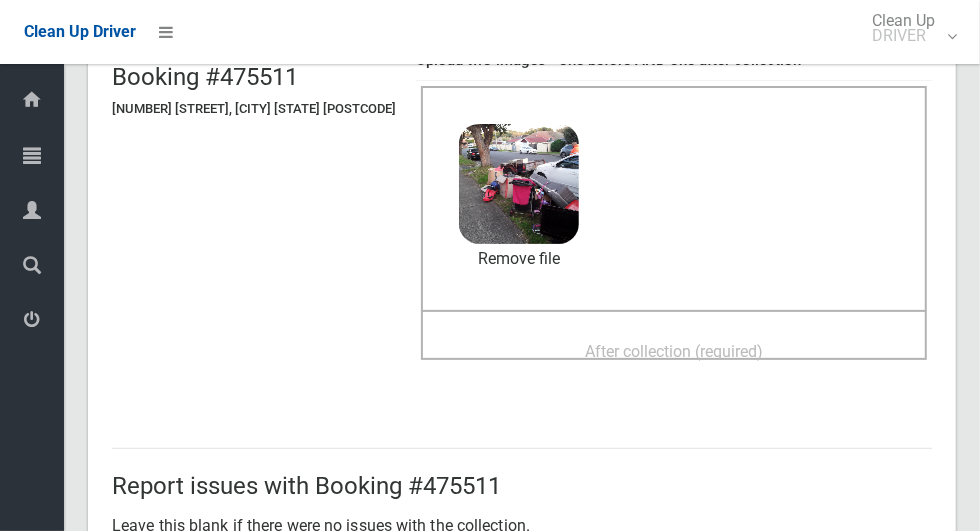 scroll, scrollTop: 161, scrollLeft: 0, axis: vertical 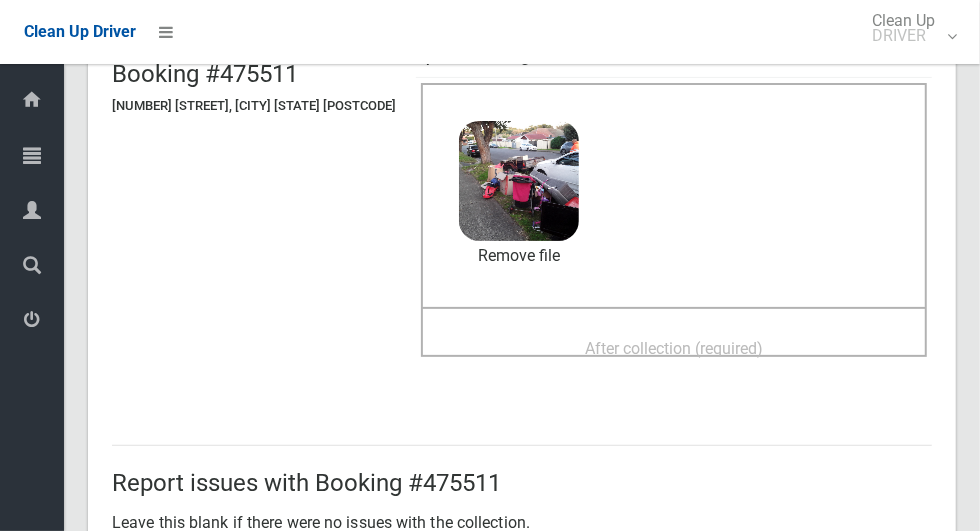 click on "After collection (required)" at bounding box center [674, 348] 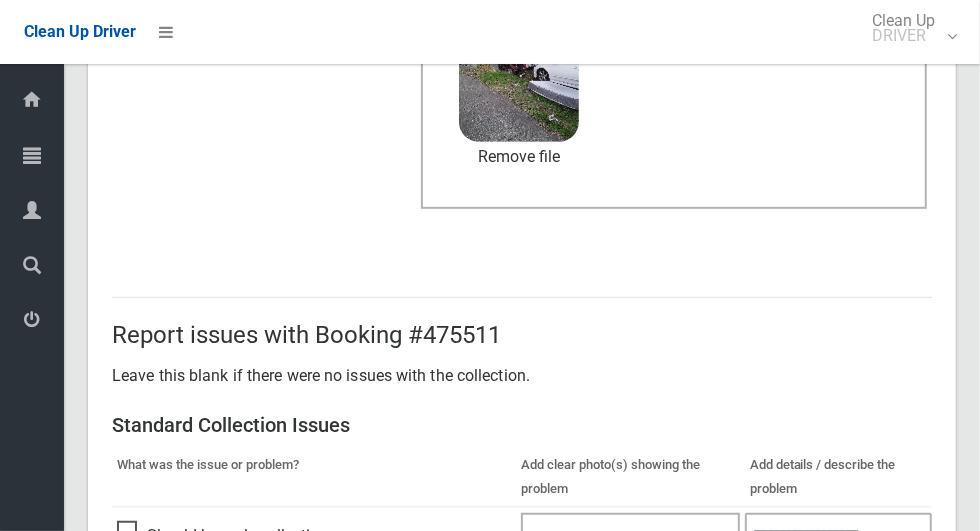 scroll, scrollTop: 1636, scrollLeft: 0, axis: vertical 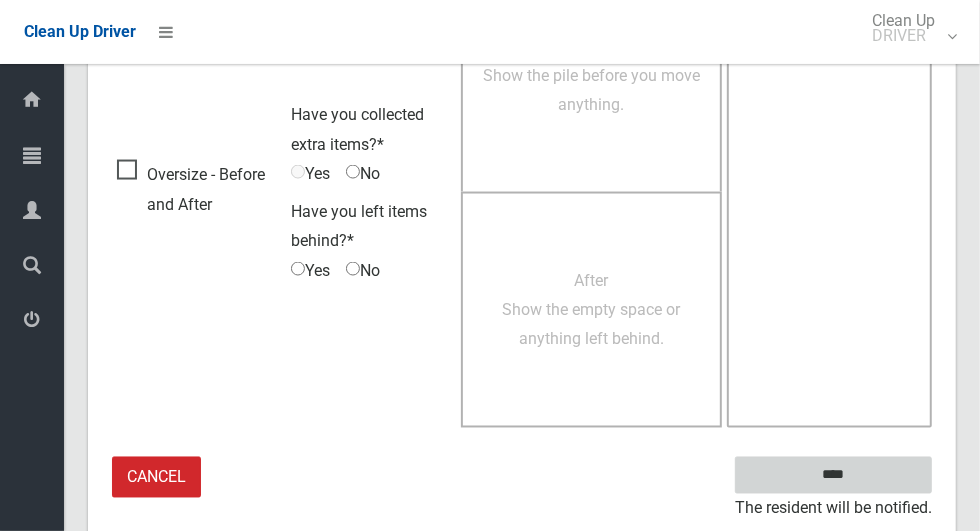 click on "****" at bounding box center [833, 475] 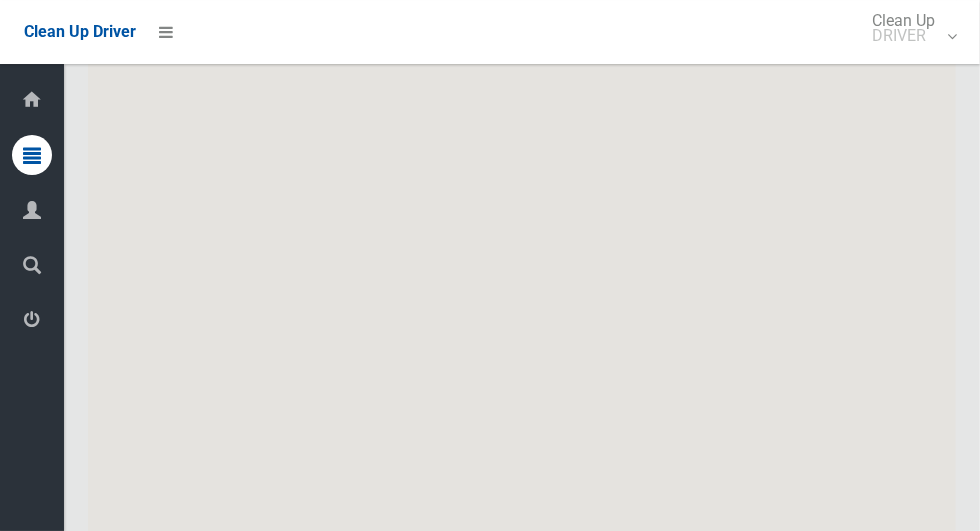 scroll, scrollTop: 12047, scrollLeft: 0, axis: vertical 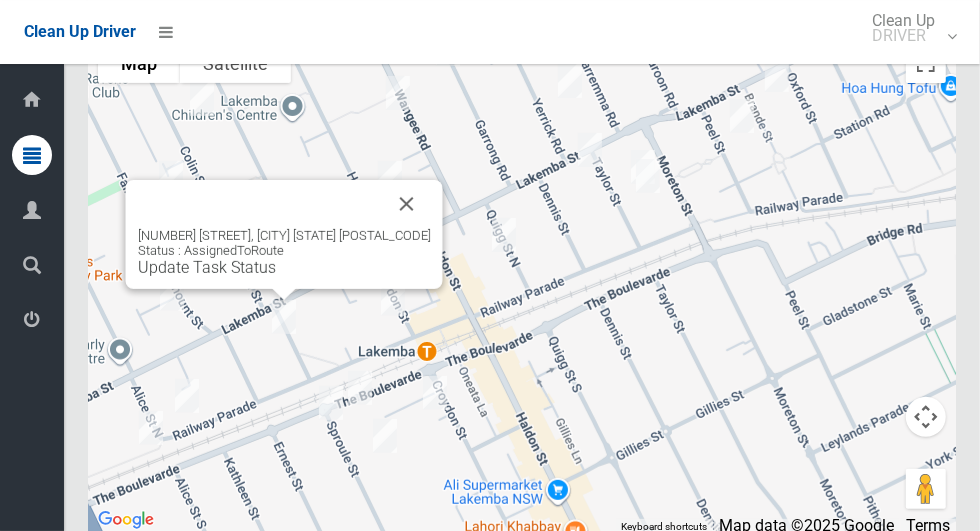 click at bounding box center [407, 204] 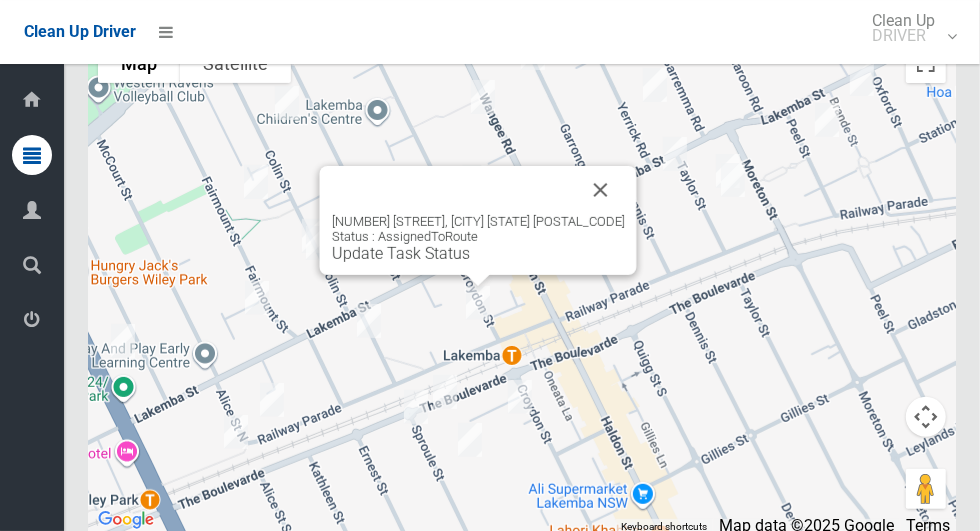 click at bounding box center (601, 190) 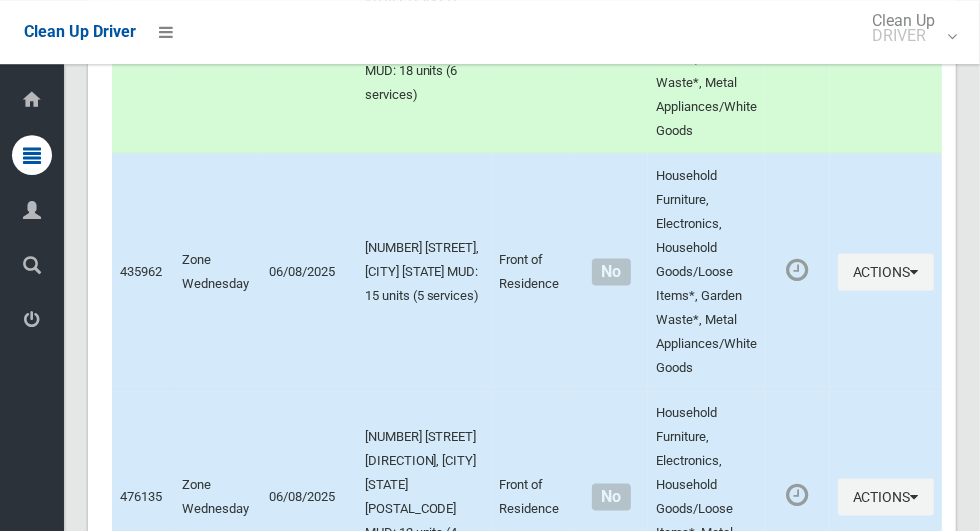 scroll, scrollTop: 5140, scrollLeft: 0, axis: vertical 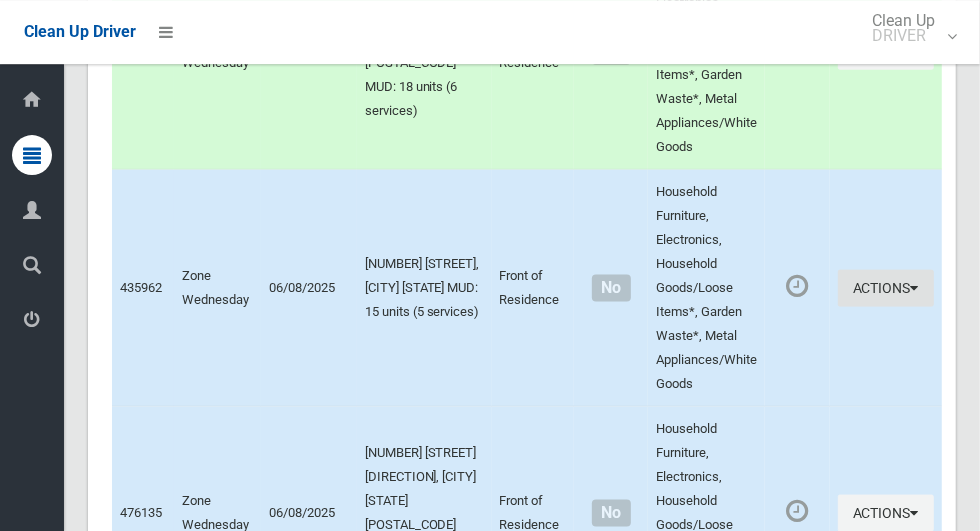click on "Actions" at bounding box center [886, 288] 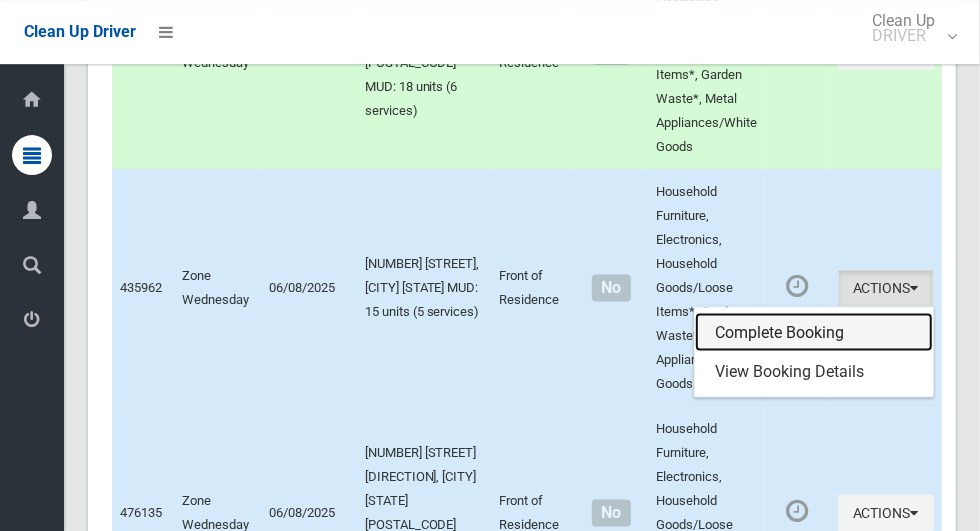 click on "Complete Booking" at bounding box center (814, 333) 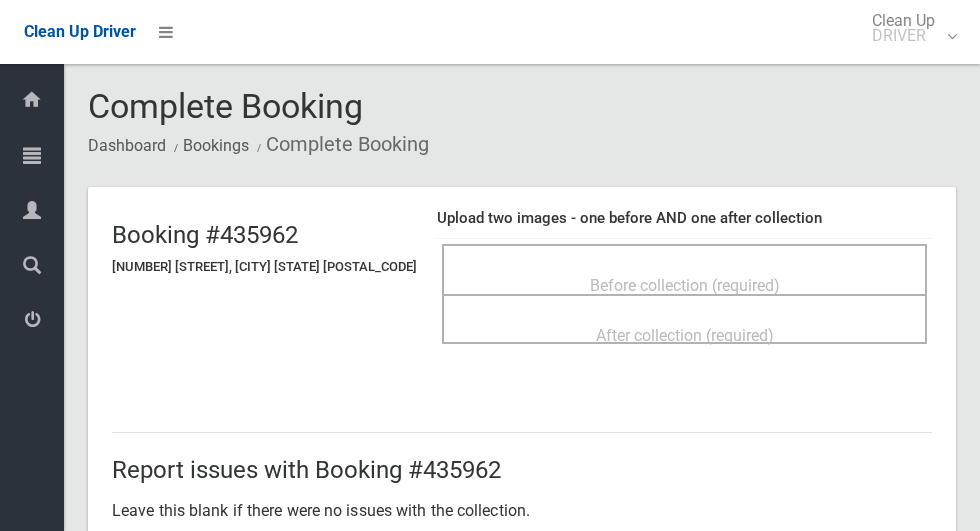 scroll, scrollTop: 0, scrollLeft: 0, axis: both 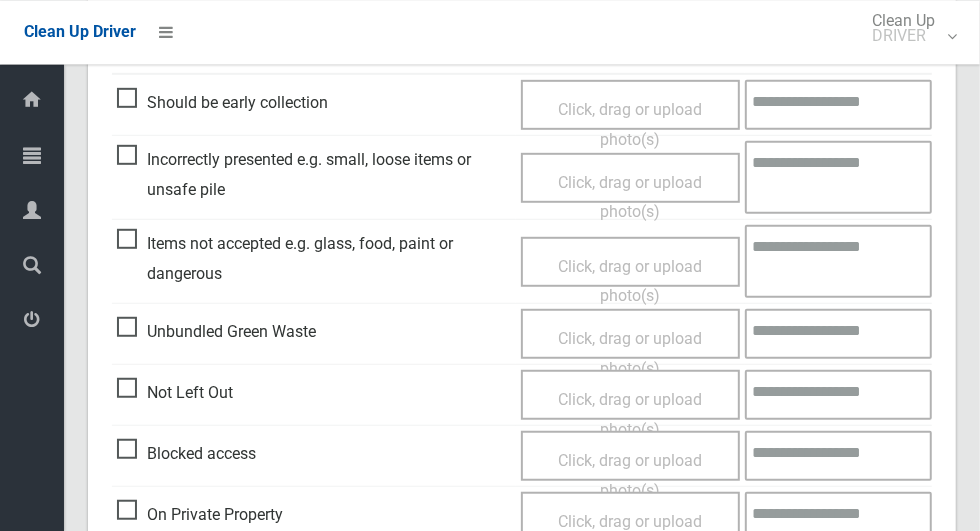 click on "Click, drag or upload photo(s)" at bounding box center [630, 413] 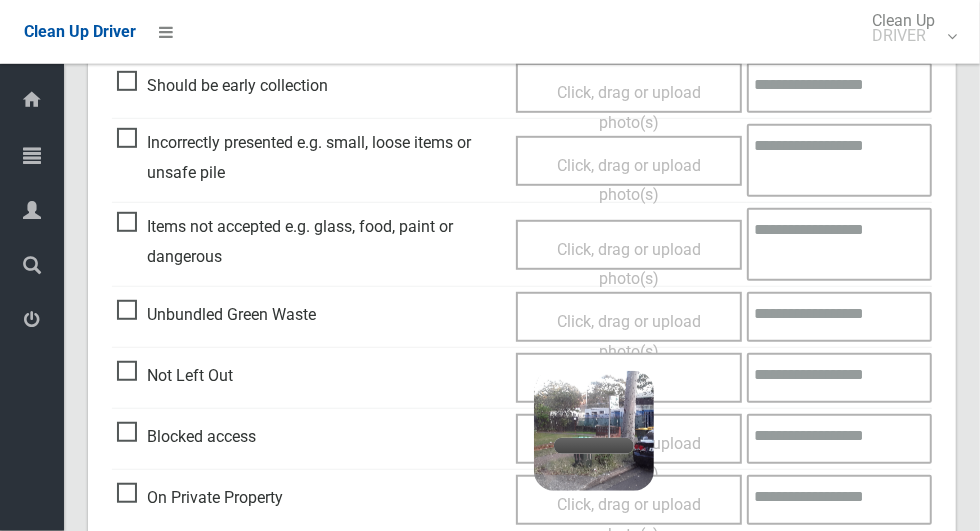 scroll, scrollTop: 686, scrollLeft: 0, axis: vertical 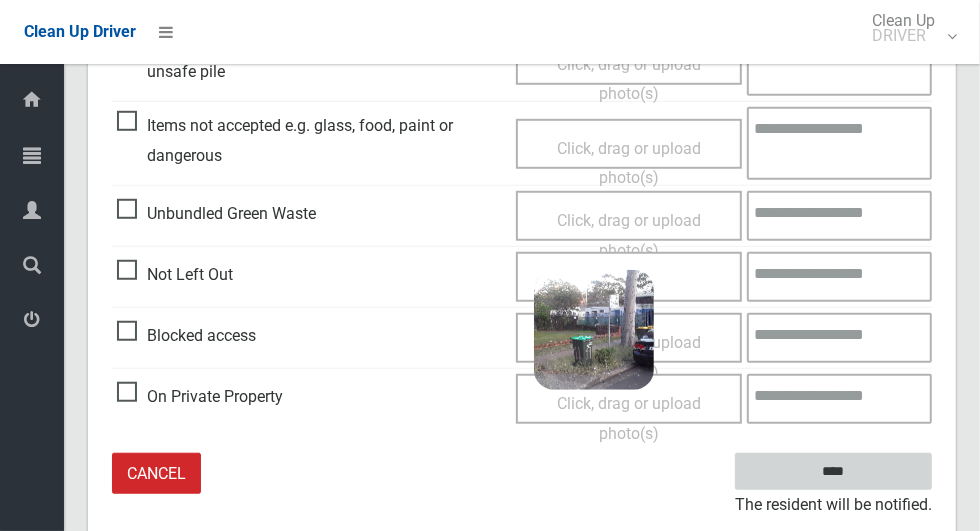 click on "****" at bounding box center (833, 471) 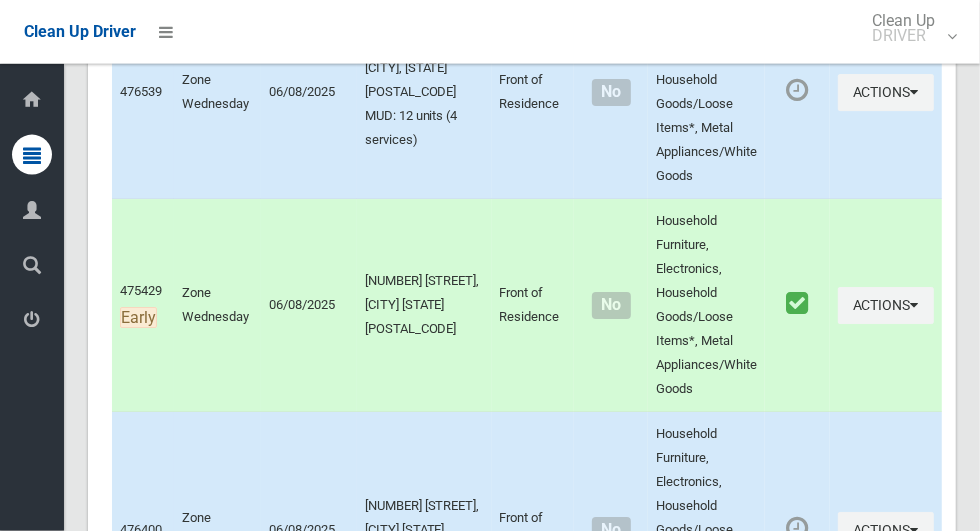 scroll, scrollTop: 12047, scrollLeft: 0, axis: vertical 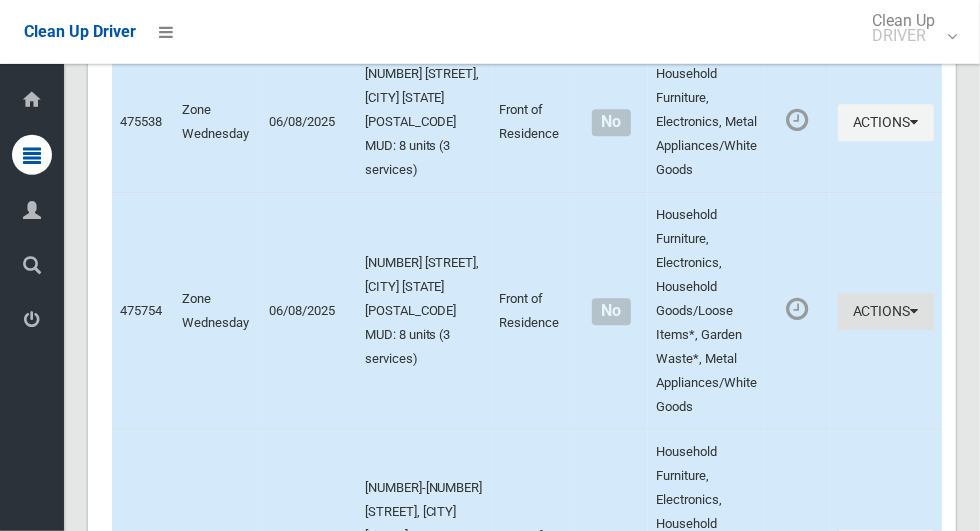 click at bounding box center (915, 312) 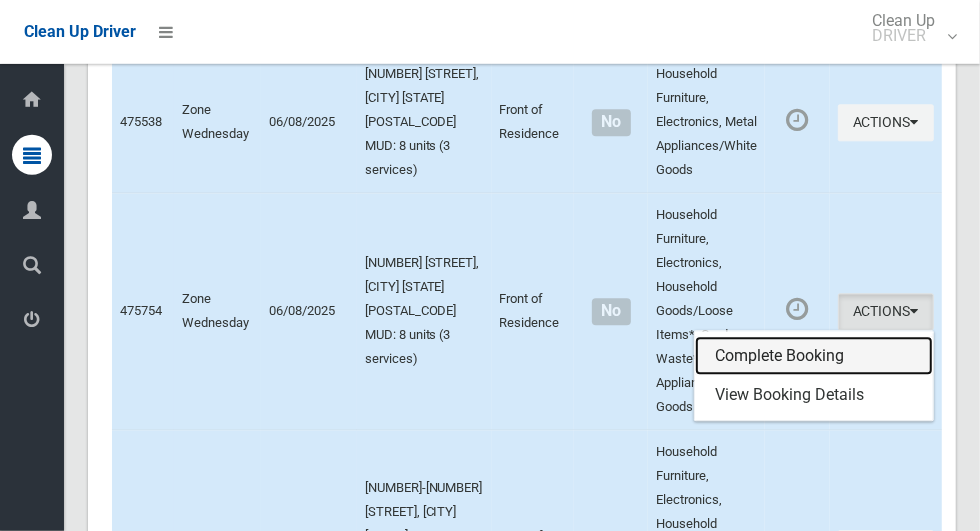 click on "Complete Booking" at bounding box center (814, 357) 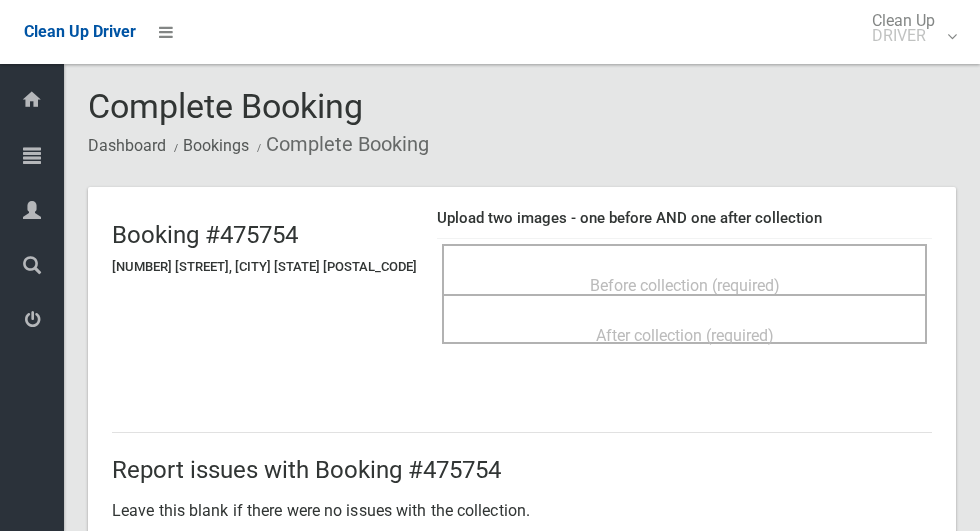 scroll, scrollTop: 0, scrollLeft: 0, axis: both 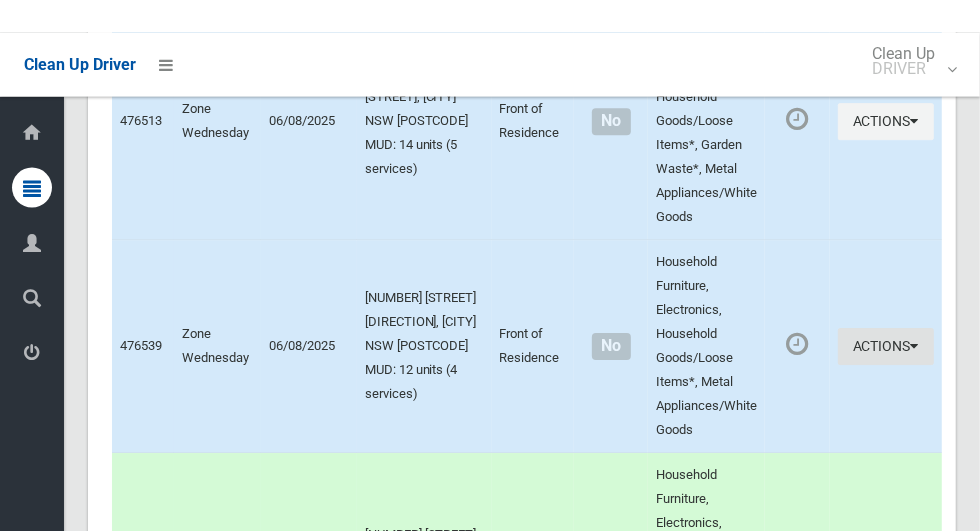 click on "Actions" at bounding box center (886, 314) 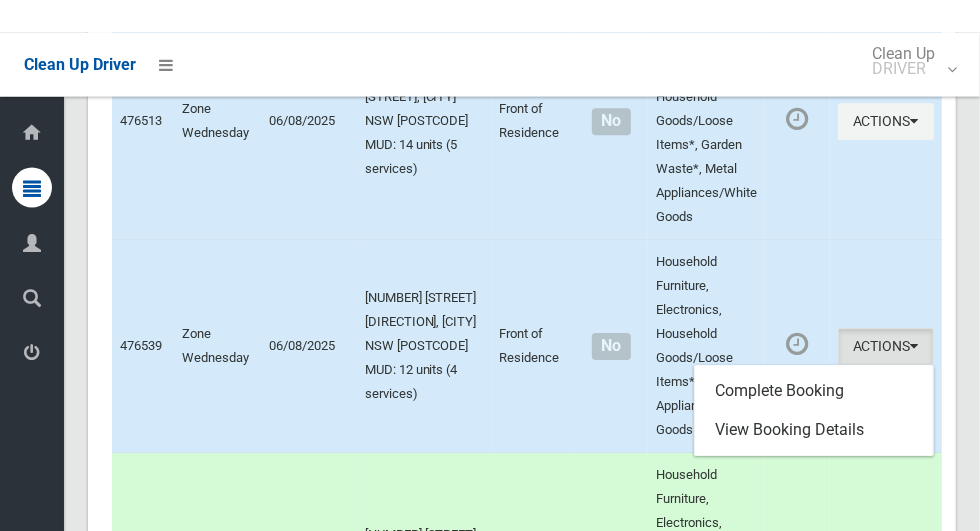 scroll, scrollTop: 11106, scrollLeft: 0, axis: vertical 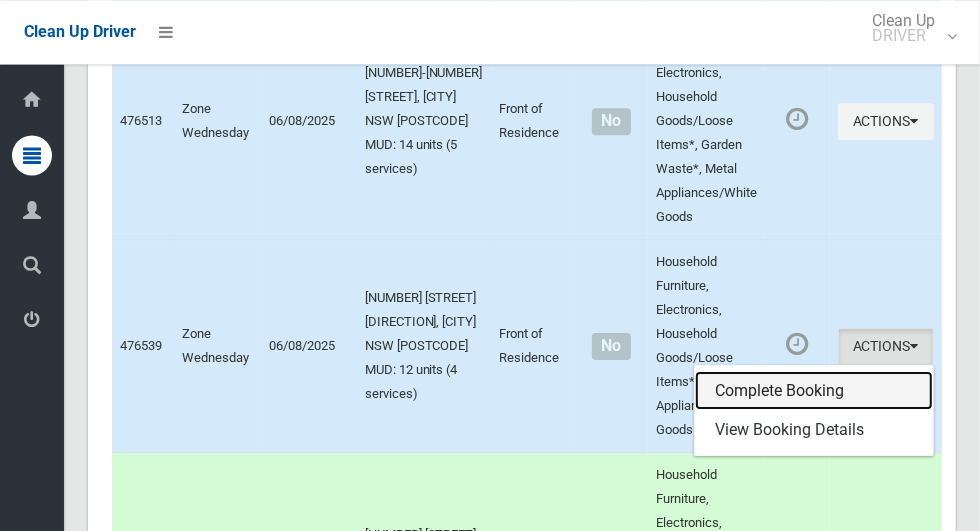 click on "Complete Booking" at bounding box center (814, 391) 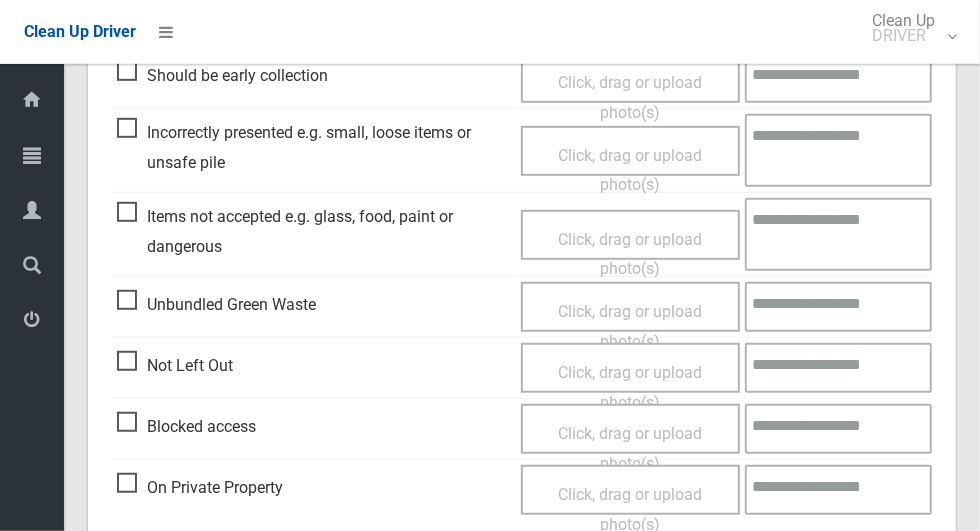 scroll, scrollTop: 618, scrollLeft: 0, axis: vertical 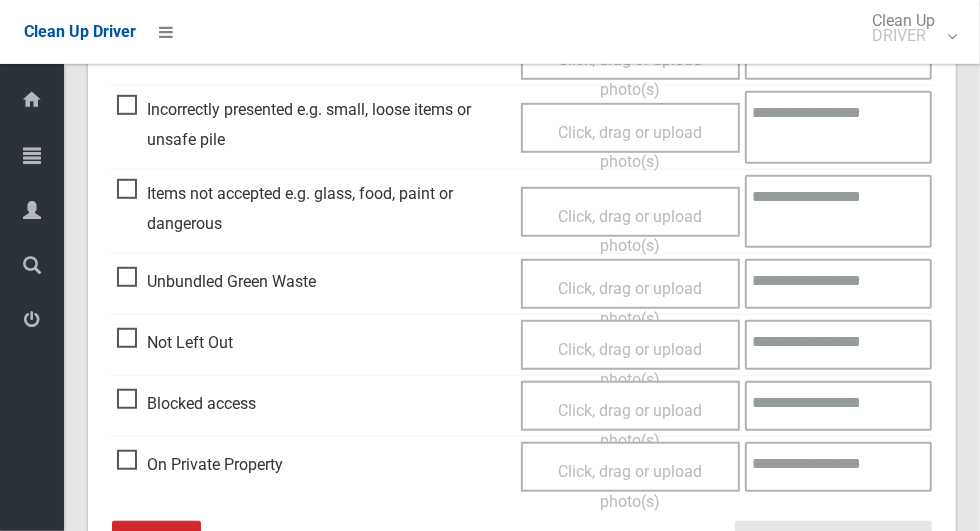 click on "Click, drag or upload photo(s)" at bounding box center [630, 364] 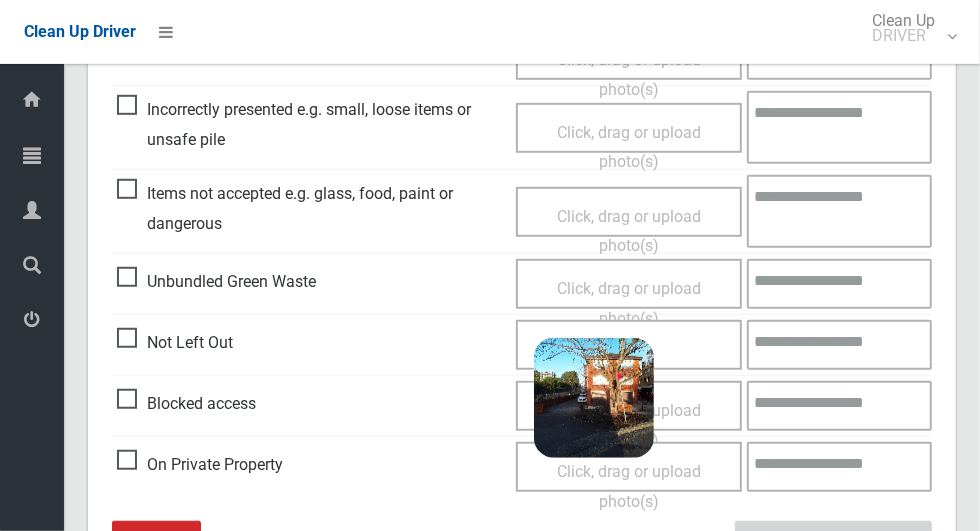 click on "****" at bounding box center [833, 539] 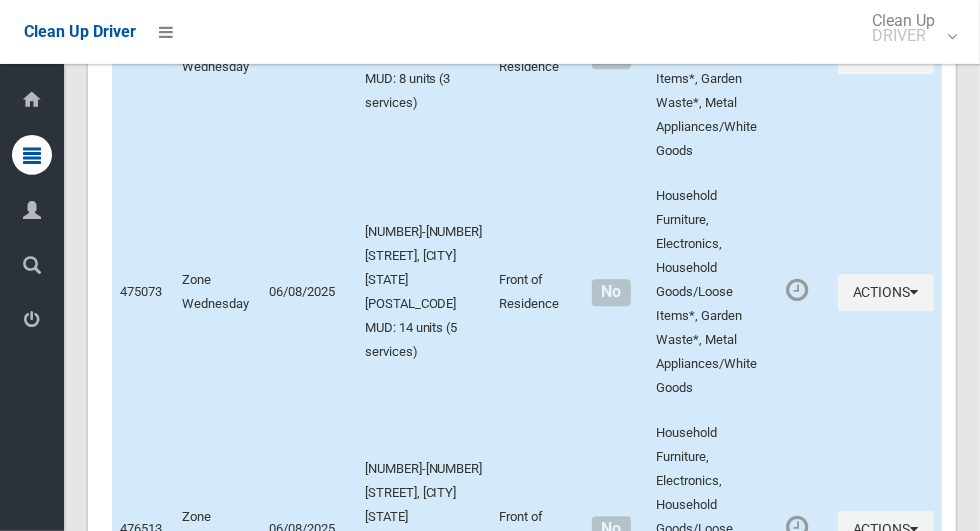 scroll, scrollTop: 10700, scrollLeft: 0, axis: vertical 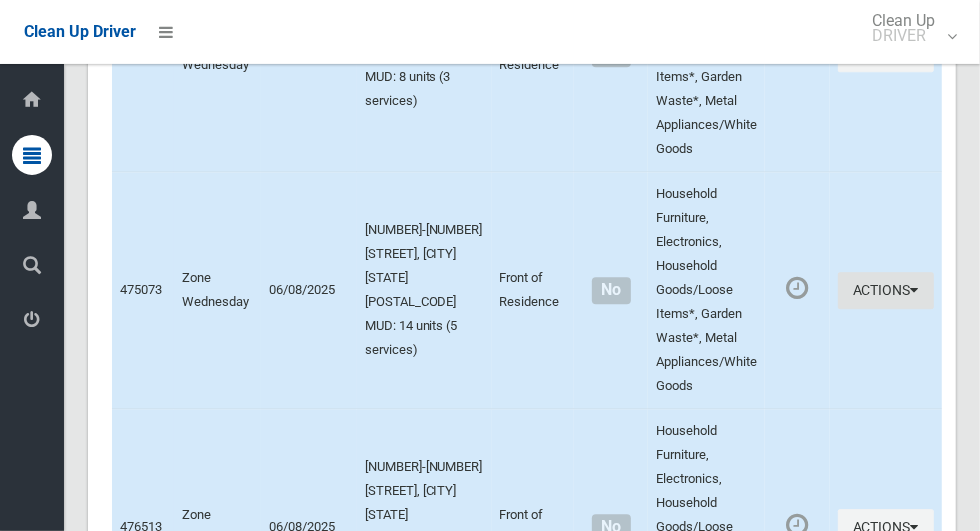 click on "Actions" at bounding box center [886, 290] 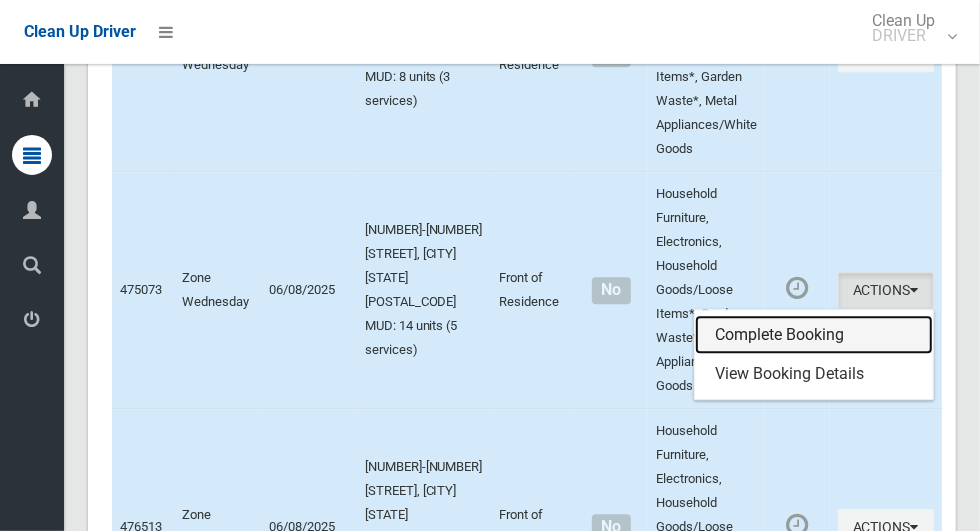 click on "Complete Booking" at bounding box center (814, 335) 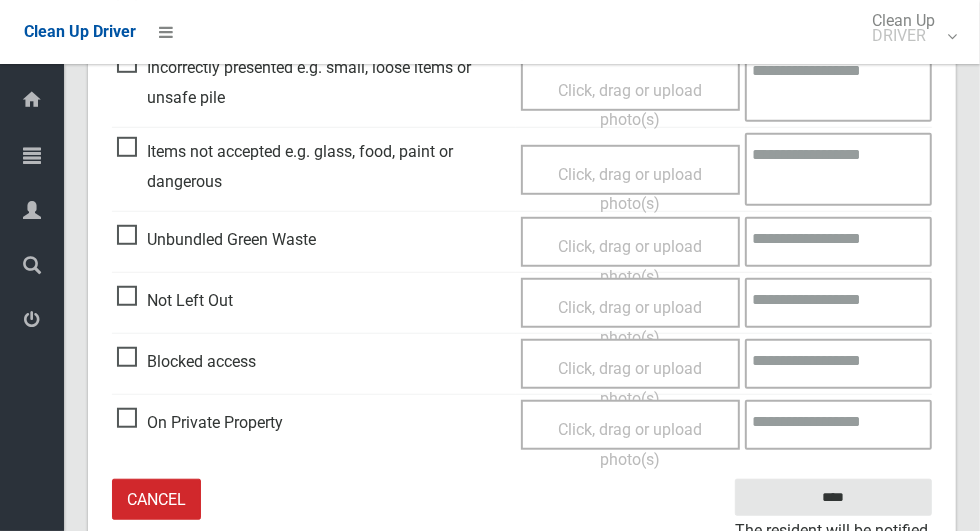 scroll, scrollTop: 685, scrollLeft: 0, axis: vertical 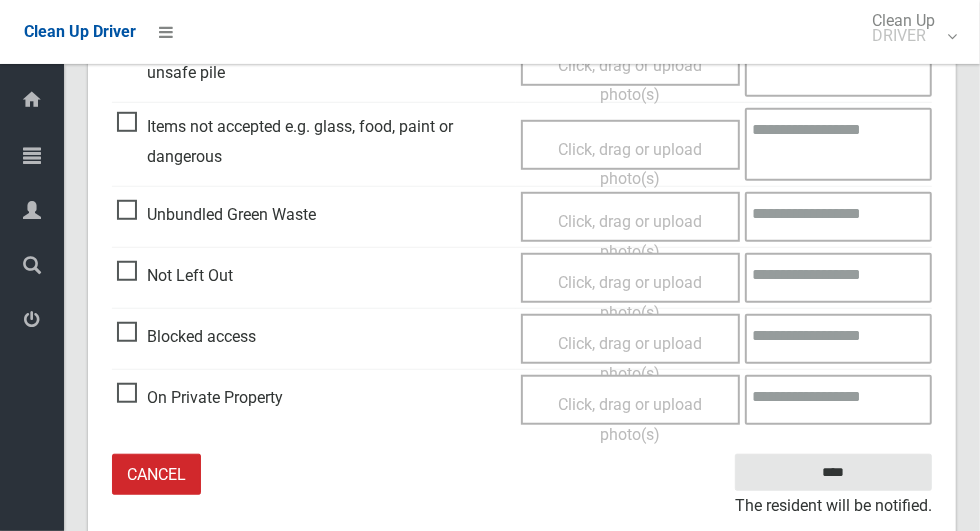 click on "Click, drag or upload photo(s)" at bounding box center (630, 297) 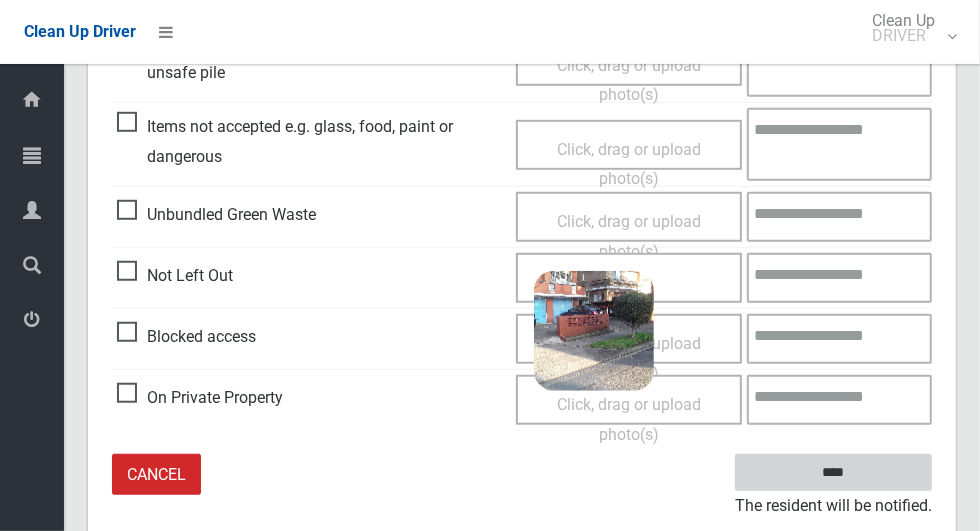 click on "****" at bounding box center [833, 472] 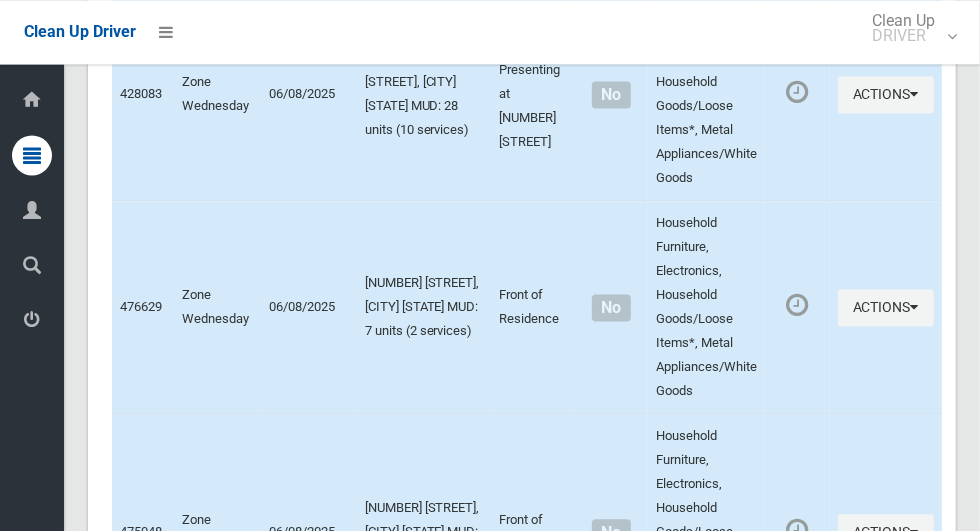 scroll, scrollTop: 9764, scrollLeft: 0, axis: vertical 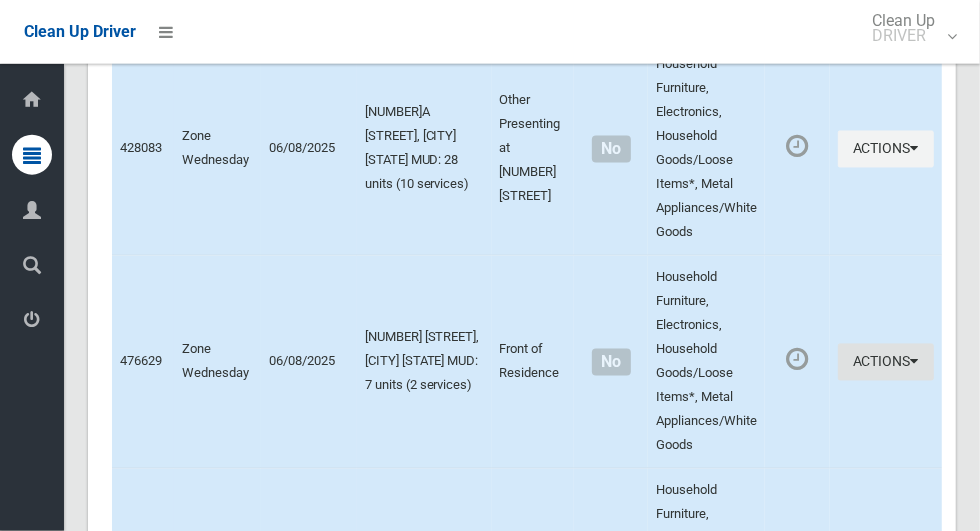 click on "Actions" at bounding box center [886, 362] 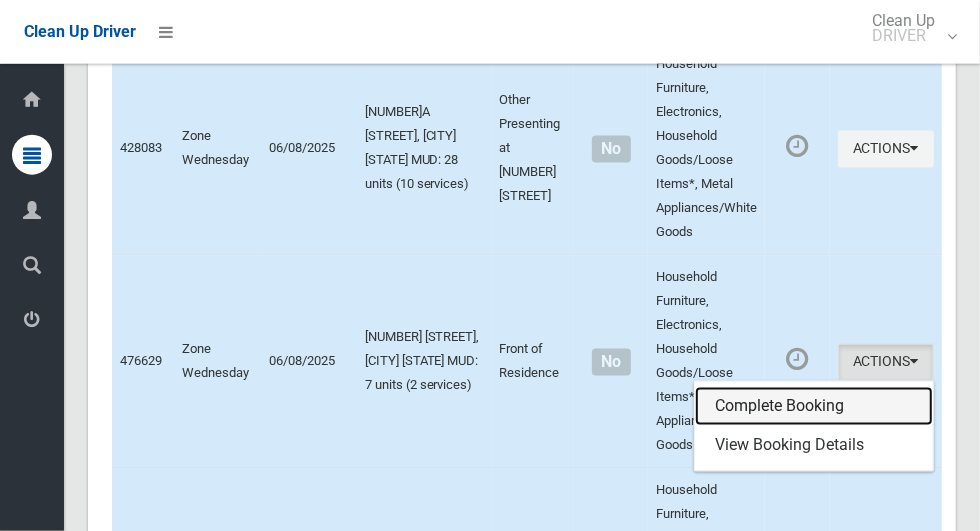 click on "Complete Booking" at bounding box center (814, 407) 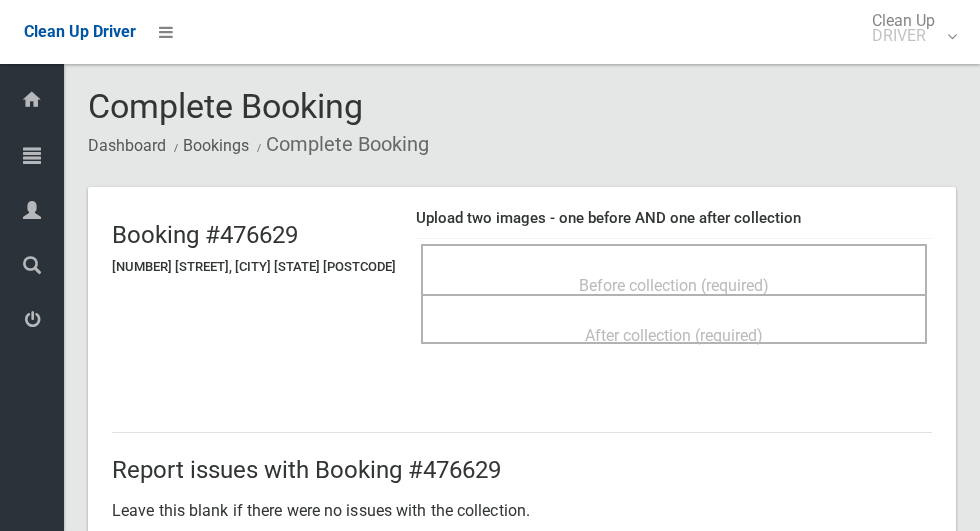 scroll, scrollTop: 0, scrollLeft: 0, axis: both 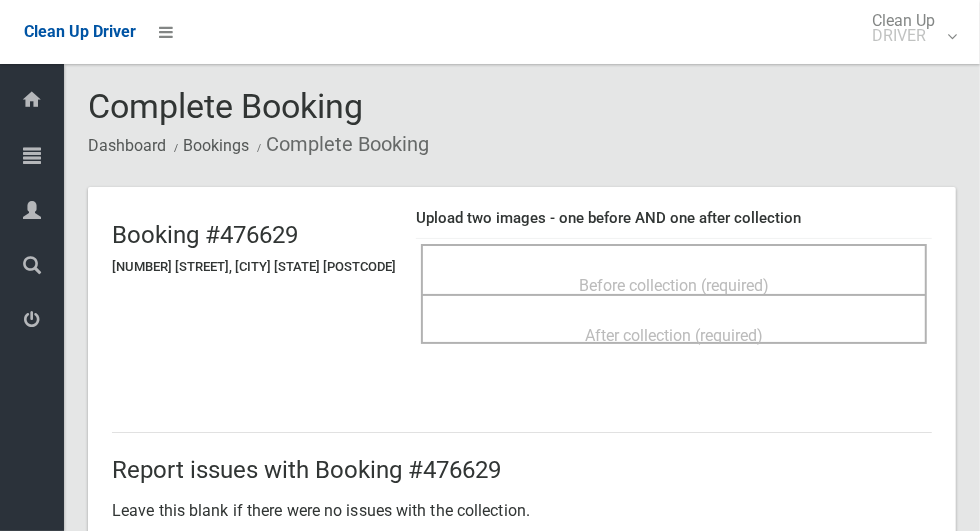 click on "Before collection (required)" at bounding box center [674, 285] 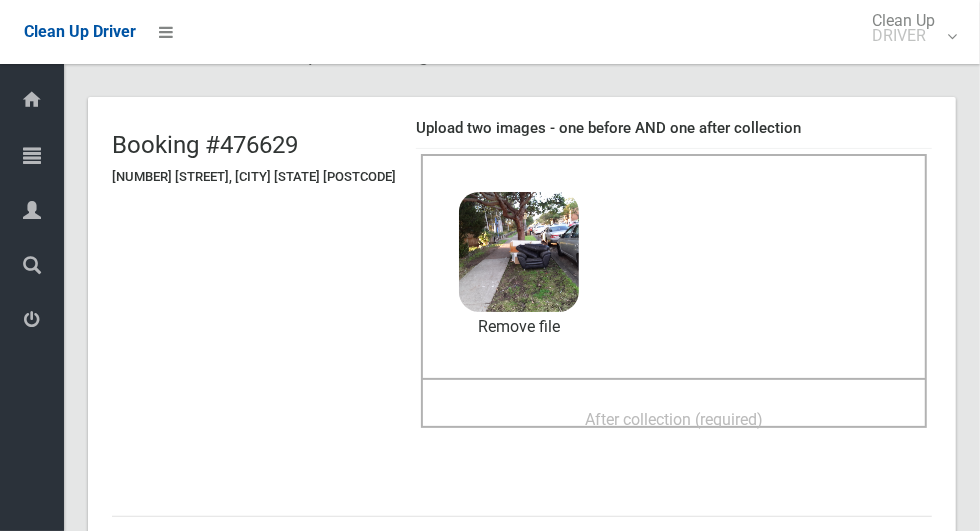 scroll, scrollTop: 170, scrollLeft: 0, axis: vertical 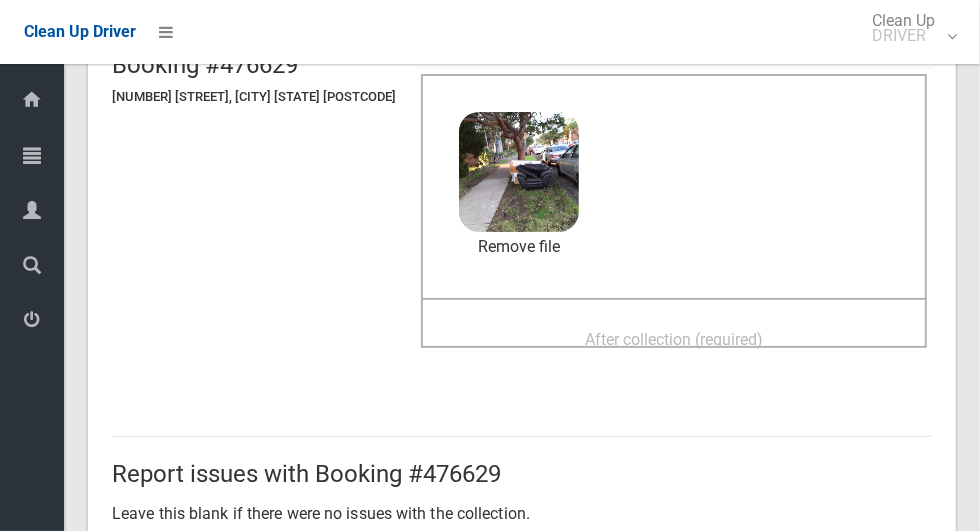 click on "After collection (required)" at bounding box center [674, 339] 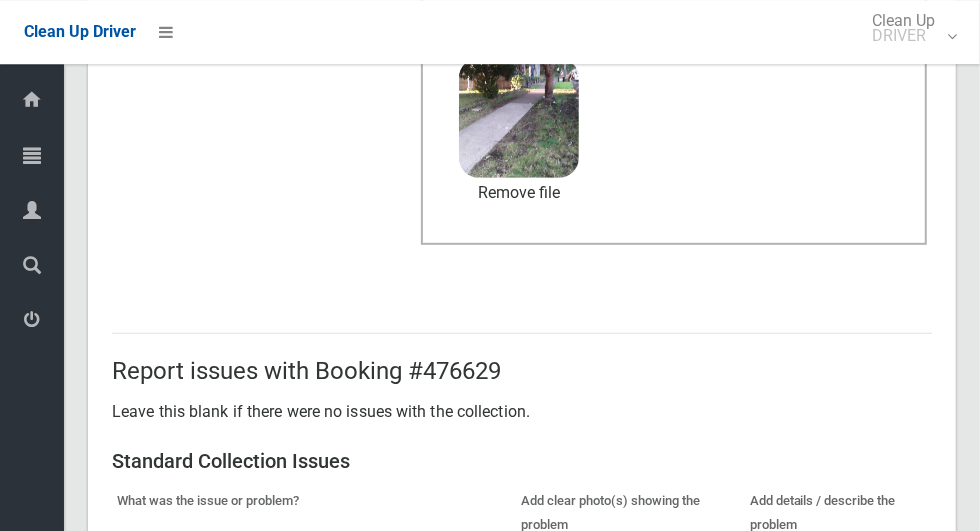 scroll, scrollTop: 1033, scrollLeft: 0, axis: vertical 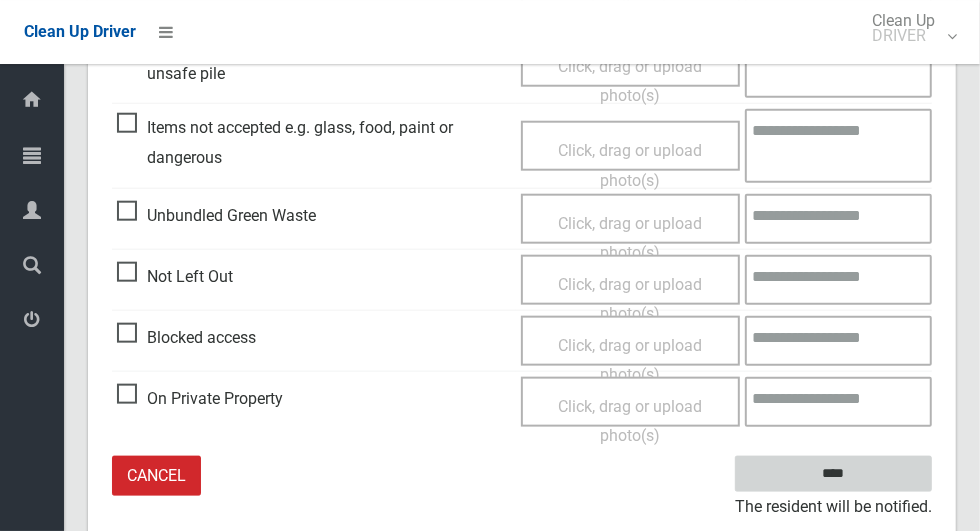 click on "****" at bounding box center [833, 474] 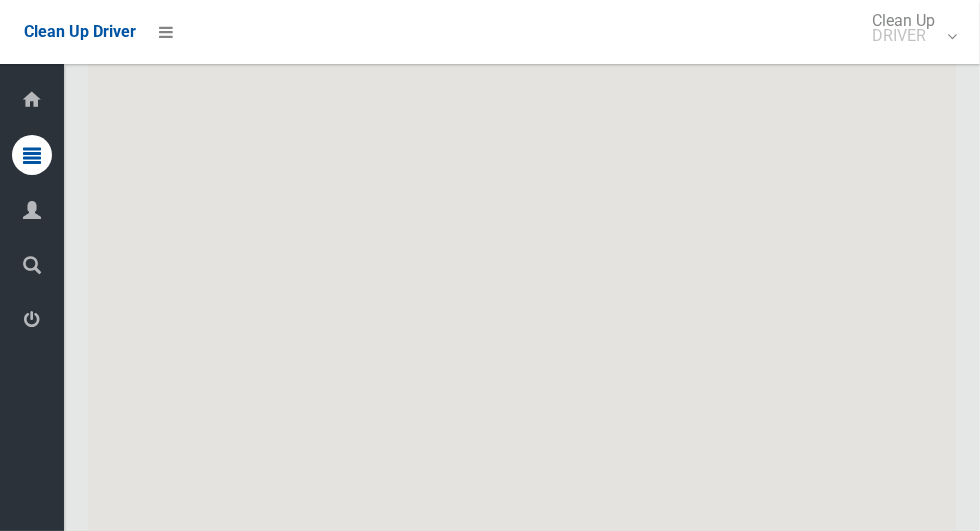 scroll, scrollTop: 12047, scrollLeft: 0, axis: vertical 